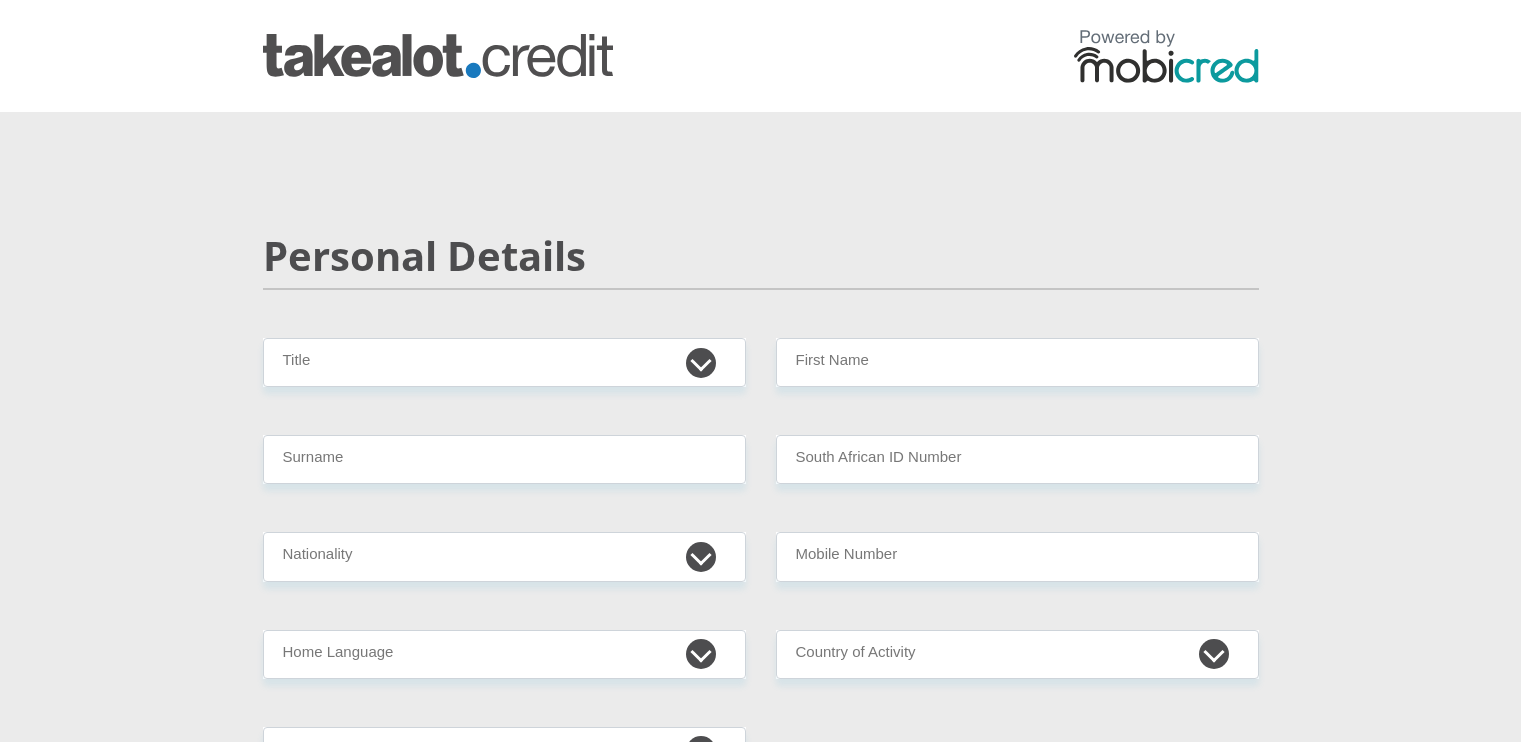 scroll, scrollTop: 0, scrollLeft: 0, axis: both 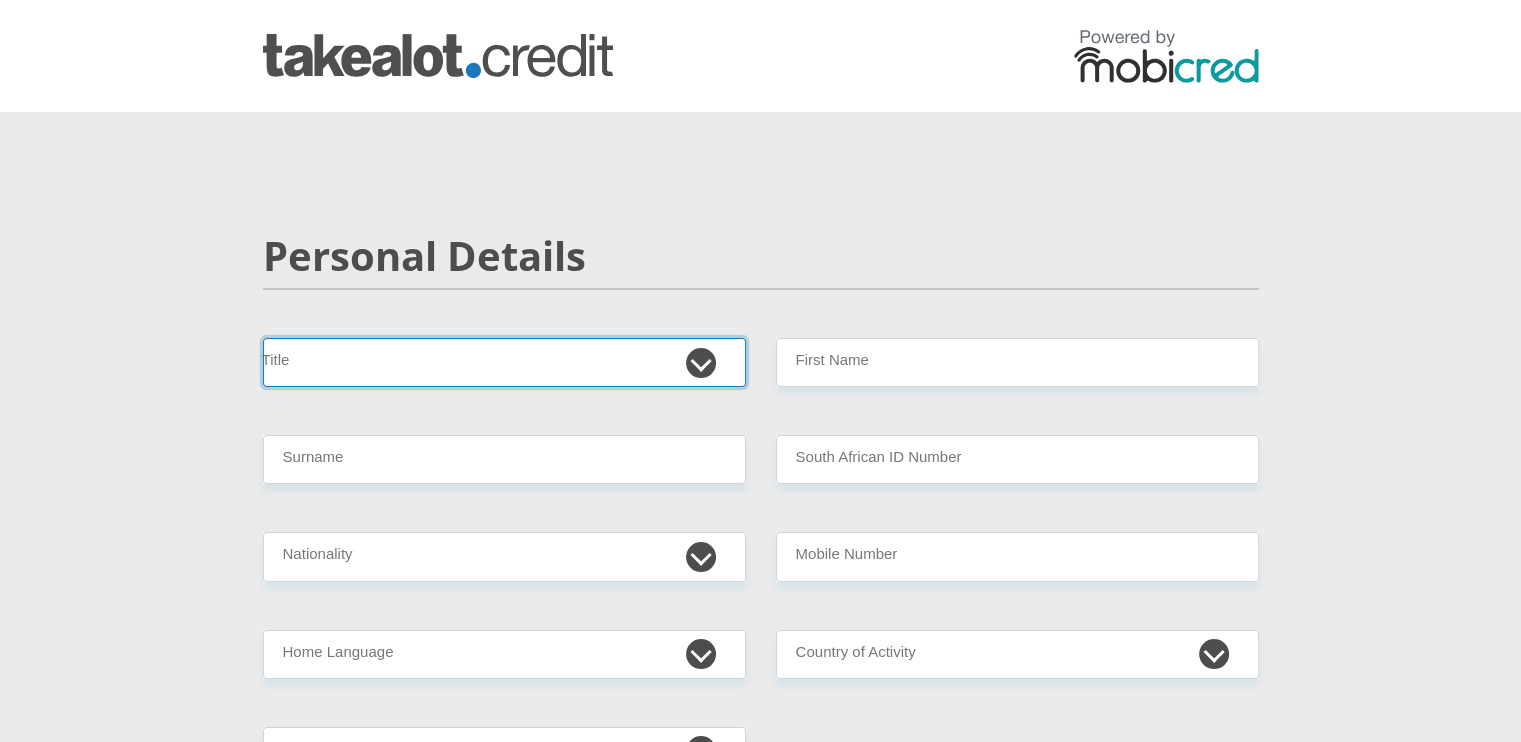 click on "Mr
Ms
Mrs
Dr
Other" at bounding box center [504, 362] 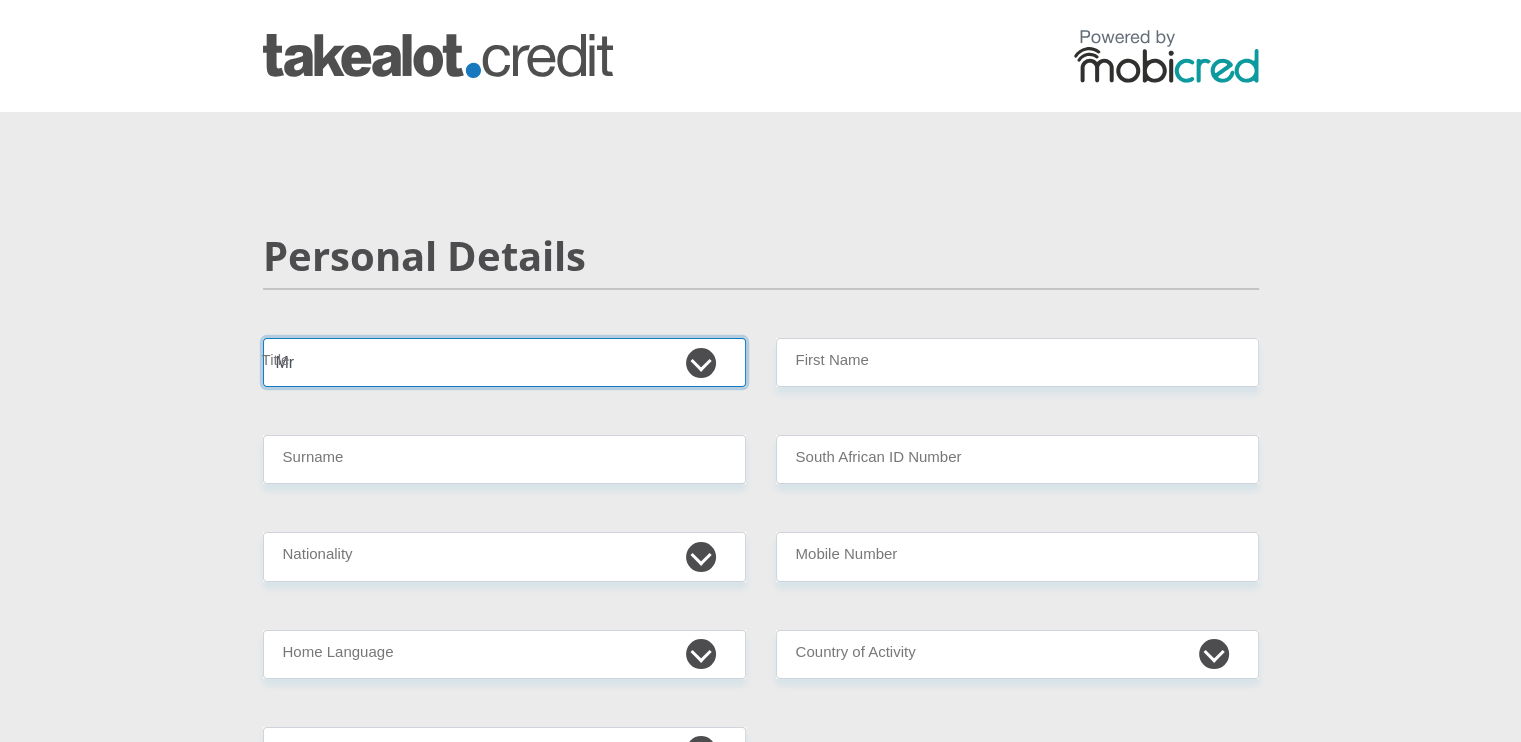 click on "Mr
Ms
Mrs
Dr
Other" at bounding box center (504, 362) 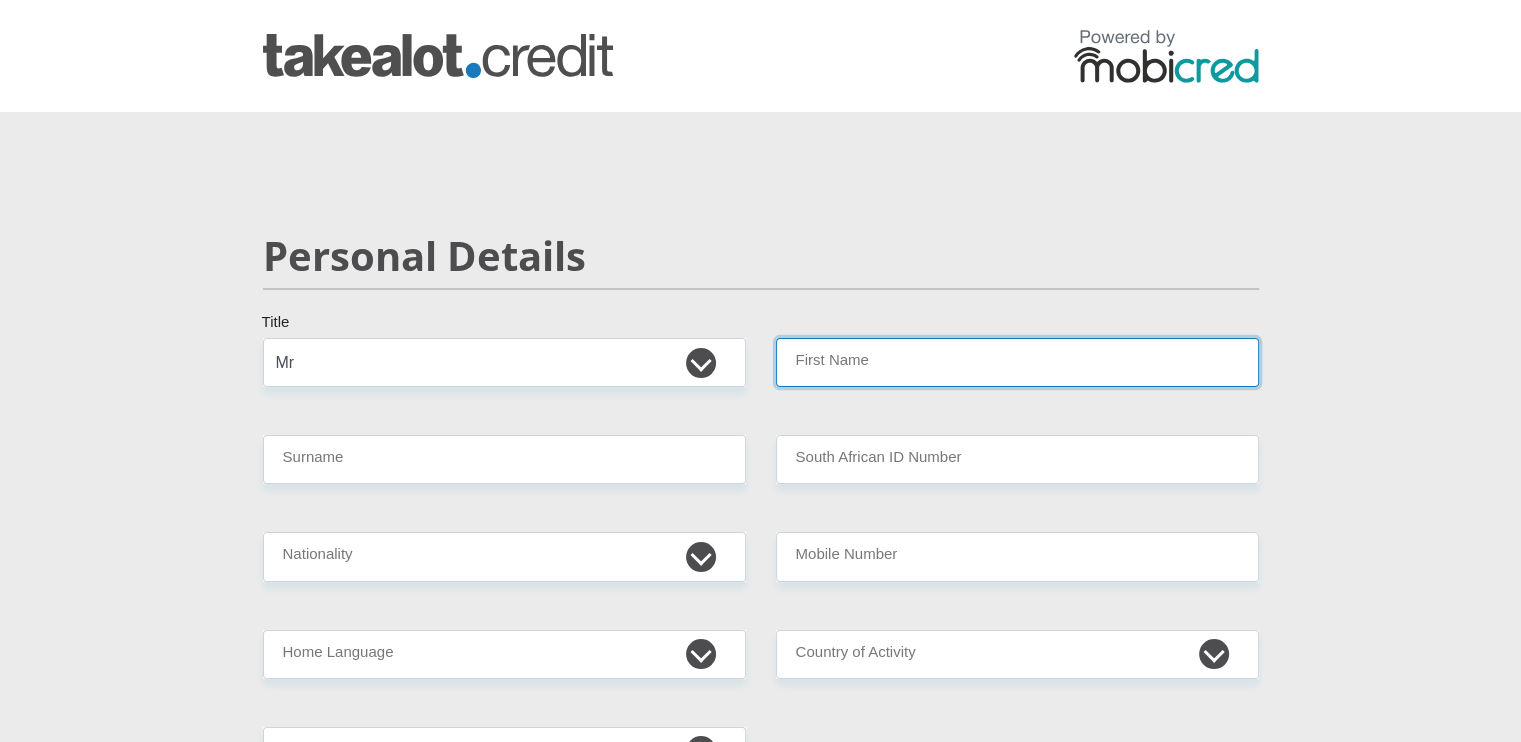 click on "First Name" at bounding box center (1017, 362) 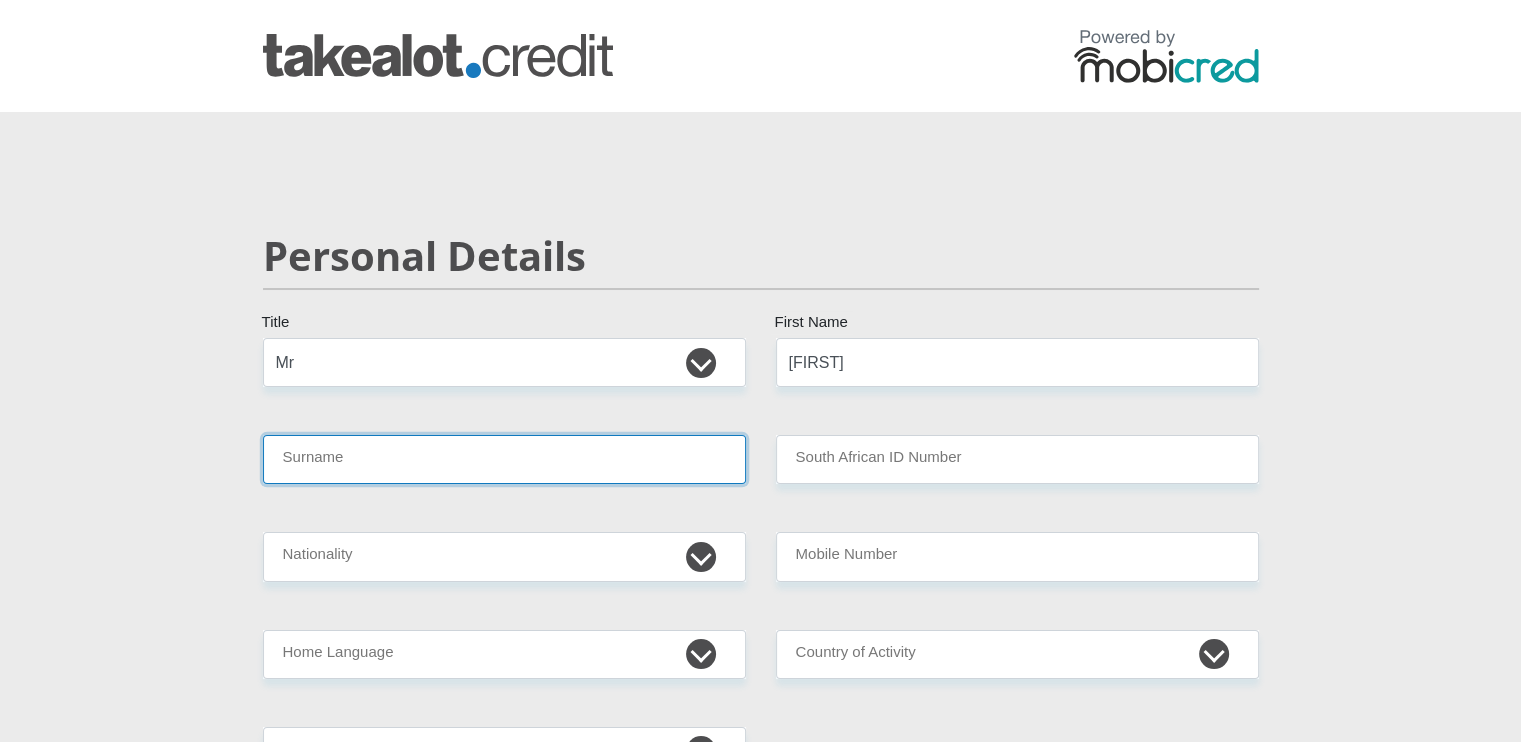 type on "[LAST]" 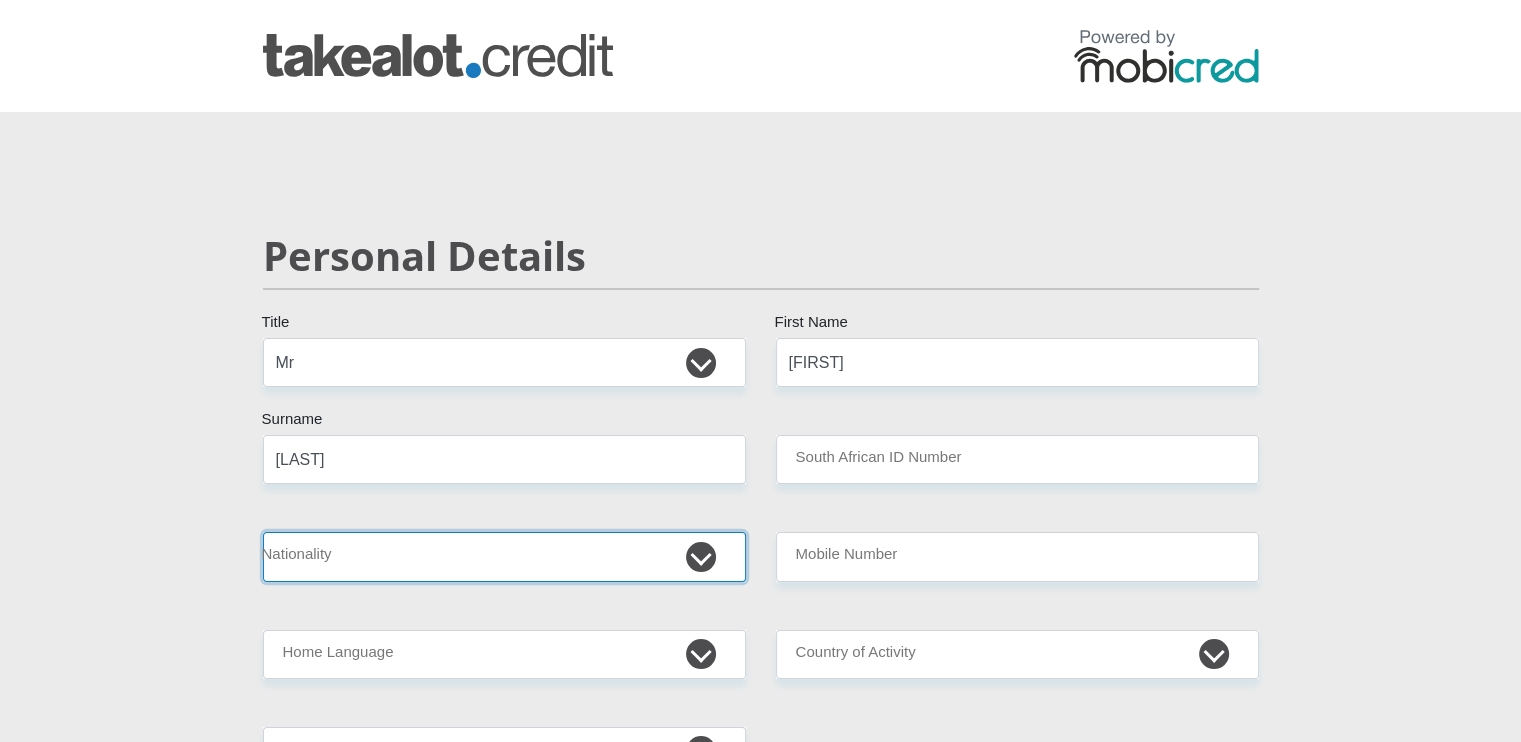 select on "ZAF" 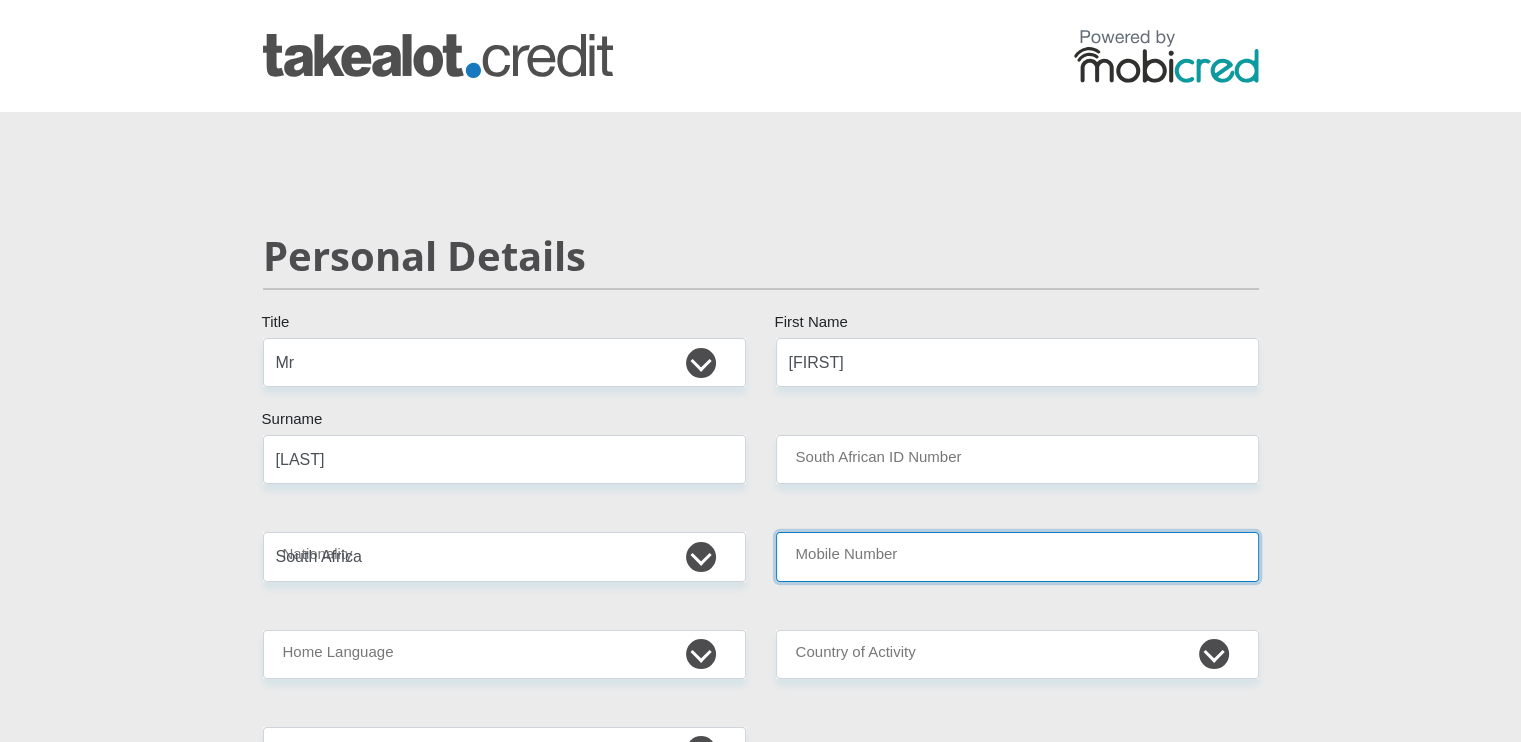 type on "[PHONE_NUMBER]" 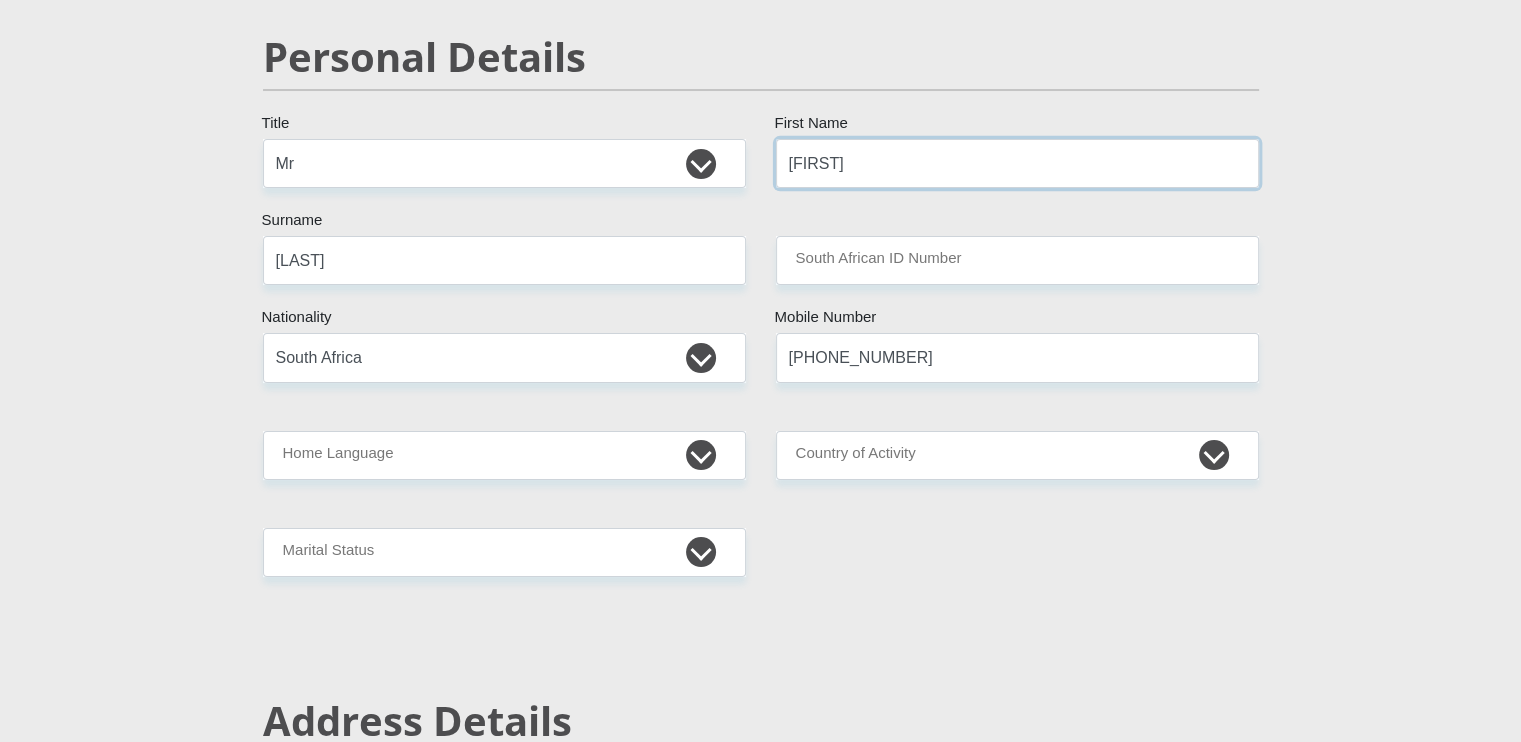 scroll, scrollTop: 200, scrollLeft: 0, axis: vertical 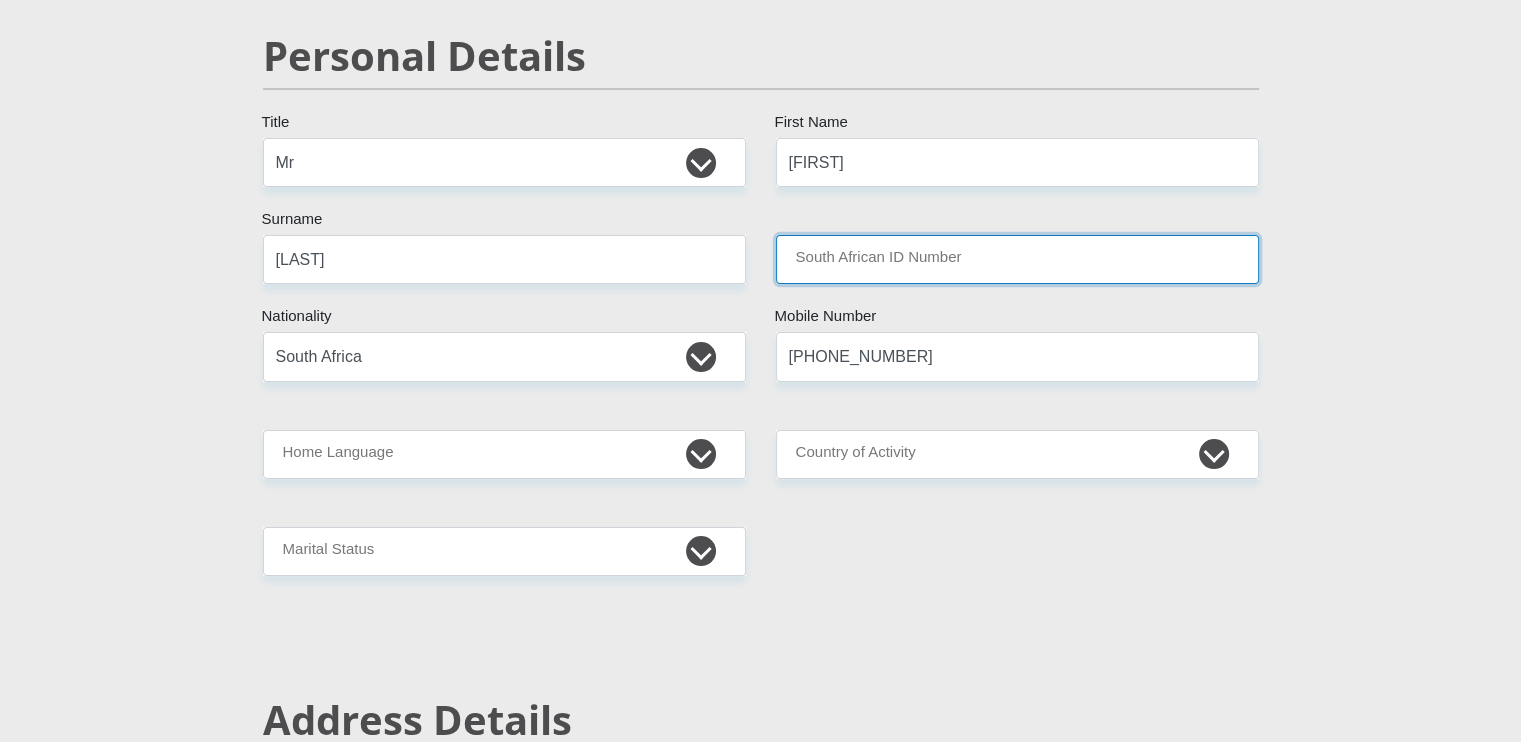 click on "South African ID Number" at bounding box center [1017, 259] 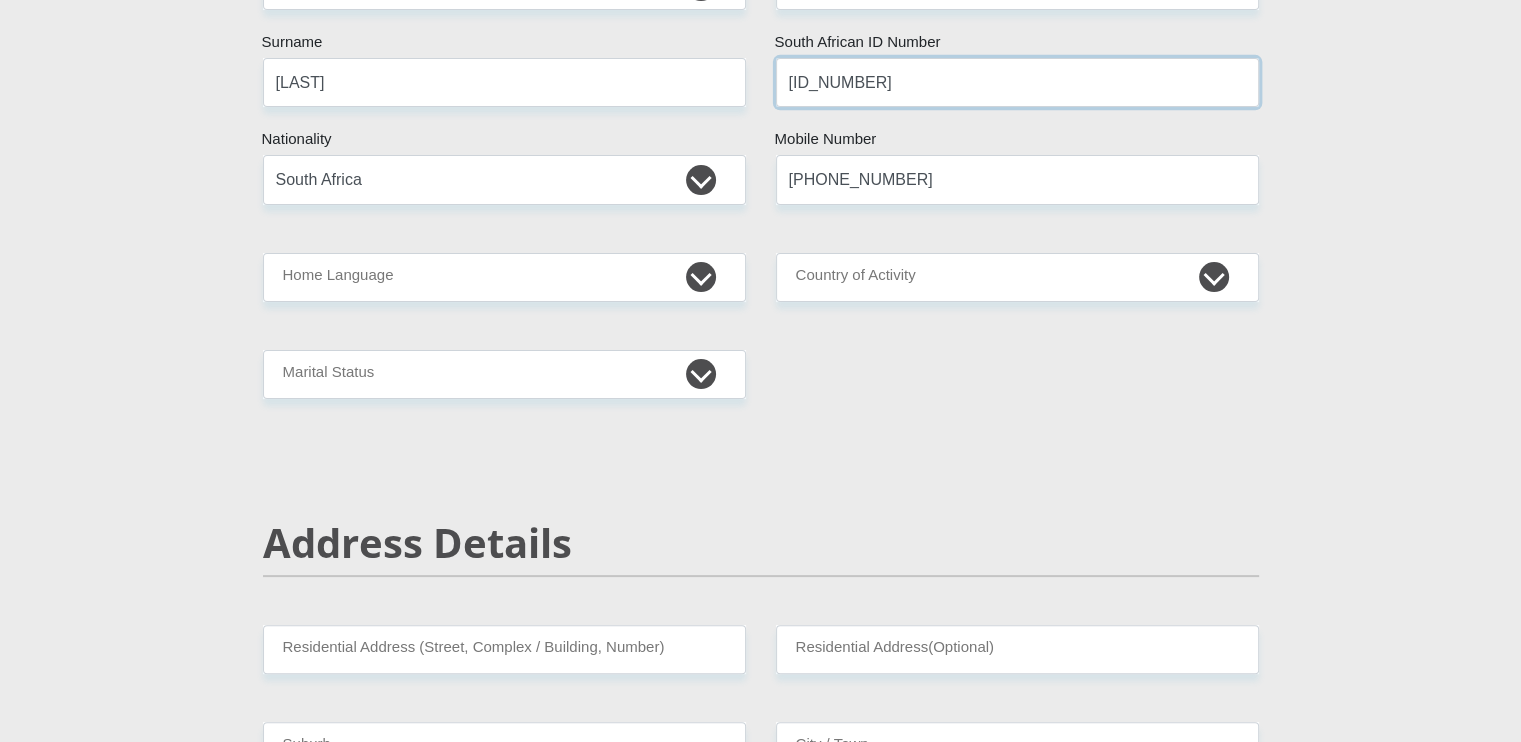 scroll, scrollTop: 400, scrollLeft: 0, axis: vertical 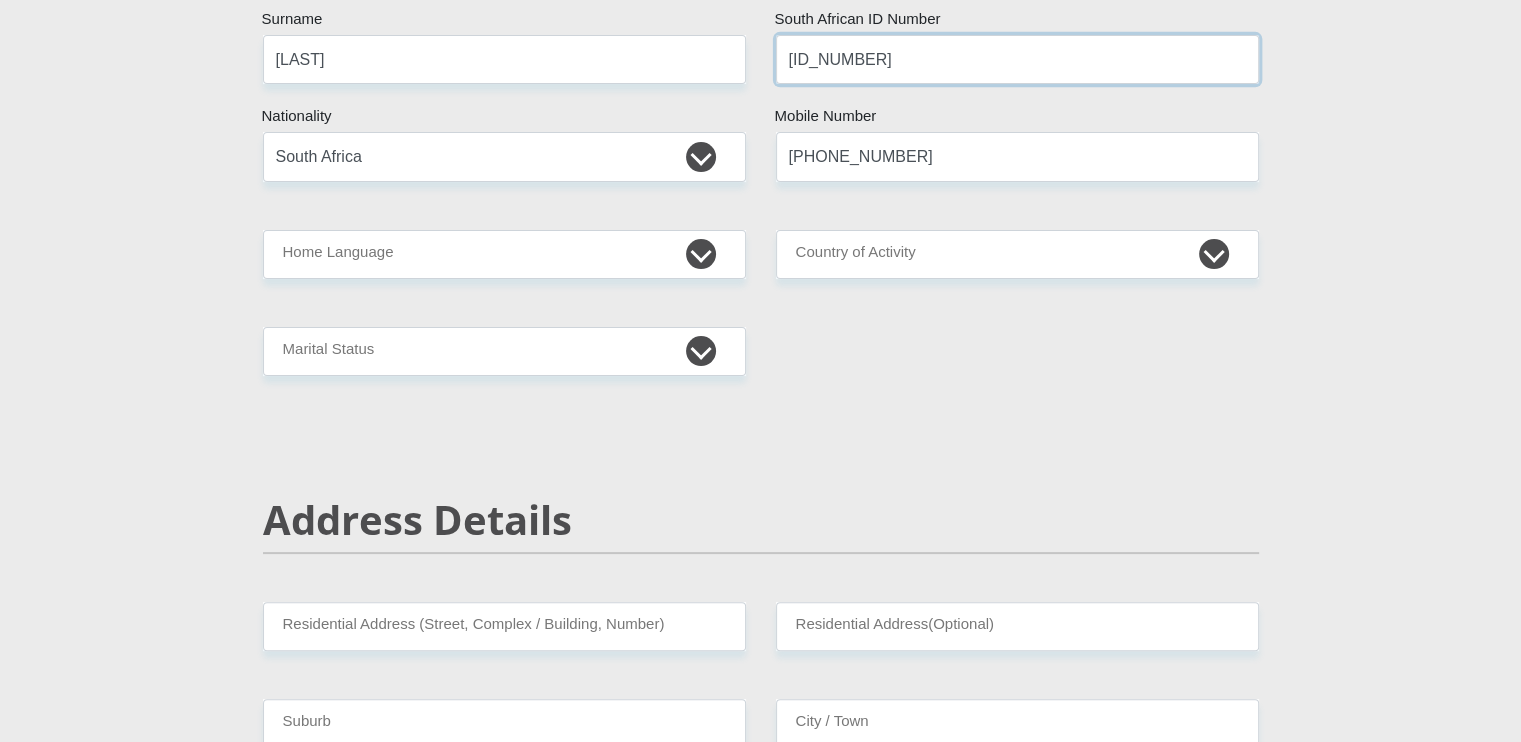 type on "[ID_NUMBER]" 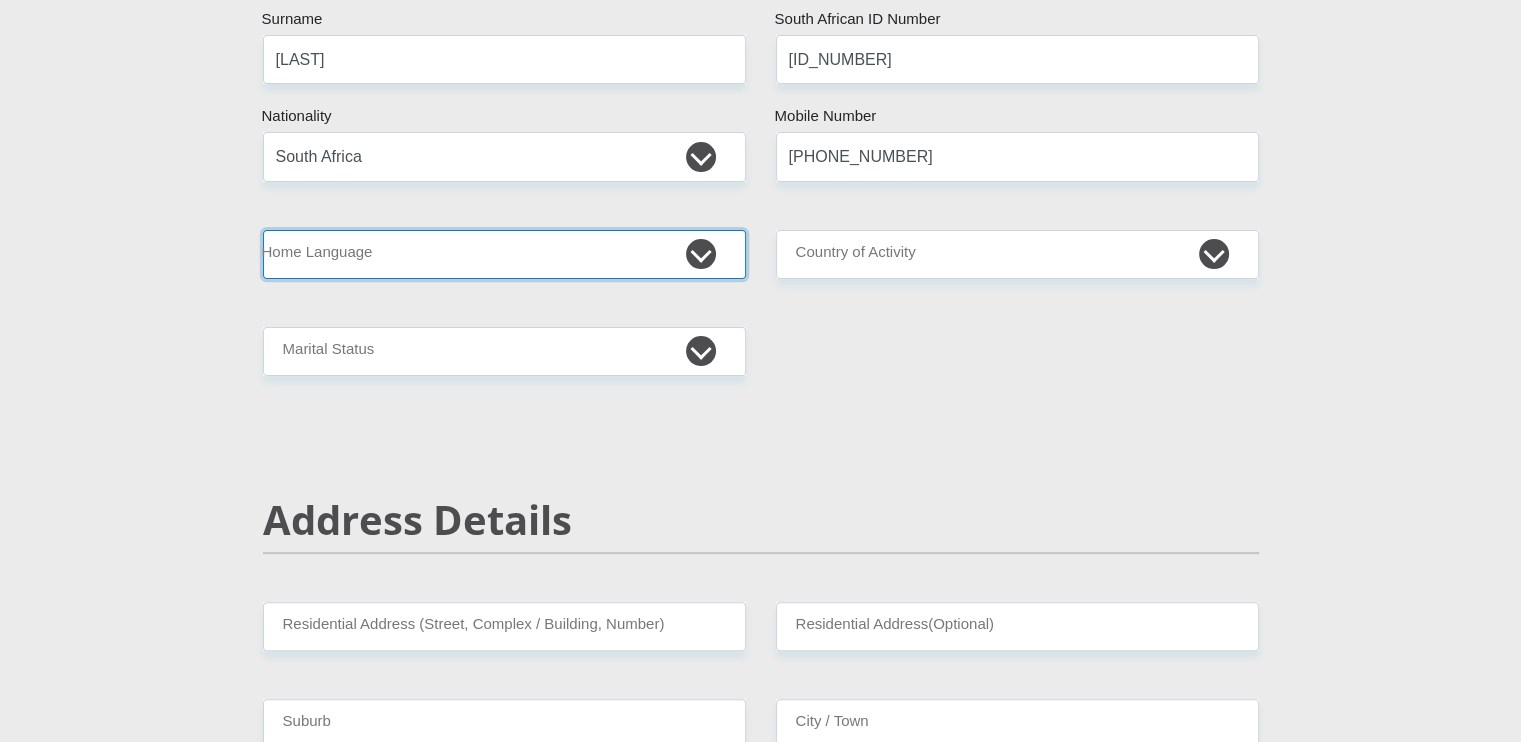 click on "Afrikaans
English
Sepedi
South Ndebele
Southern Sotho
Swati
Tsonga
Tswana
Venda
Xhosa
Zulu
Other" at bounding box center (504, 254) 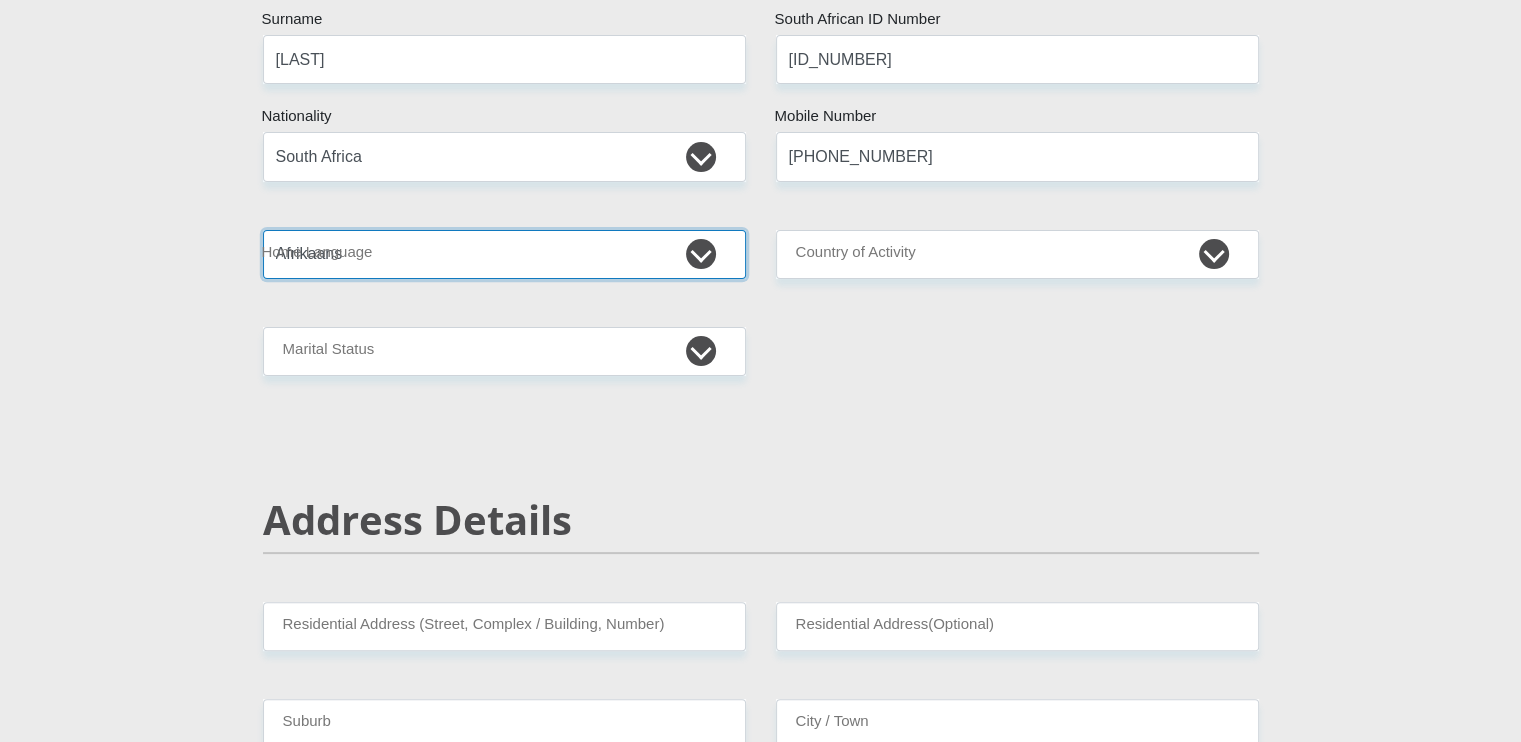 click on "Afrikaans
English
Sepedi
South Ndebele
Southern Sotho
Swati
Tsonga
Tswana
Venda
Xhosa
Zulu
Other" at bounding box center (504, 254) 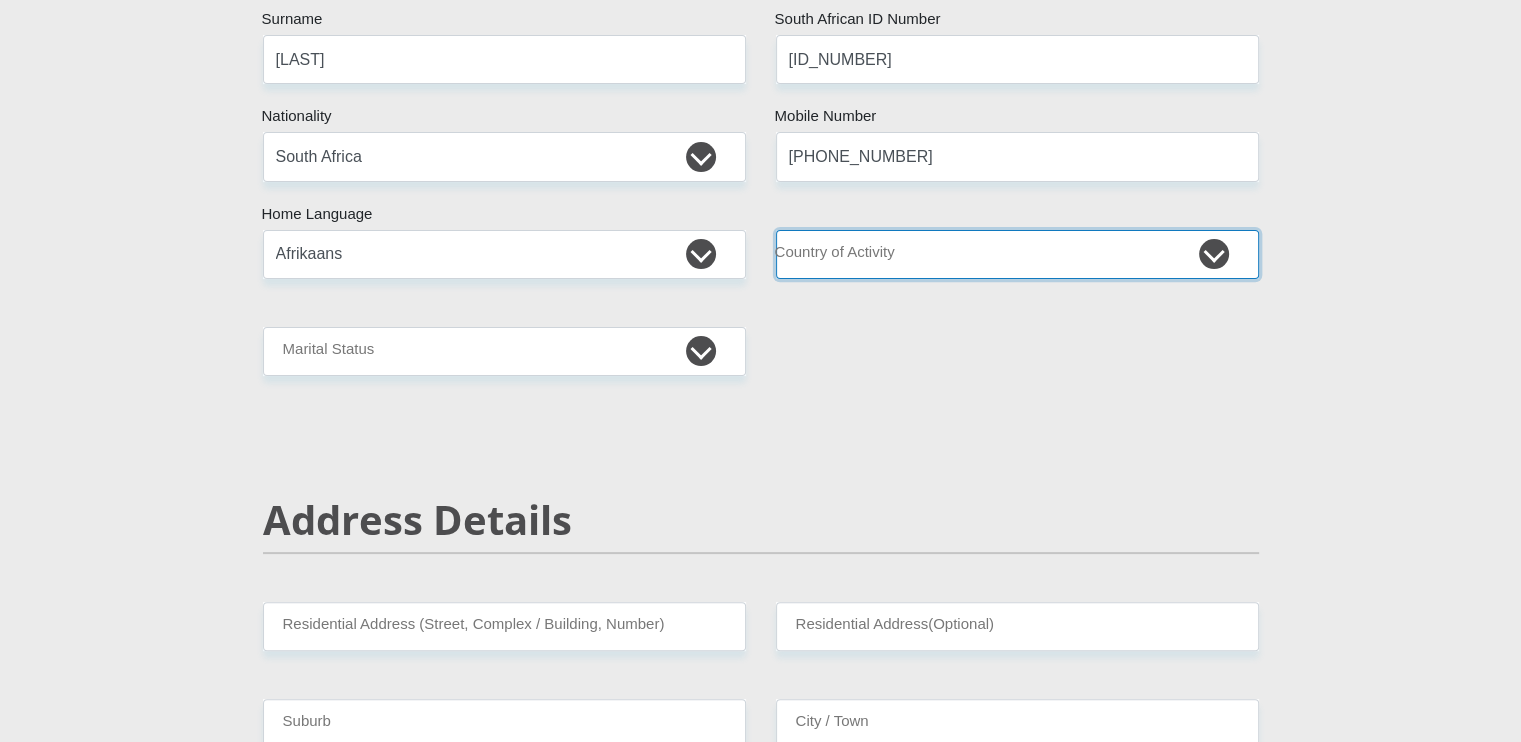 click on "South Africa
Afghanistan
Aland Islands
Albania
Algeria
America Samoa
American Virgin Islands
Andorra
Angola
Anguilla
Antarctica
Antigua and Barbuda
Argentina
Armenia
Aruba
Ascension Island
Australia
Austria
Azerbaijan
Chad" at bounding box center [1017, 254] 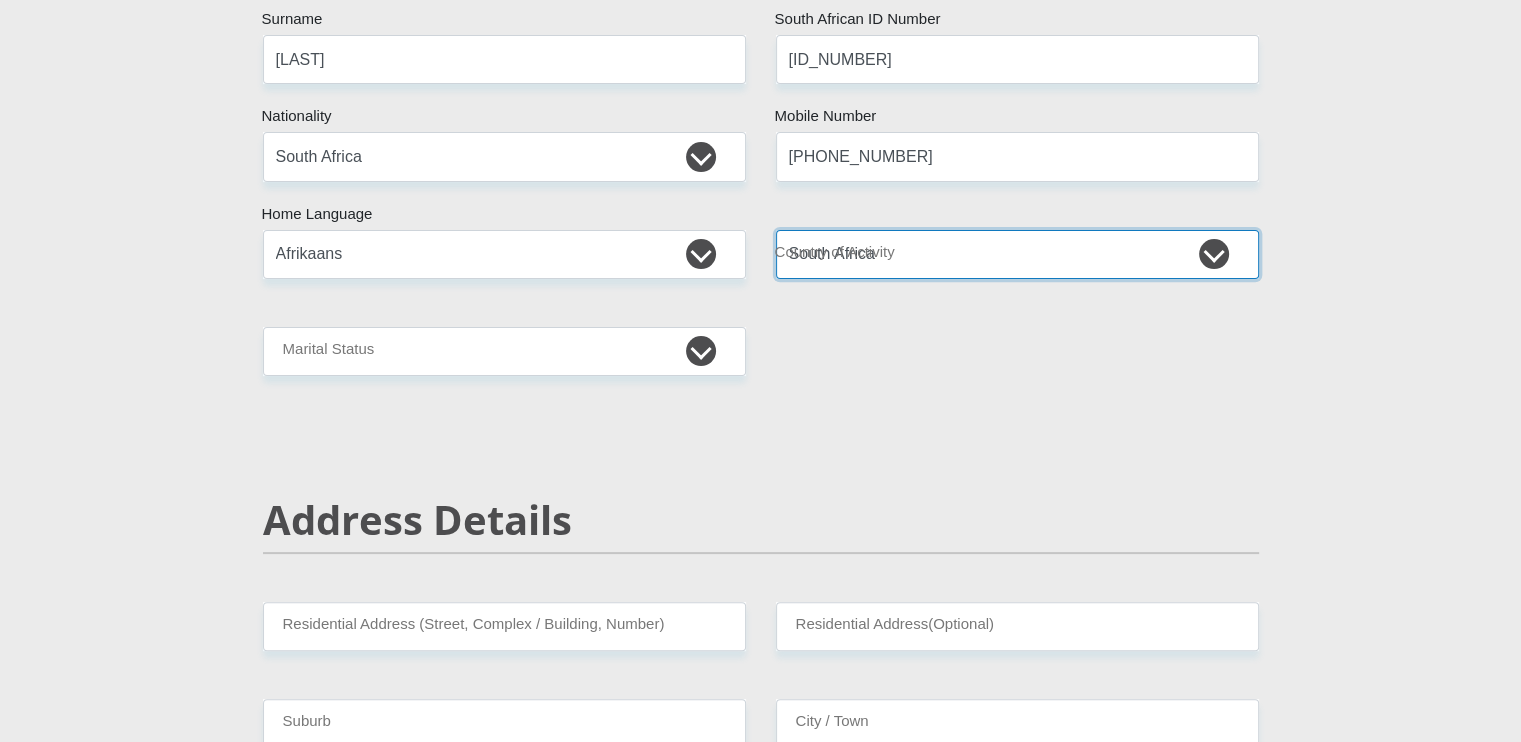 click on "South Africa
Afghanistan
Aland Islands
Albania
Algeria
America Samoa
American Virgin Islands
Andorra
Angola
Anguilla
Antarctica
Antigua and Barbuda
Argentina
Armenia
Aruba
Ascension Island
Australia
Austria
Azerbaijan
Chad" at bounding box center (1017, 254) 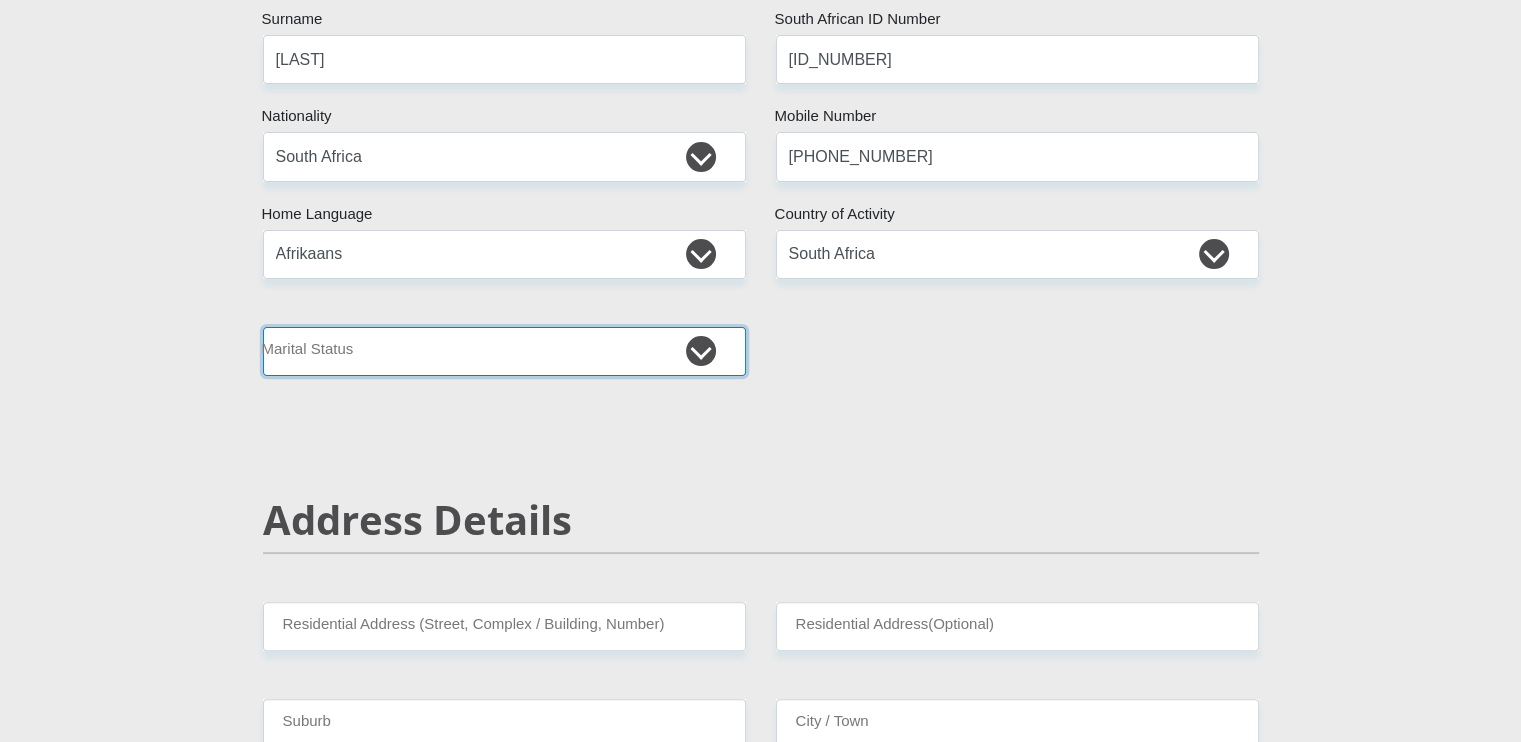 click on "Married ANC
Single
Divorced
Widowed
Married COP or Customary Law" at bounding box center [504, 351] 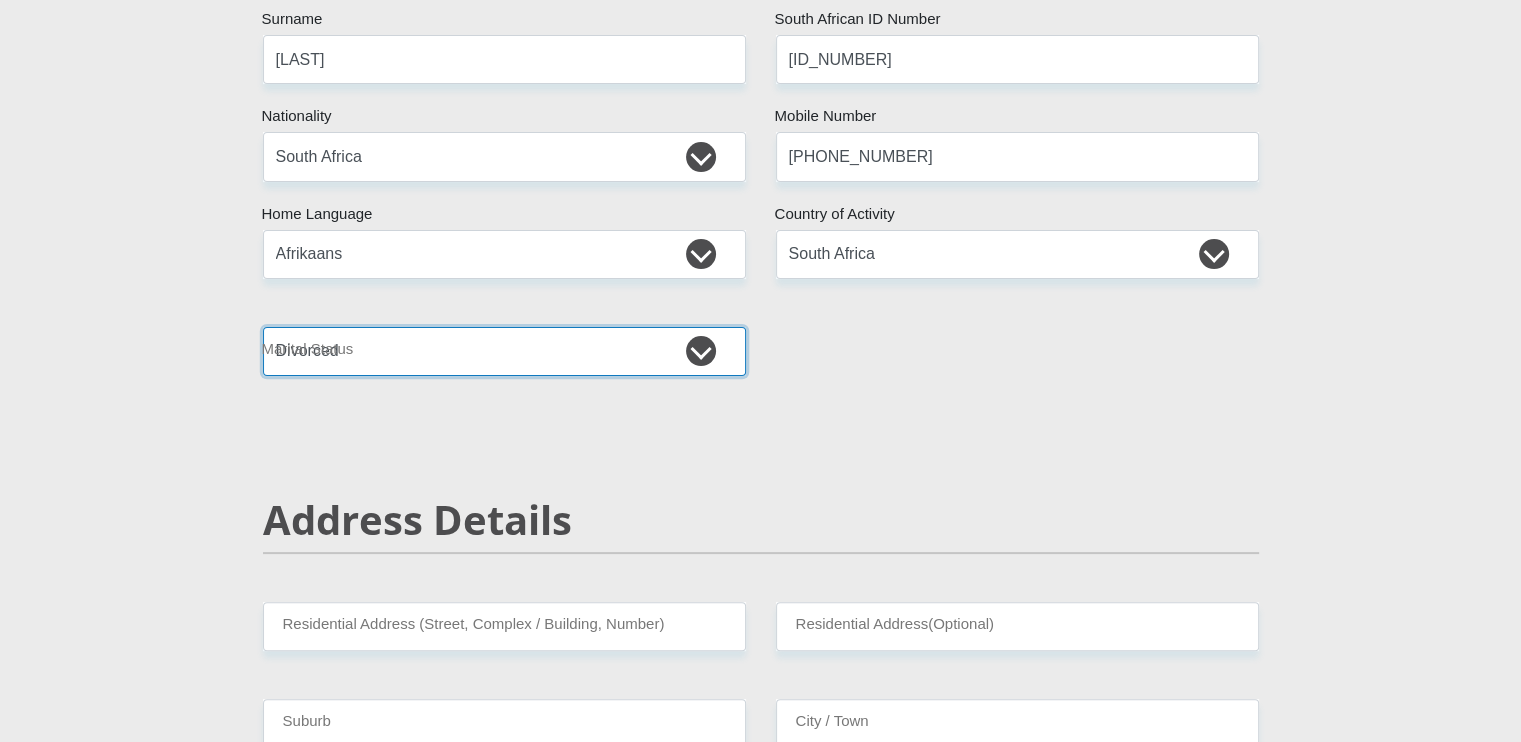 click on "Married ANC
Single
Divorced
Widowed
Married COP or Customary Law" at bounding box center [504, 351] 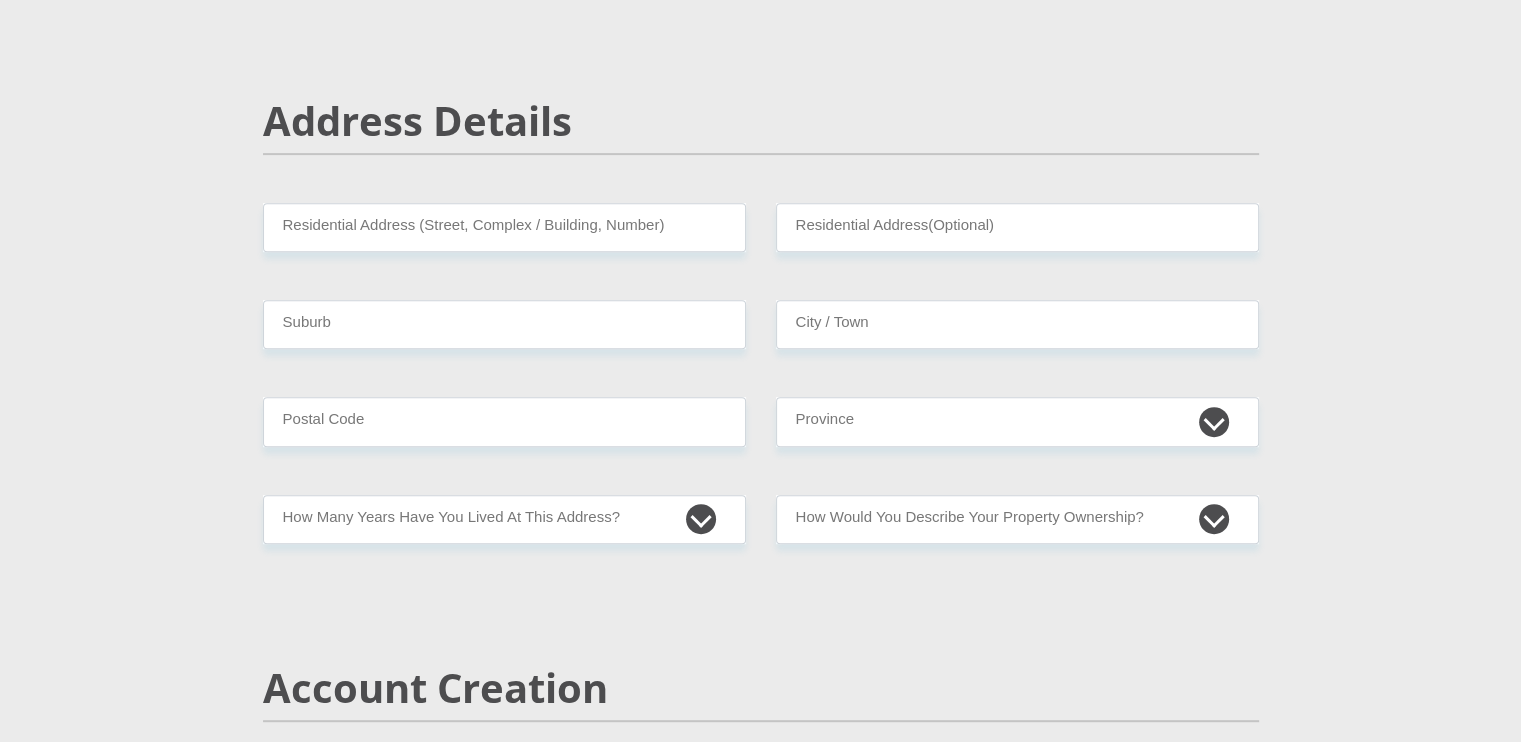scroll, scrollTop: 800, scrollLeft: 0, axis: vertical 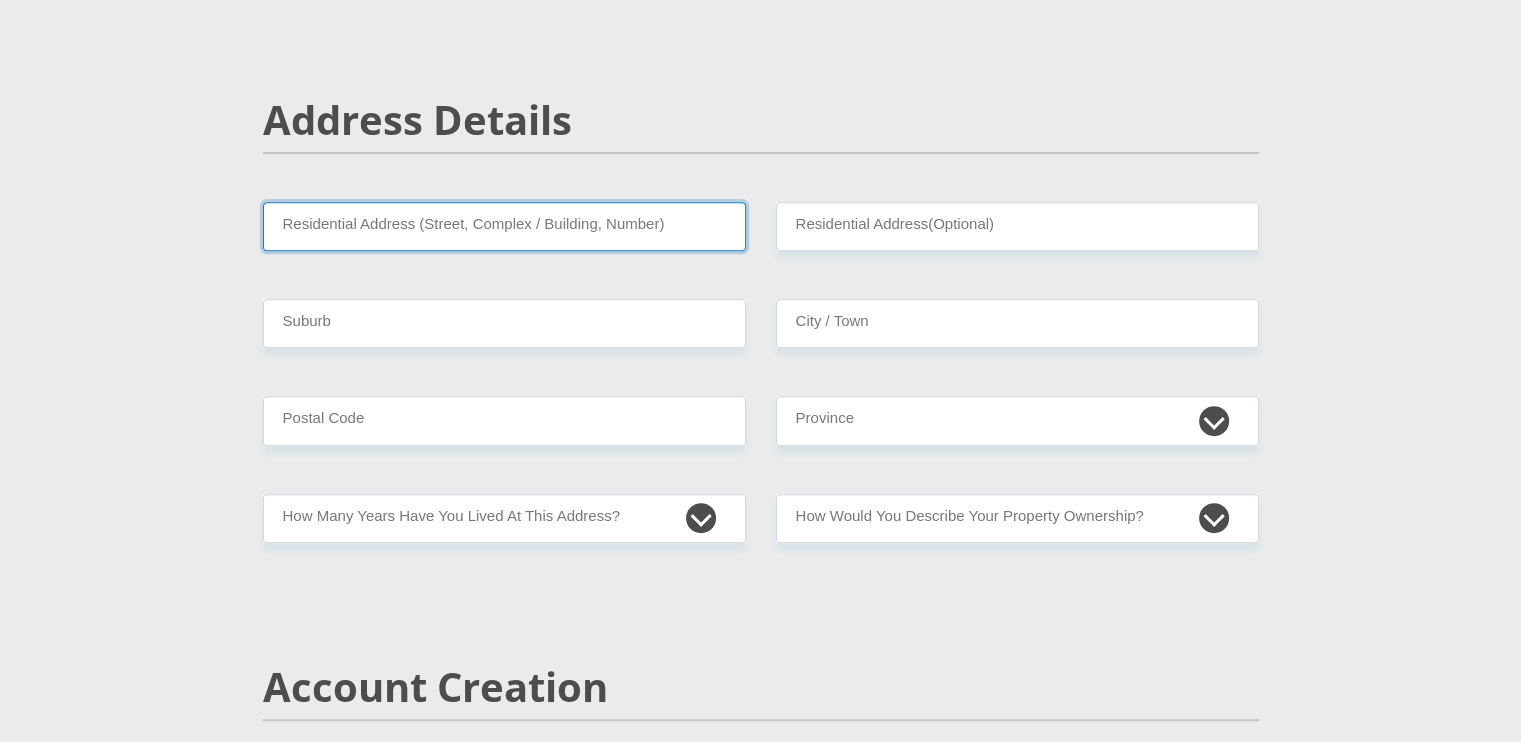 click on "Residential Address (Street, Complex / Building, Number)" at bounding box center [504, 226] 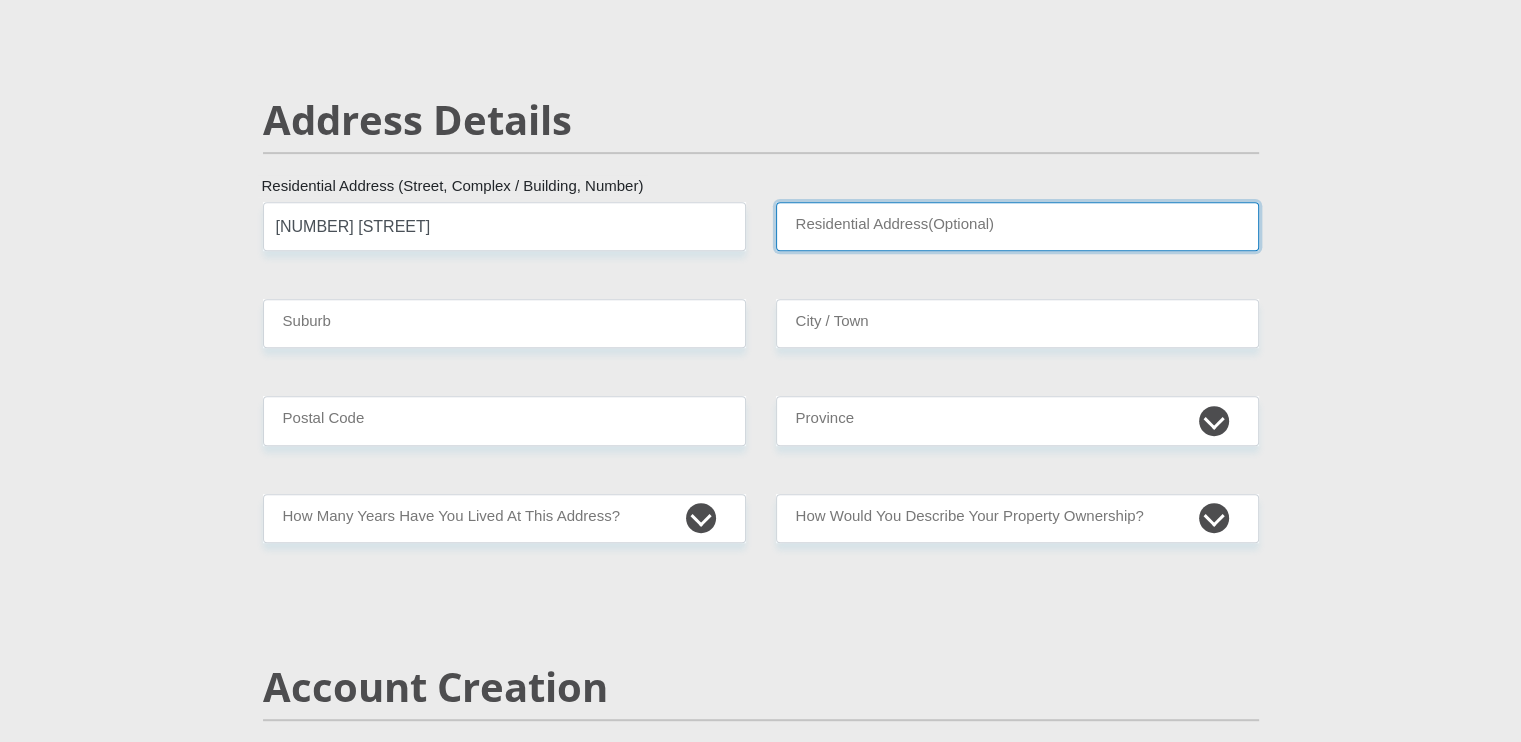 type on "[CITY]" 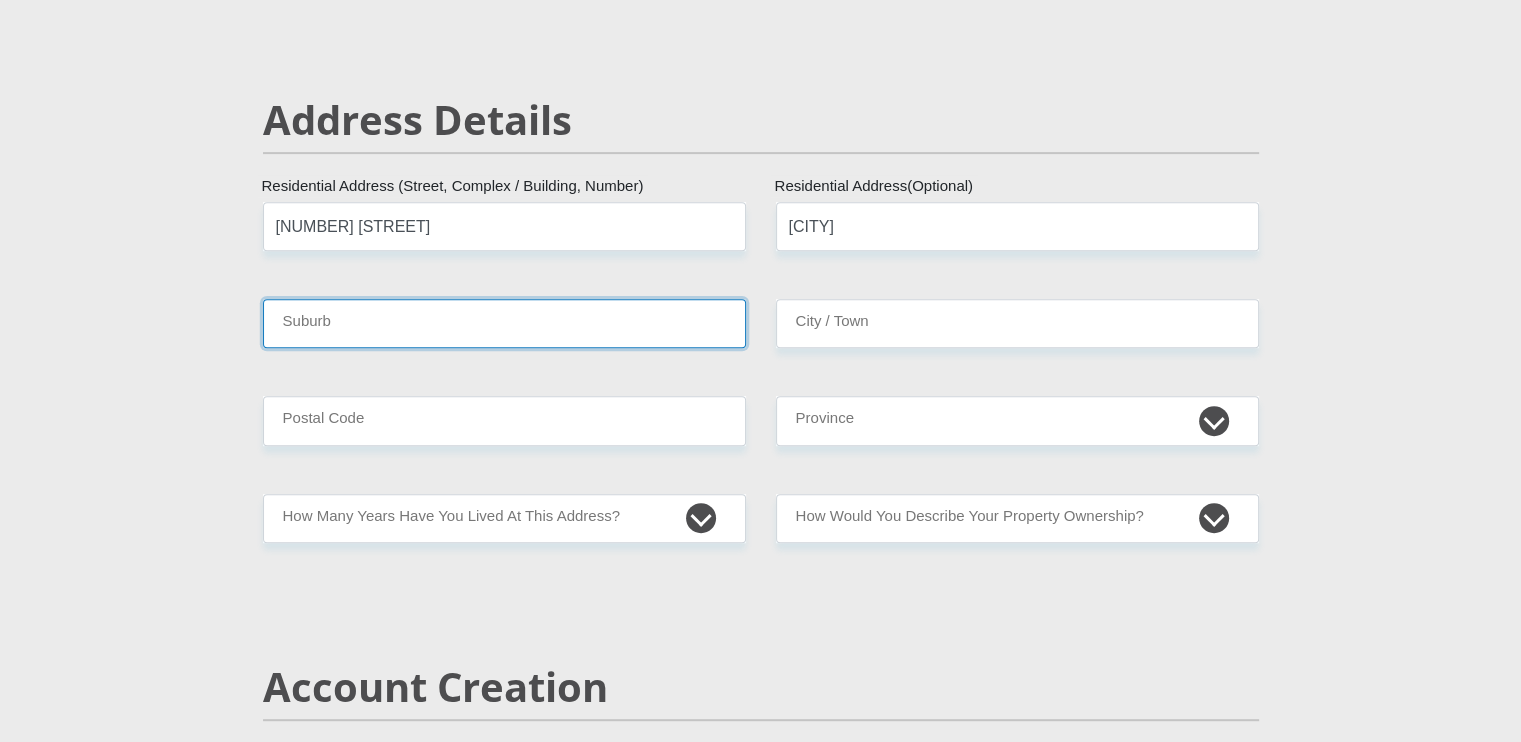 type on "Cape Town" 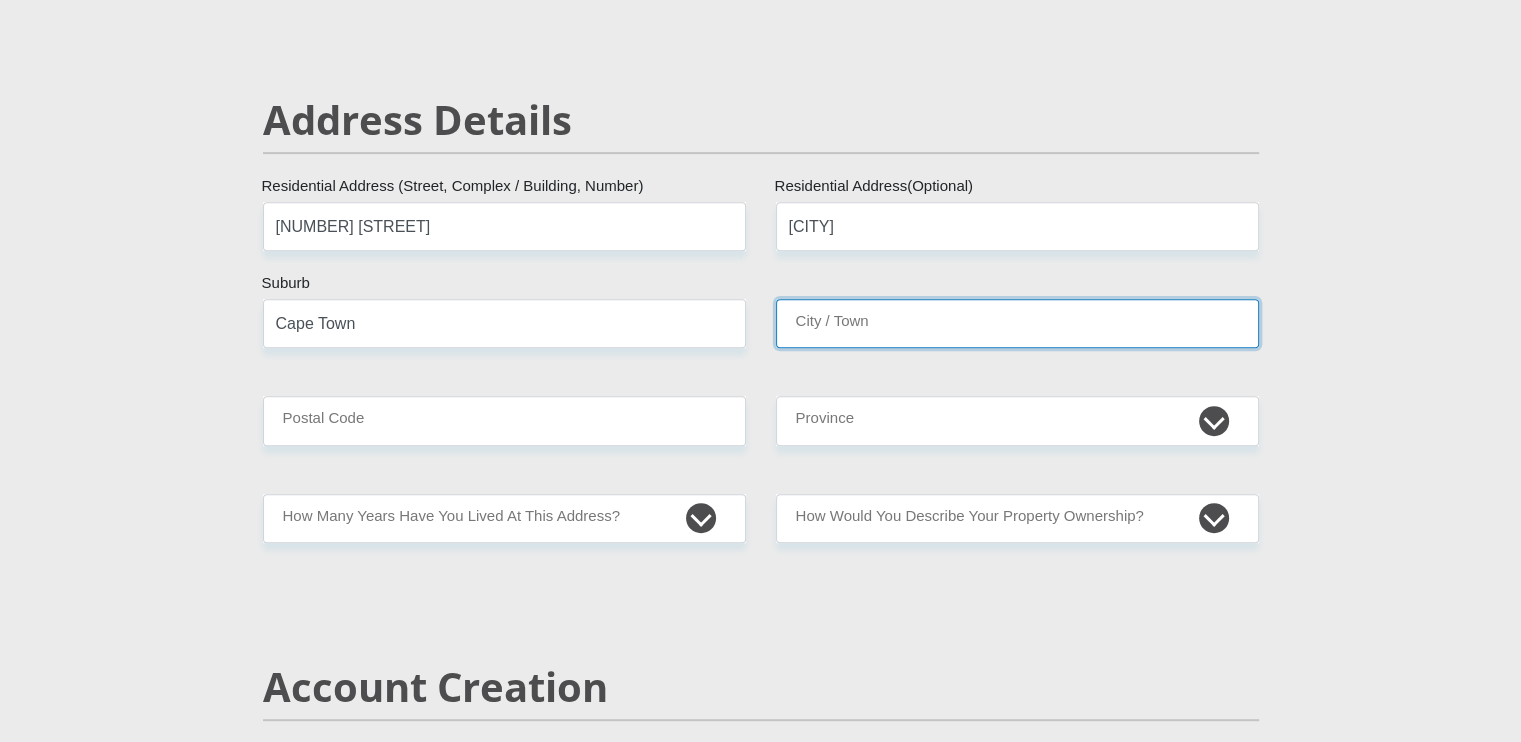 type on "Cape Town" 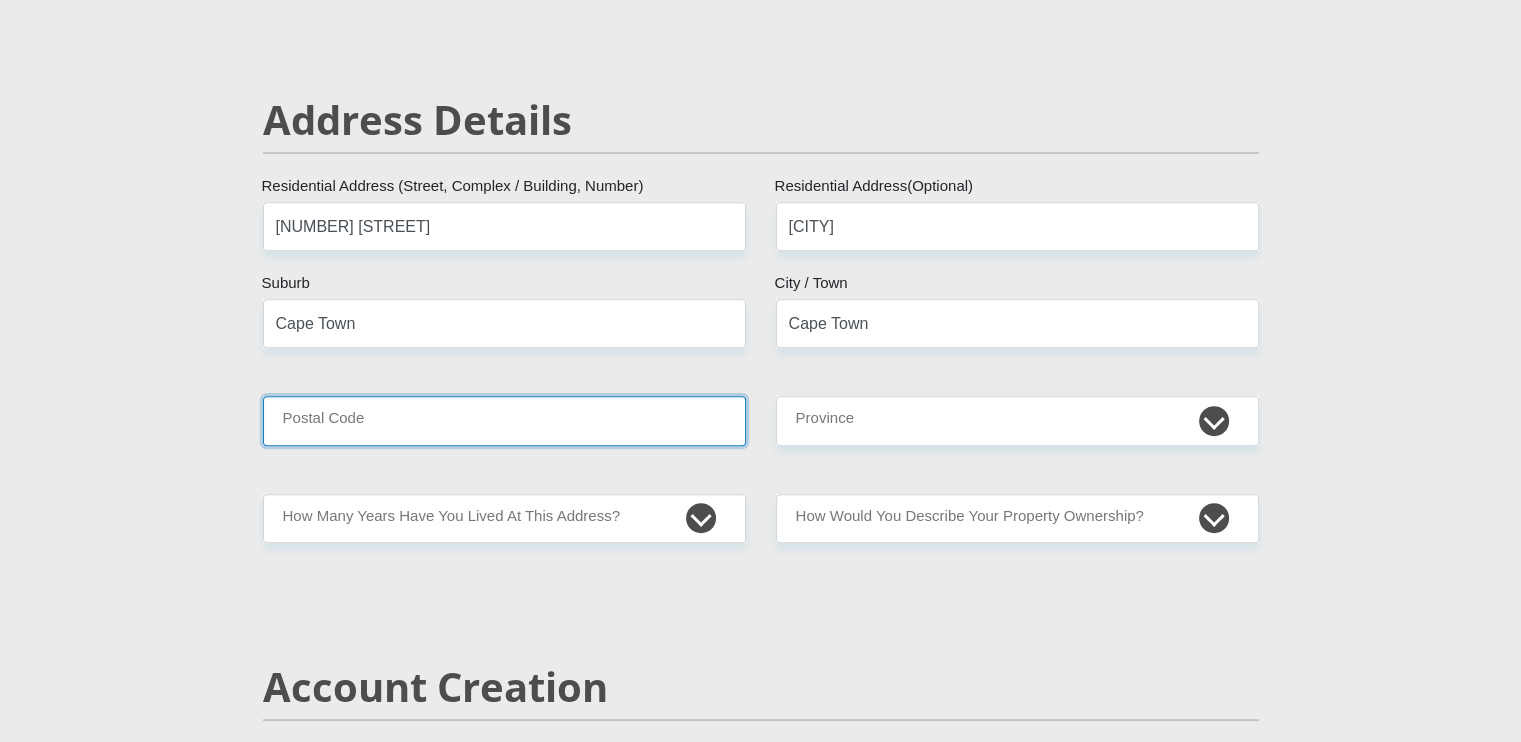 type on "7140" 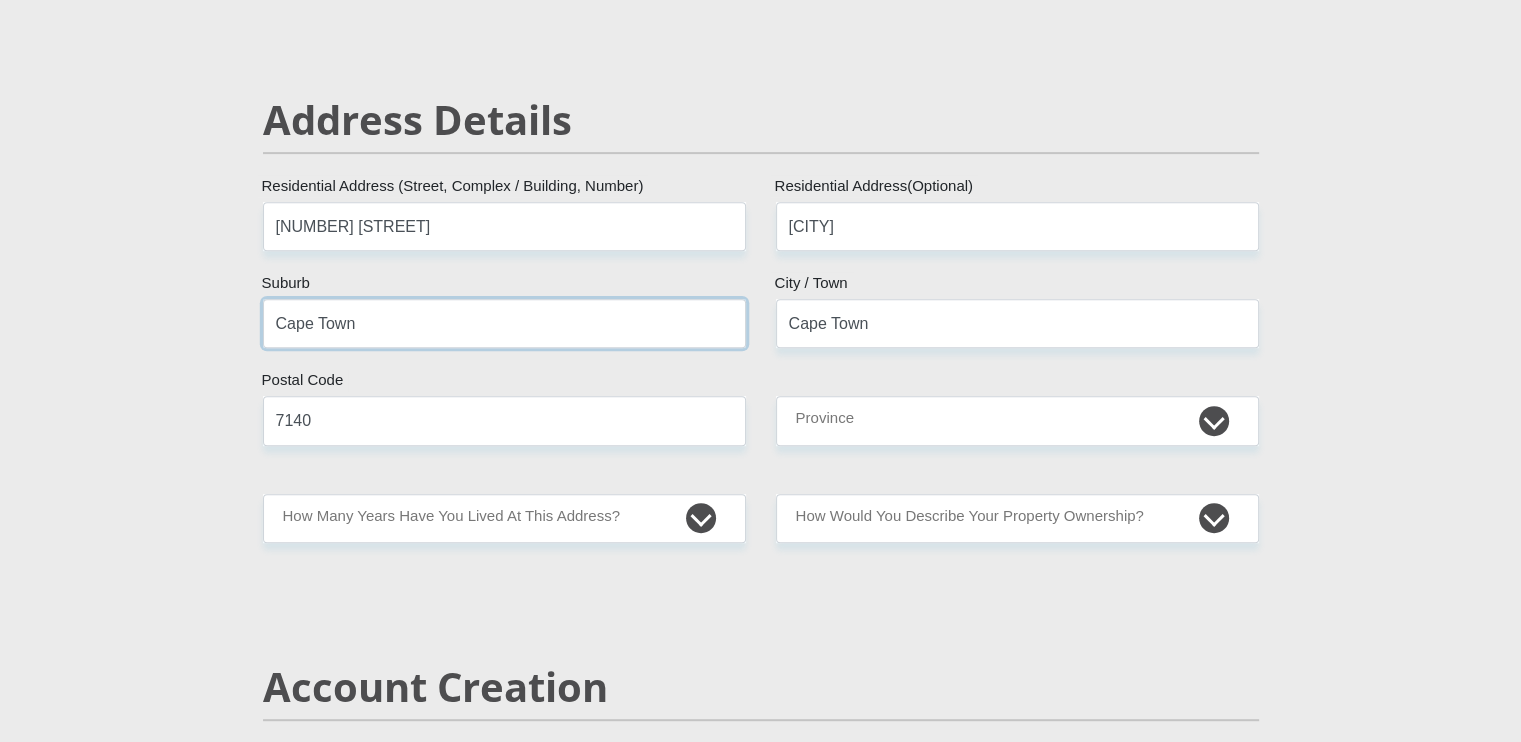 drag, startPoint x: 362, startPoint y: 323, endPoint x: 213, endPoint y: 319, distance: 149.05368 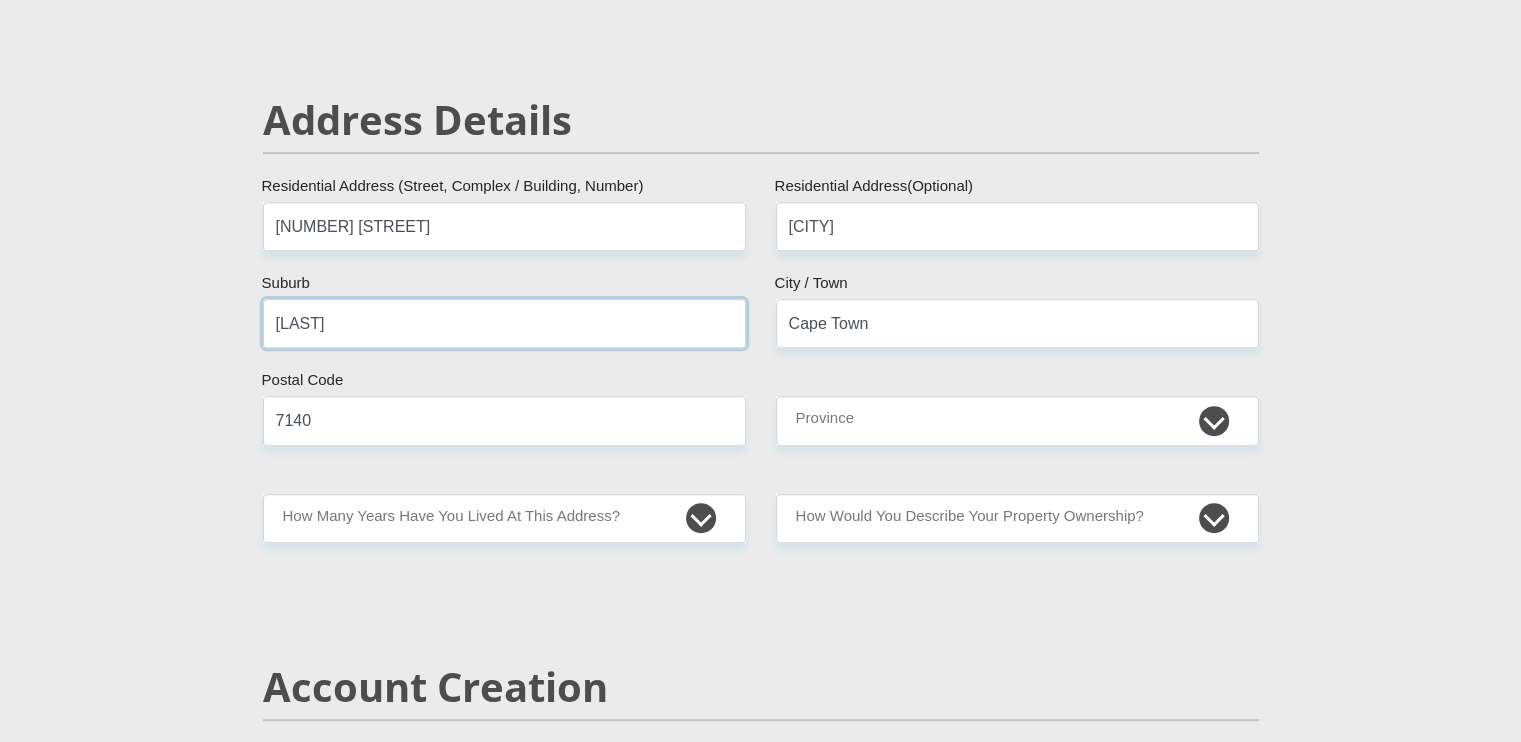 type on "[LAST]" 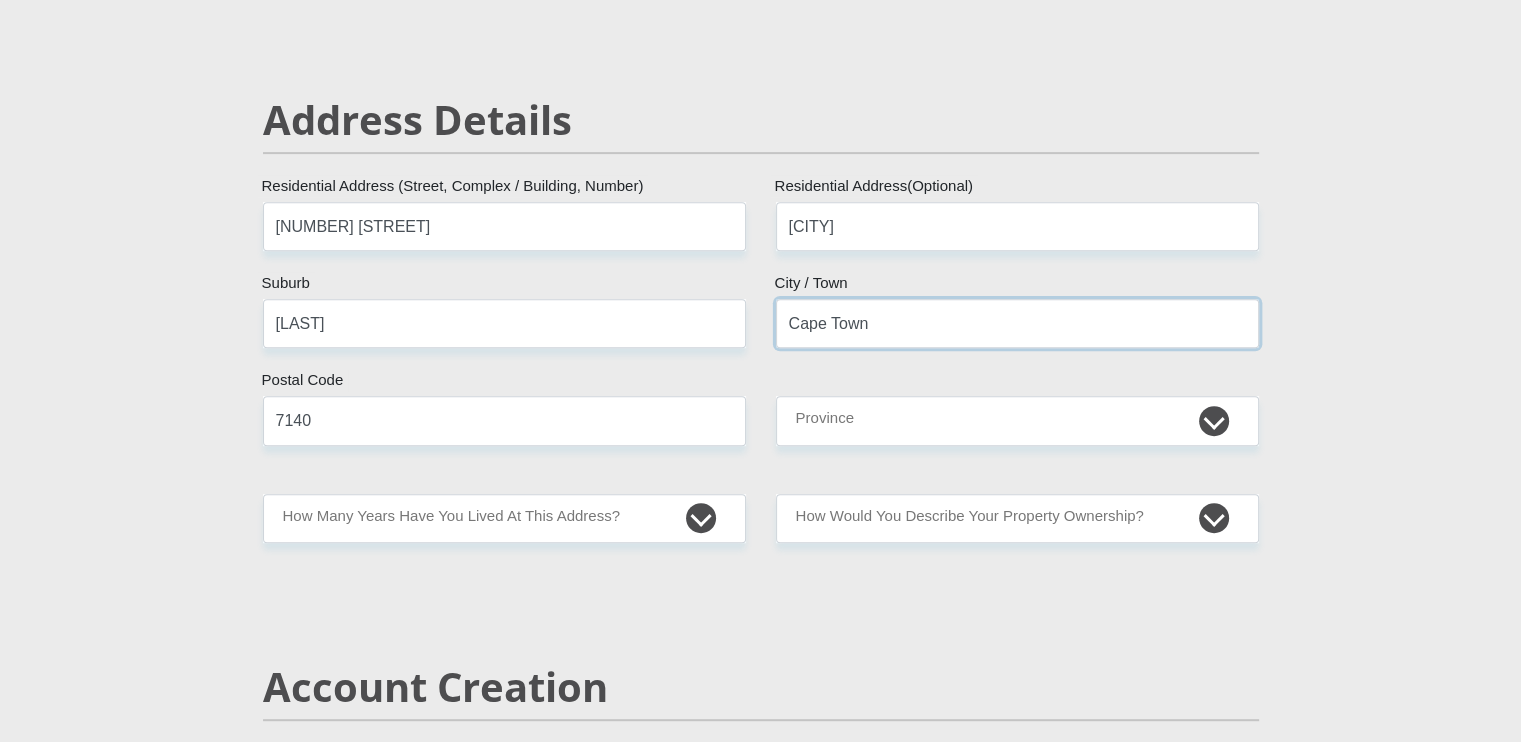 drag, startPoint x: 882, startPoint y: 321, endPoint x: 744, endPoint y: 322, distance: 138.00362 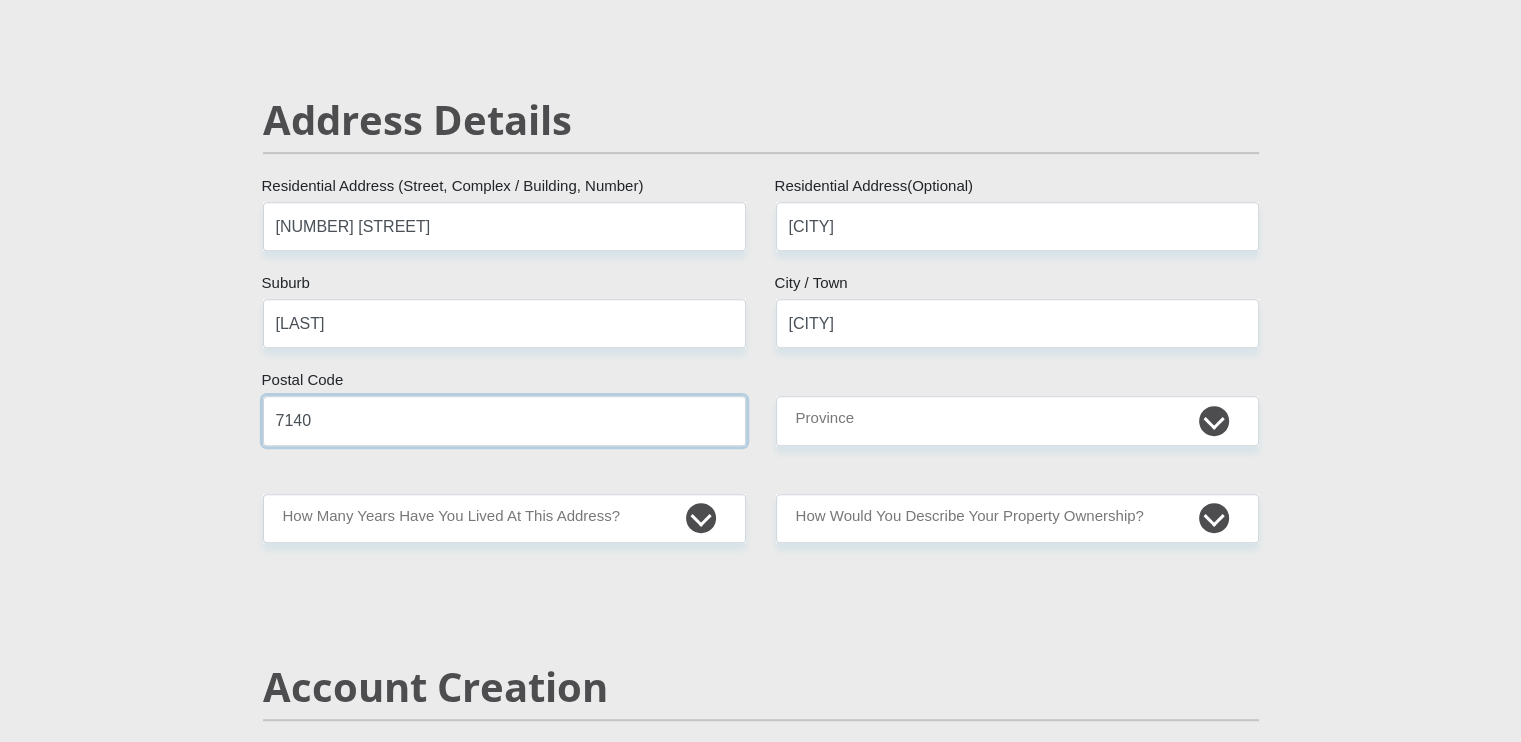 click on "7140" at bounding box center (504, 420) 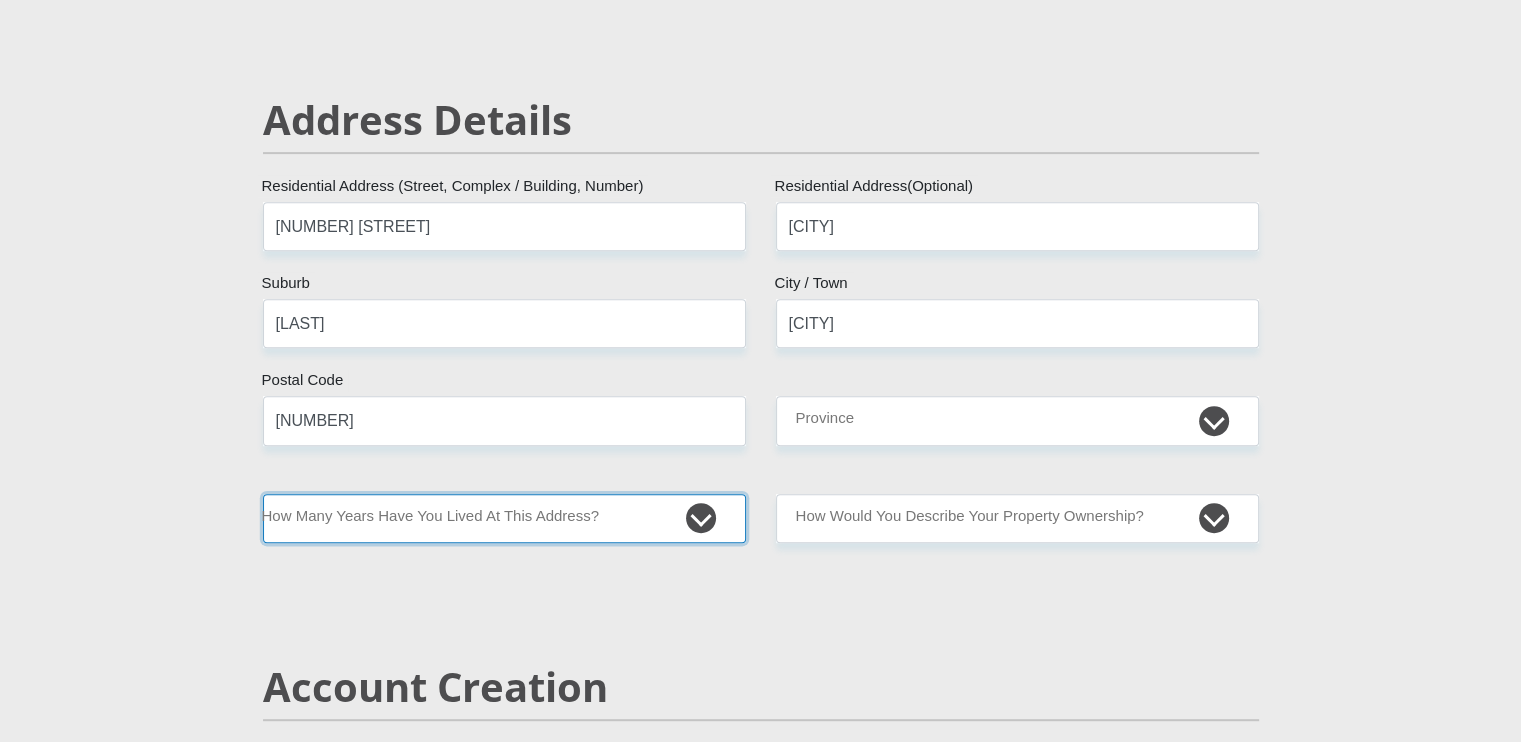 click on "less than 1 year
1-3 years
3-5 years
5+ years" at bounding box center [504, 518] 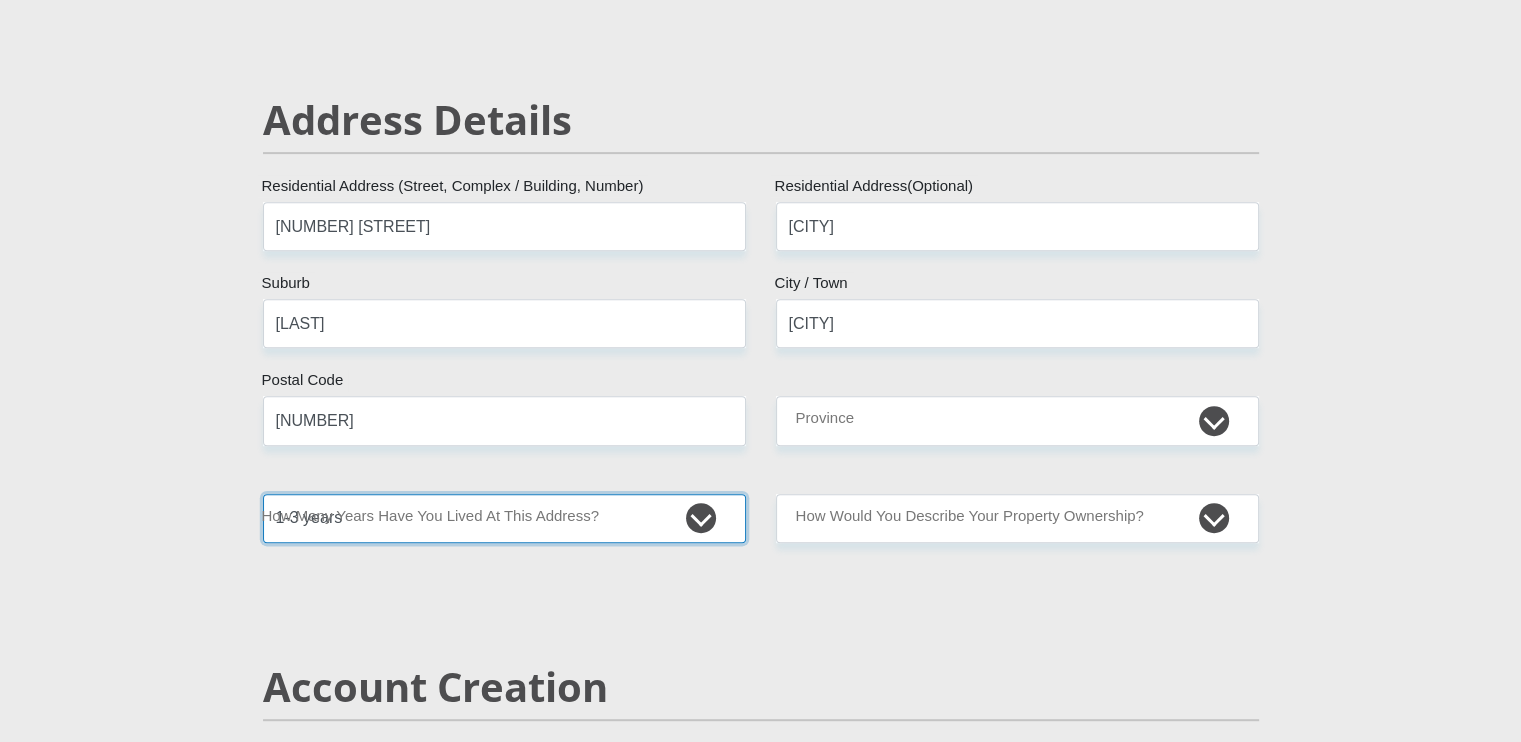 click on "less than 1 year
1-3 years
3-5 years
5+ years" at bounding box center (504, 518) 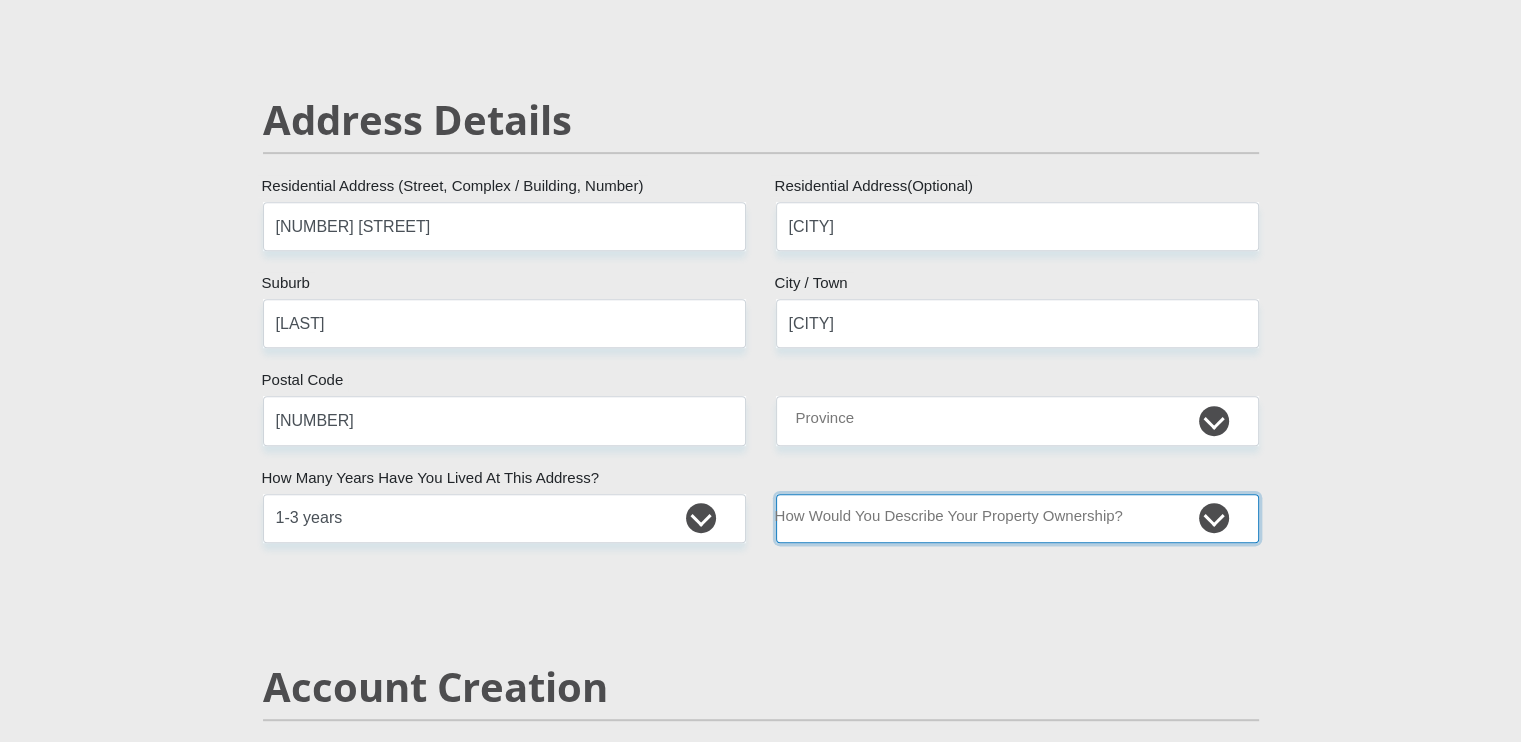 click on "Owned
Rented
Family Owned
Company Dwelling" at bounding box center [1017, 518] 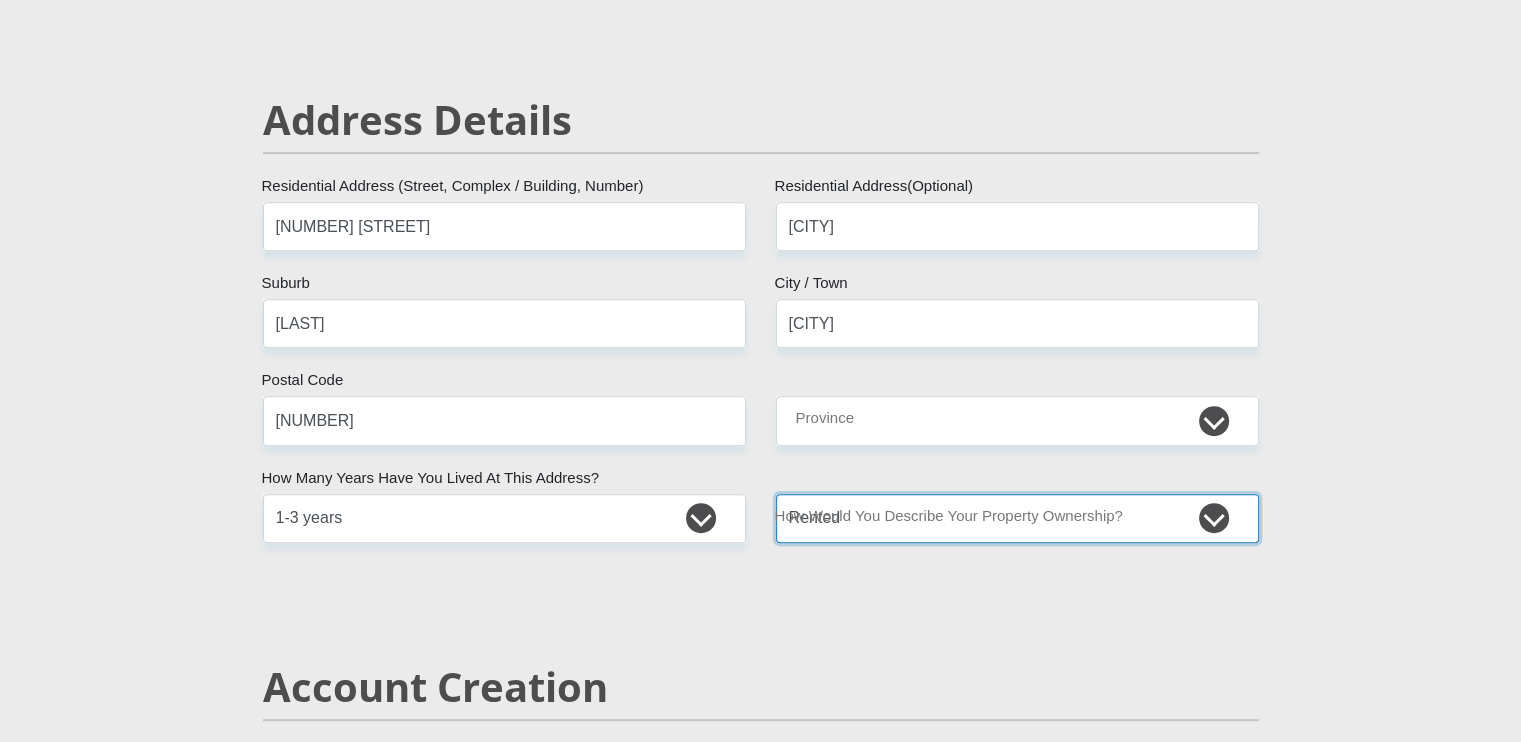 click on "Owned
Rented
Family Owned
Company Dwelling" at bounding box center [1017, 518] 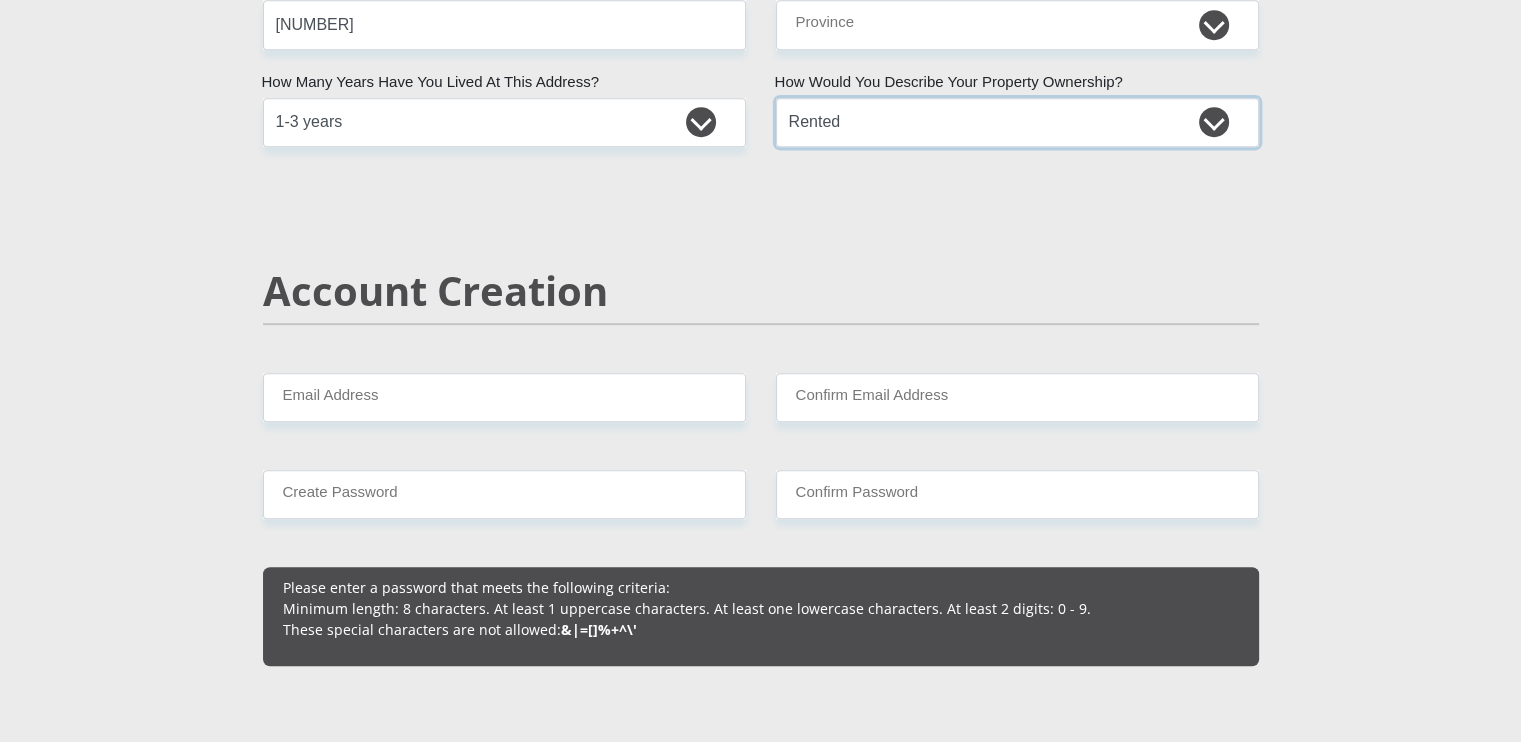 scroll, scrollTop: 1200, scrollLeft: 0, axis: vertical 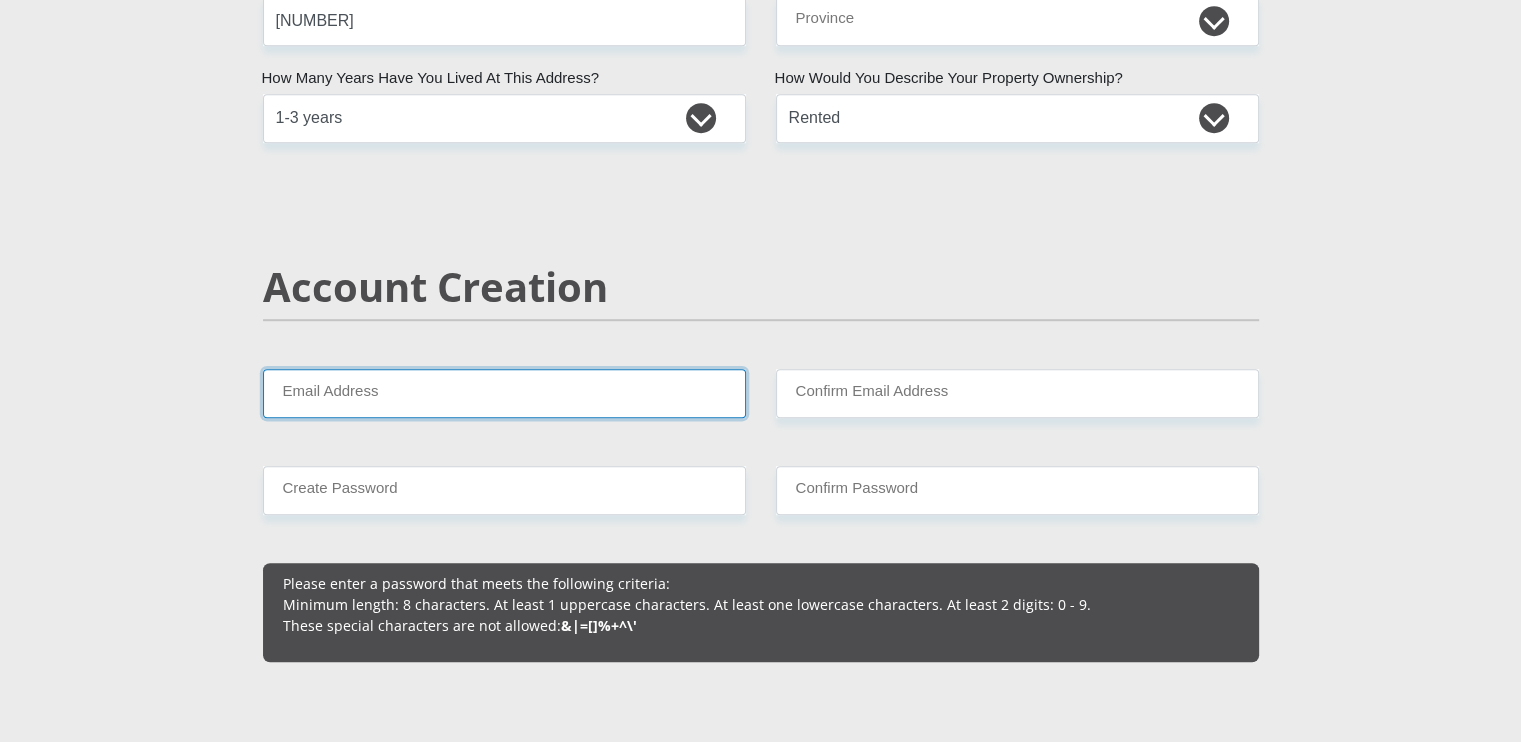 click on "Email Address" at bounding box center [504, 393] 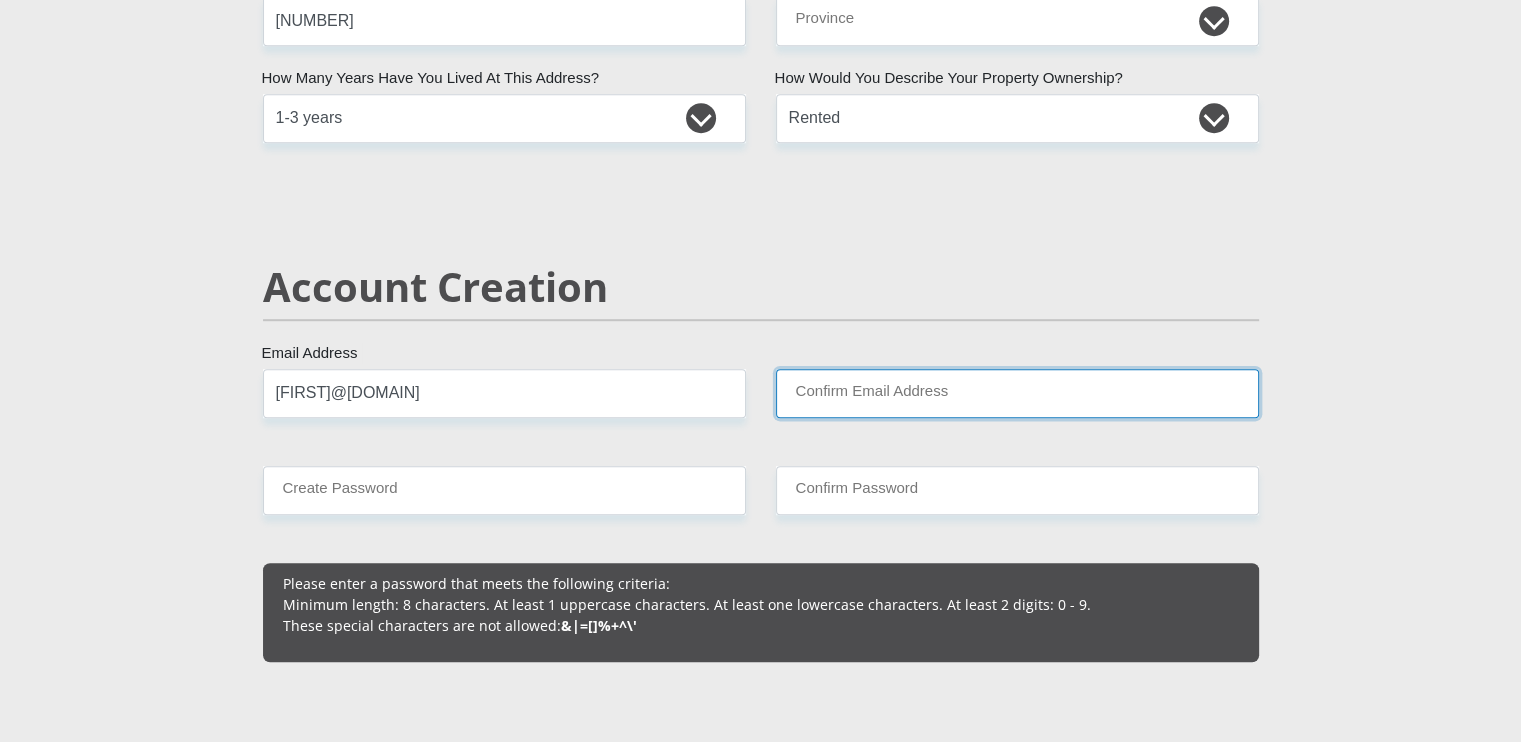 type on "[FIRST]@[DOMAIN]" 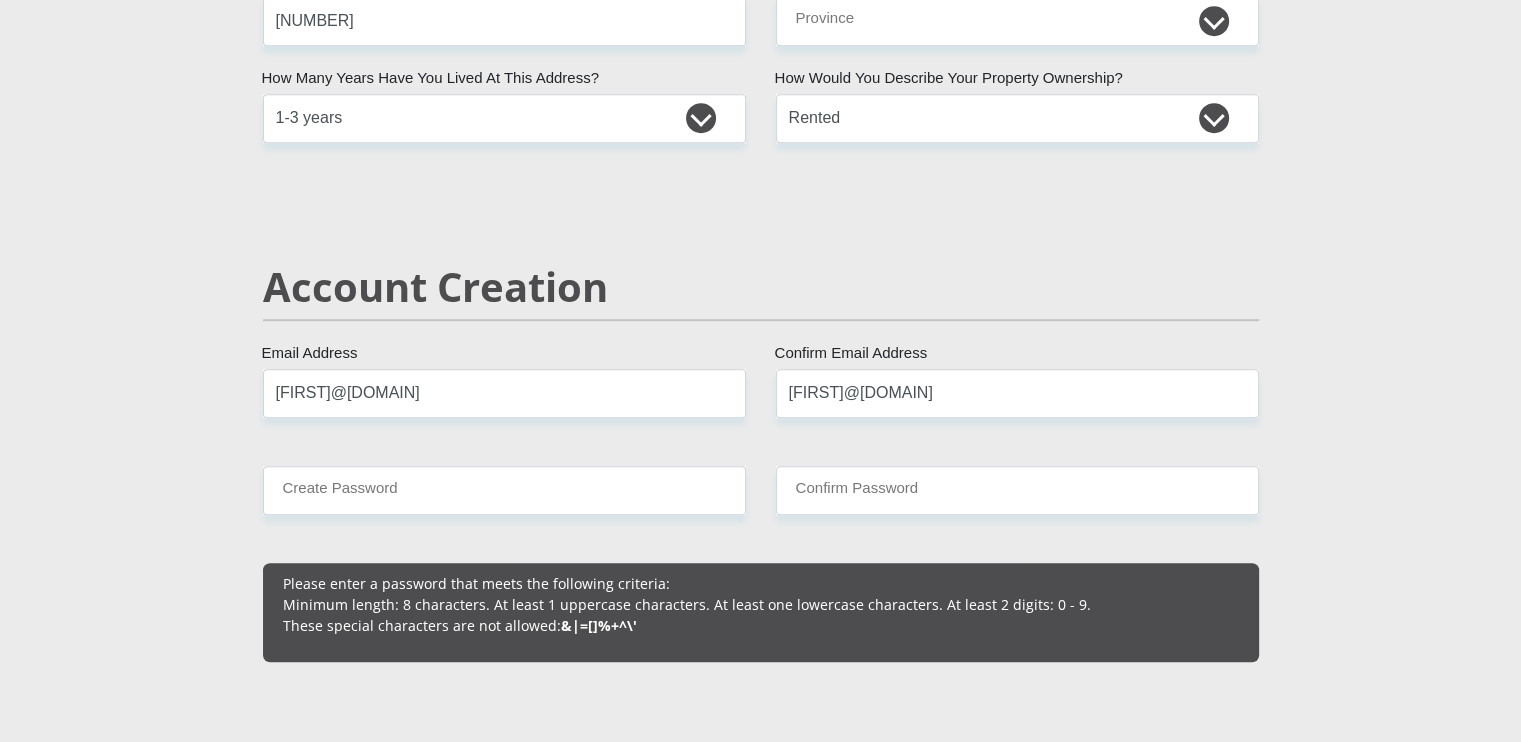 type 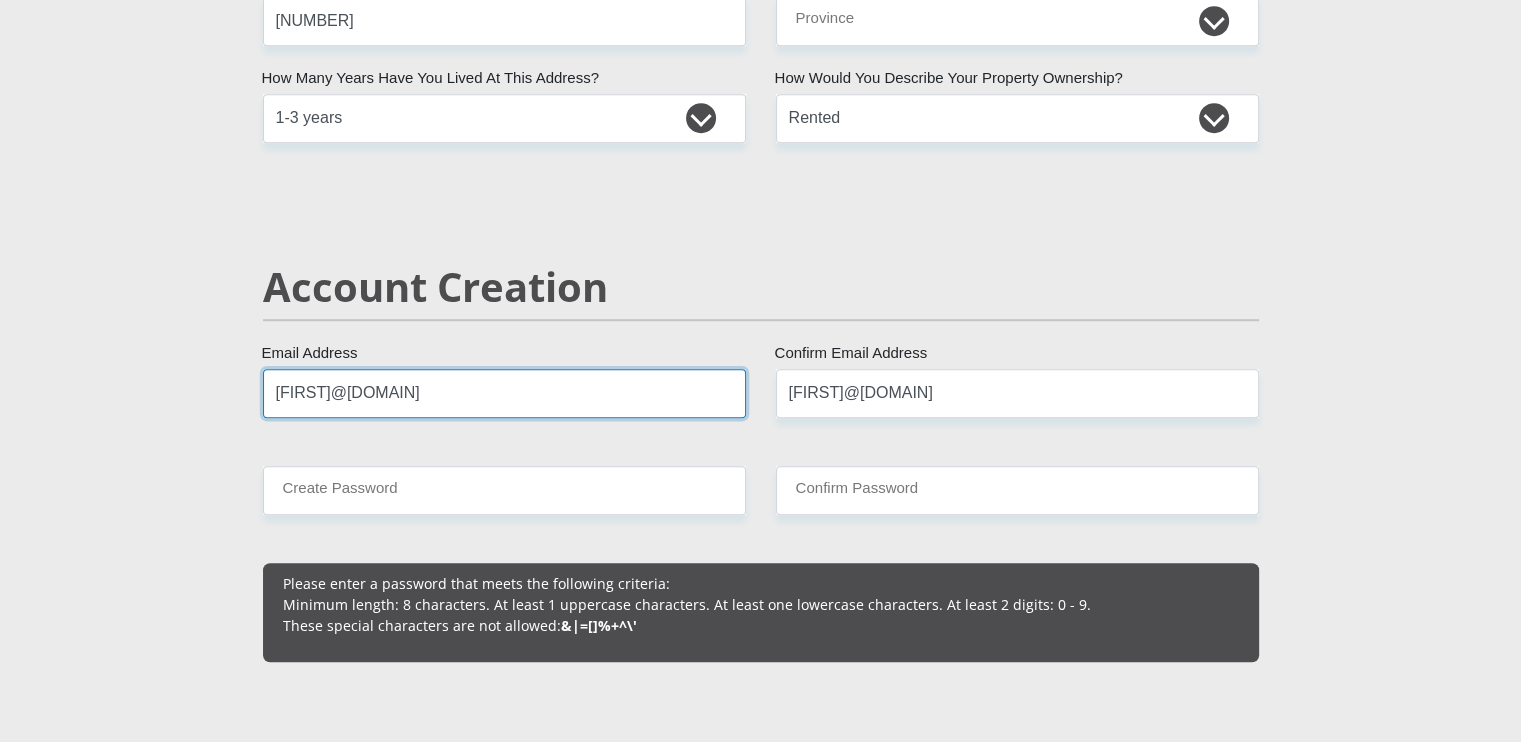 type 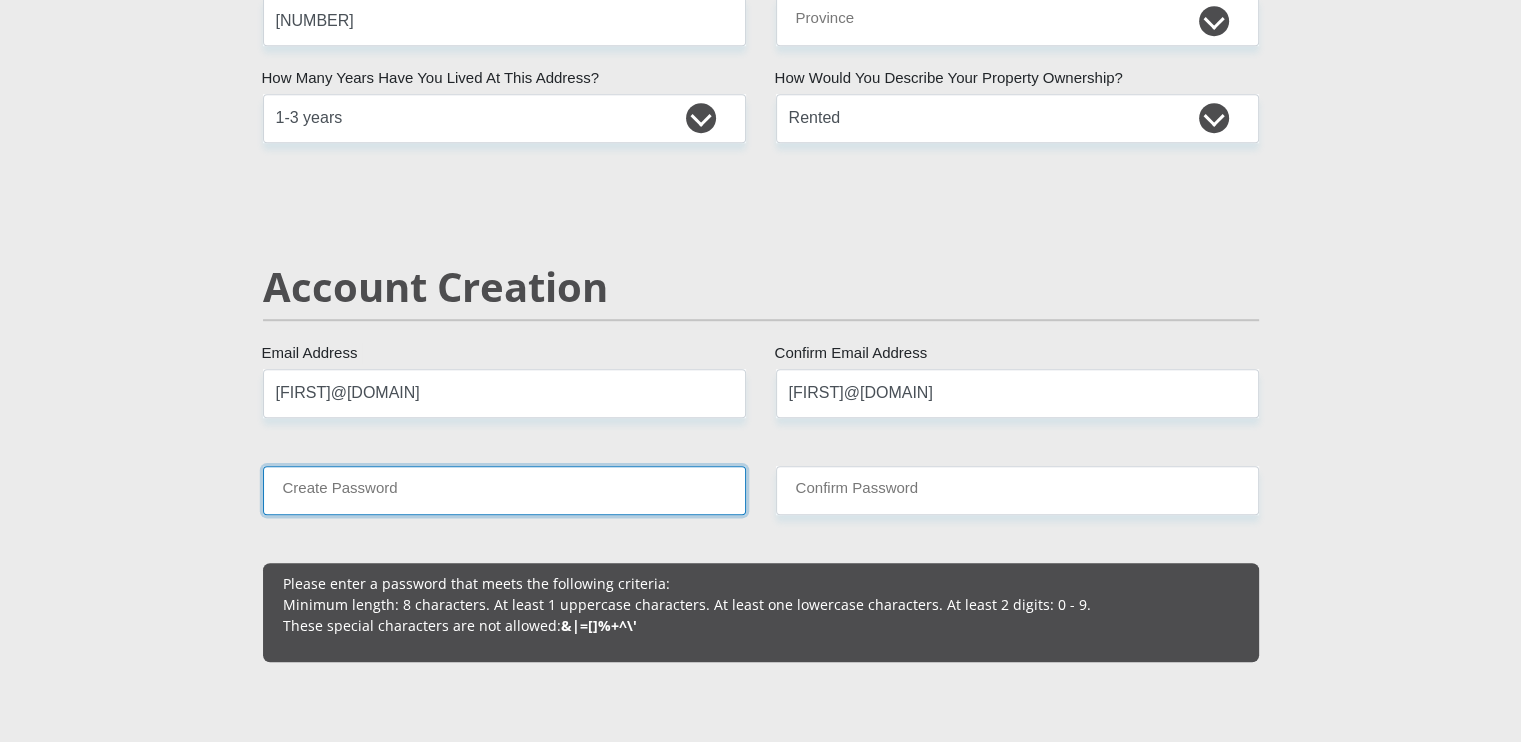 click on "Create Password" at bounding box center (504, 490) 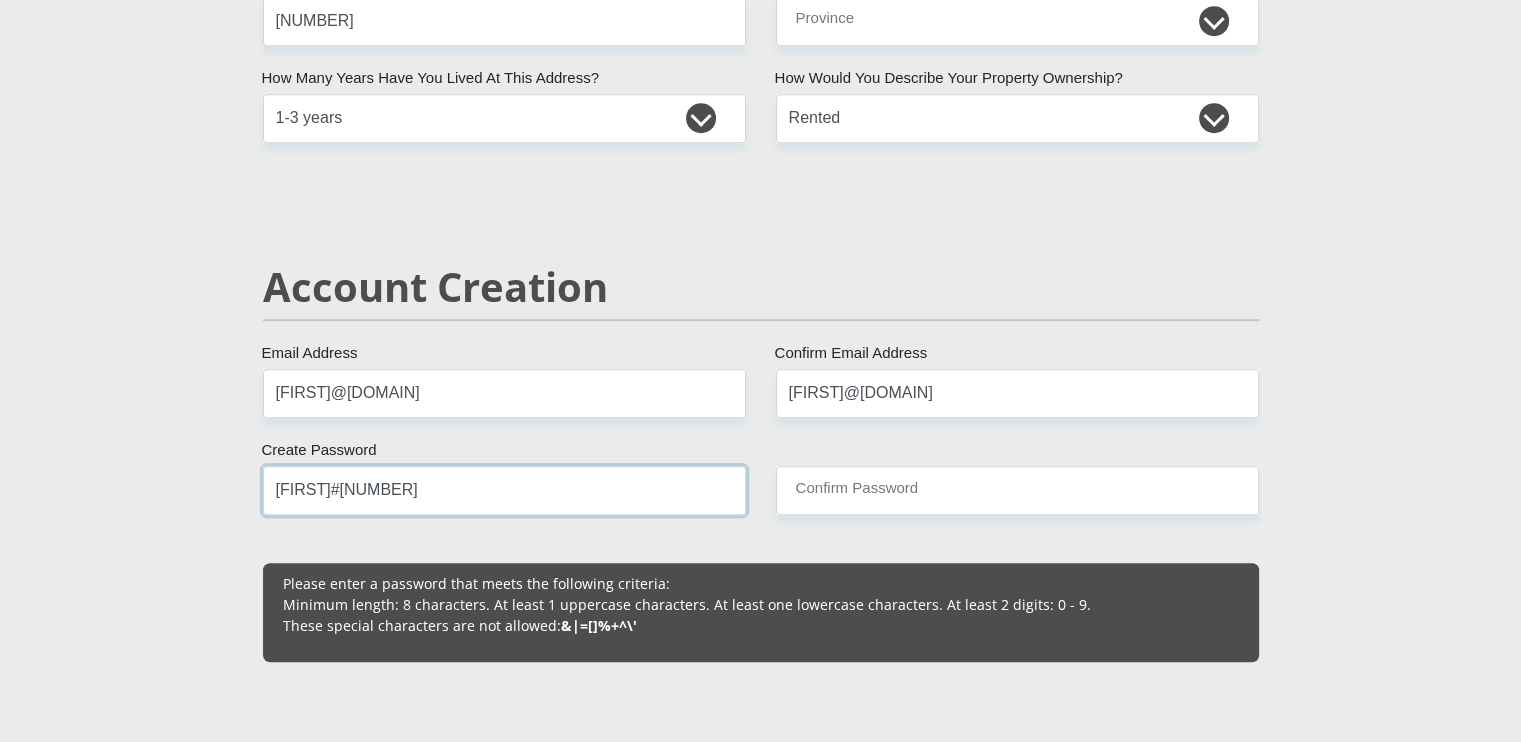 type on "[FIRST]#[NUMBER]" 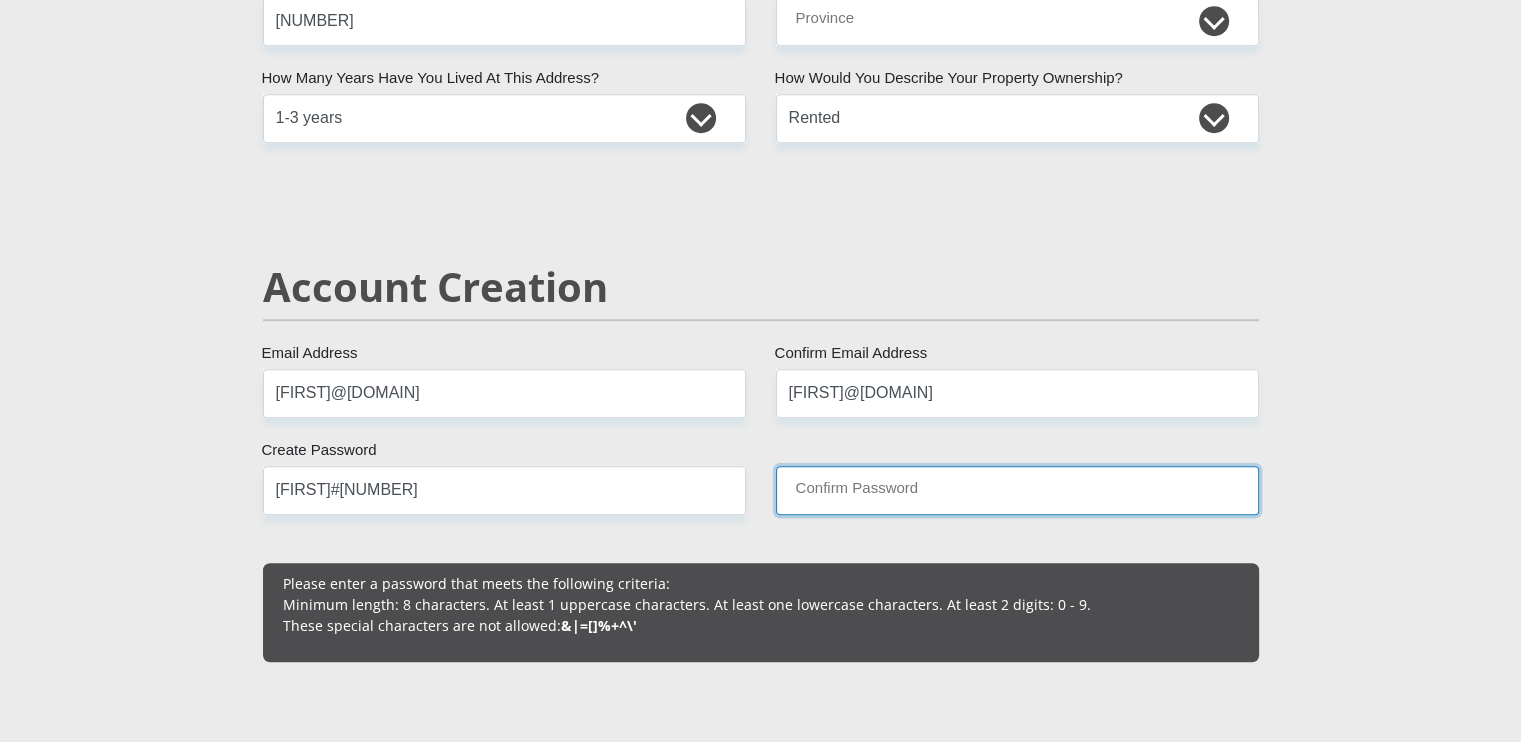 click on "Confirm Password" at bounding box center [1017, 490] 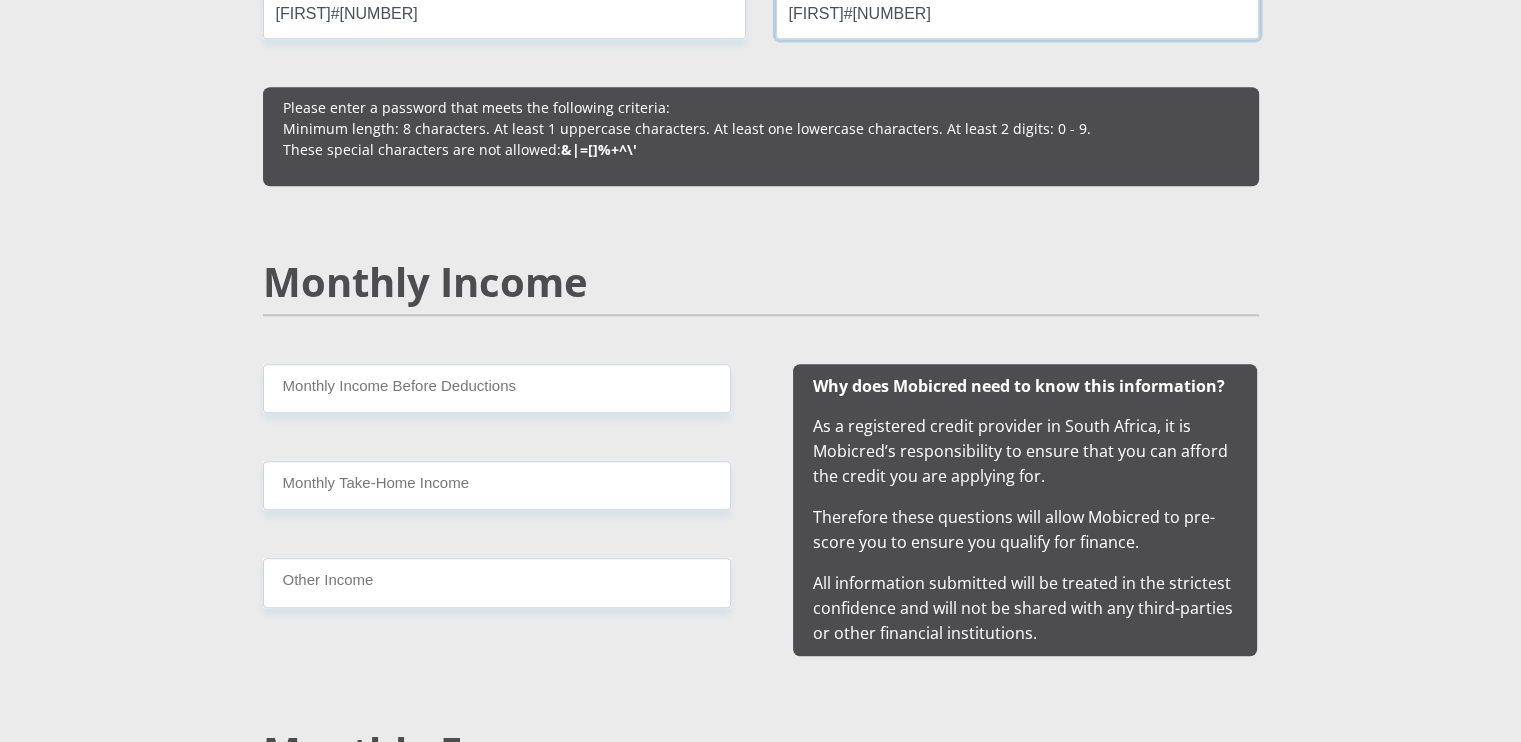 scroll, scrollTop: 1700, scrollLeft: 0, axis: vertical 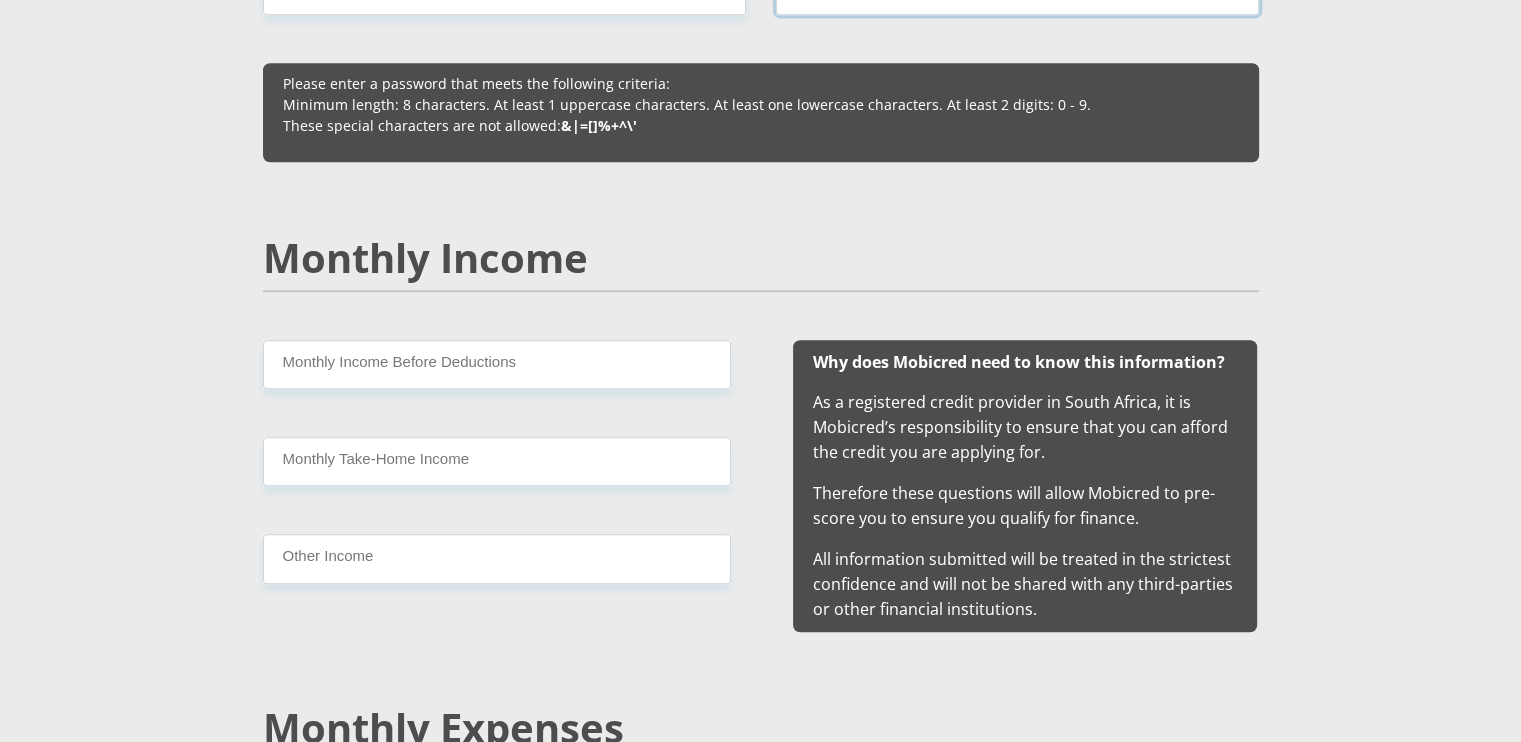 type on "[FIRST]#[NUMBER]" 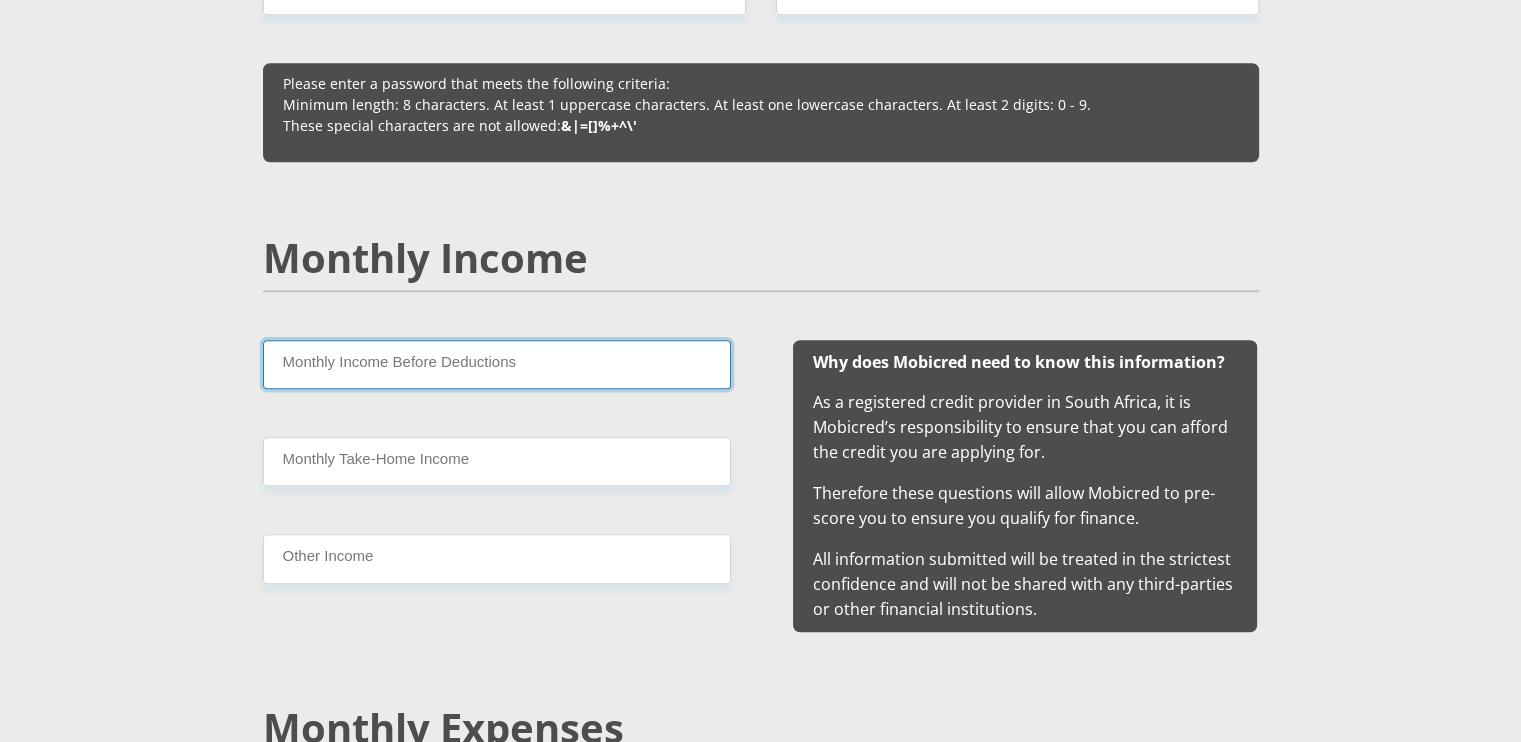 click on "Monthly Income Before Deductions" at bounding box center (497, 364) 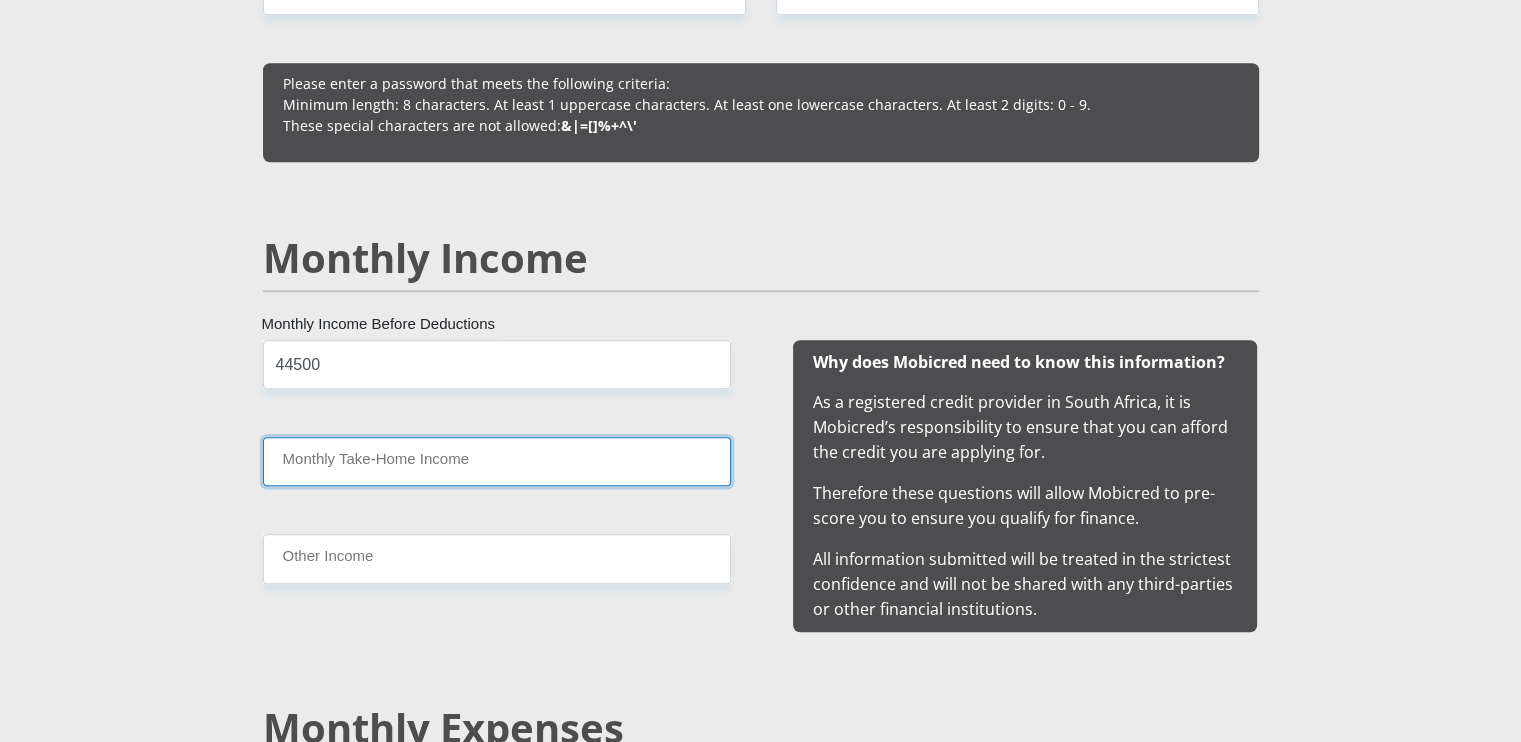 click on "Monthly Take-Home Income" at bounding box center (497, 461) 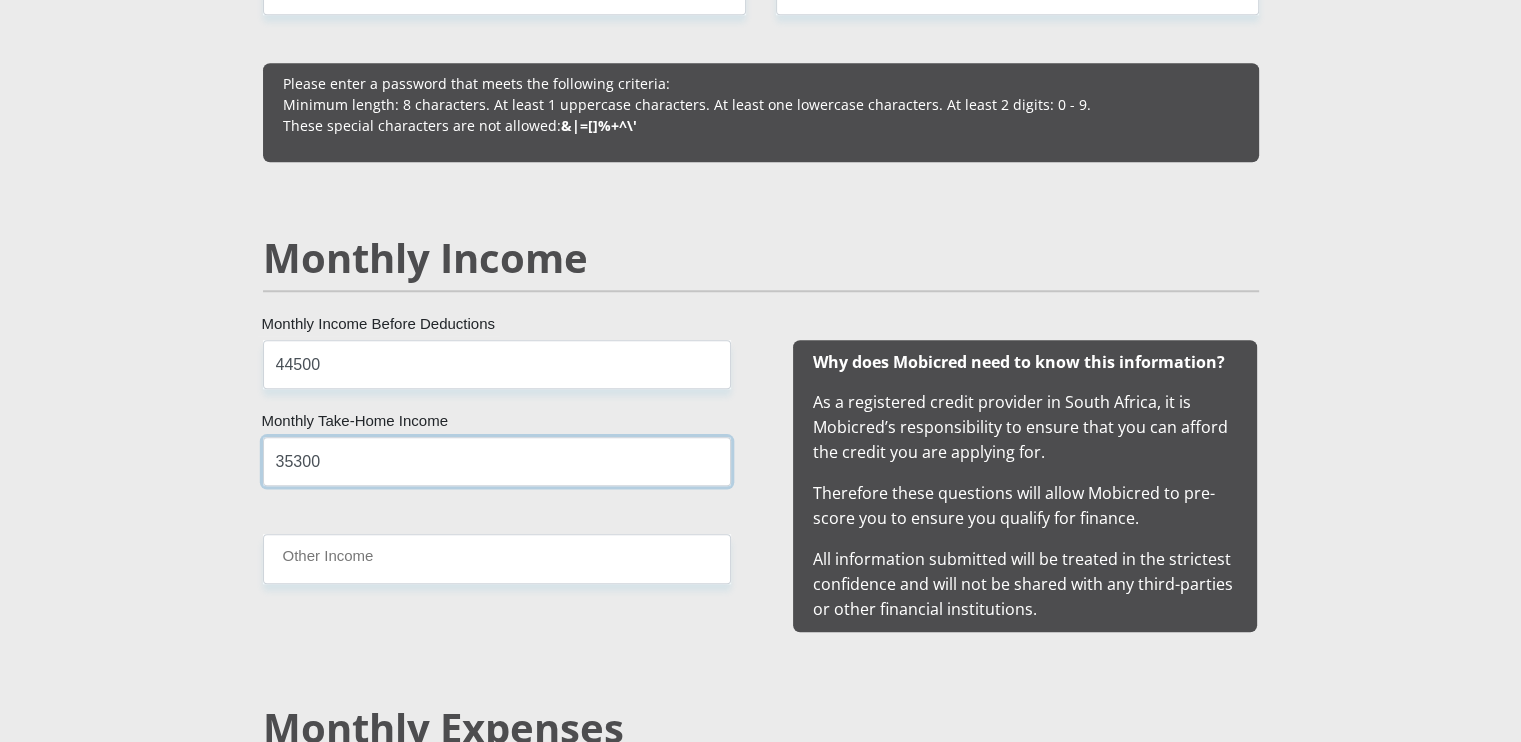 type on "35300" 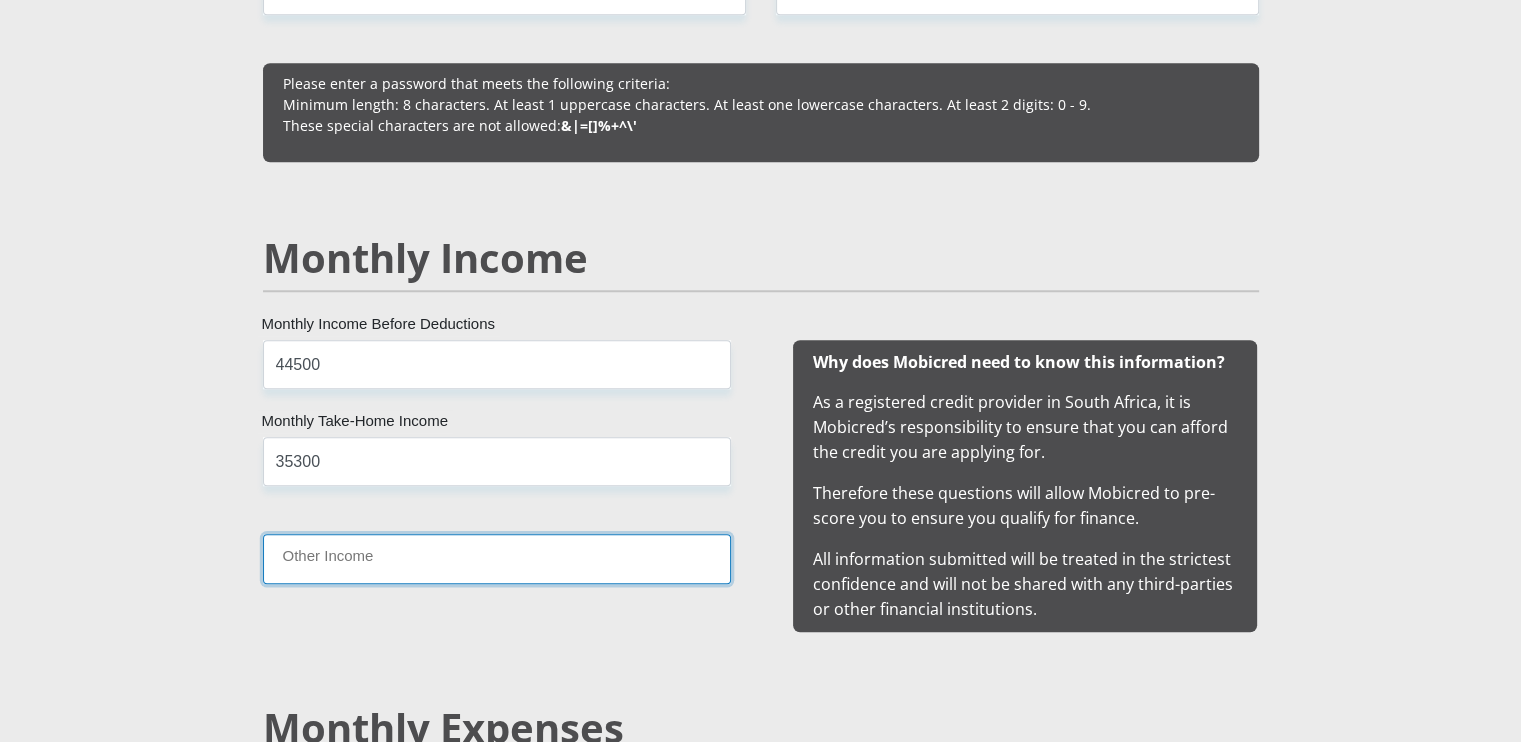 click on "Other Income" at bounding box center [497, 558] 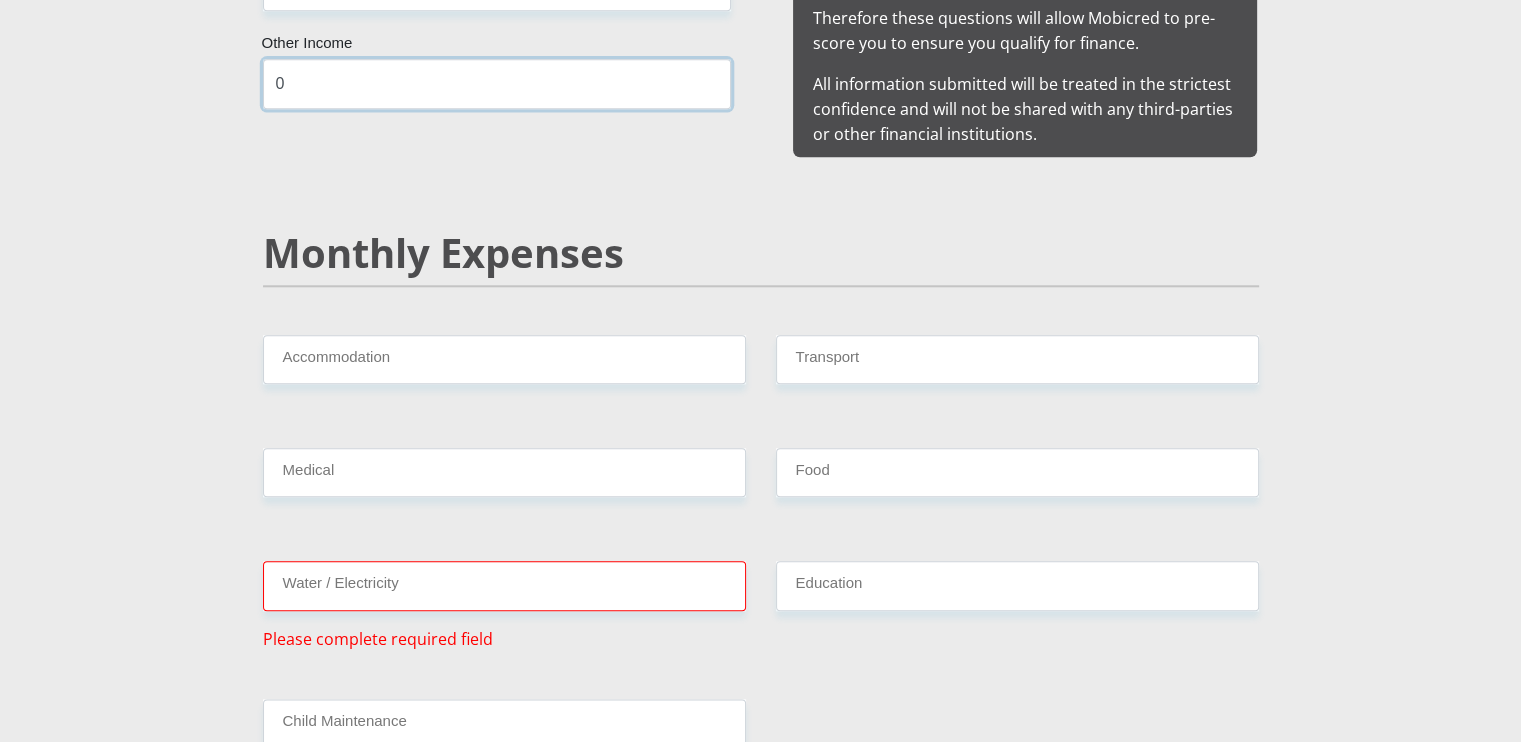 scroll, scrollTop: 2400, scrollLeft: 0, axis: vertical 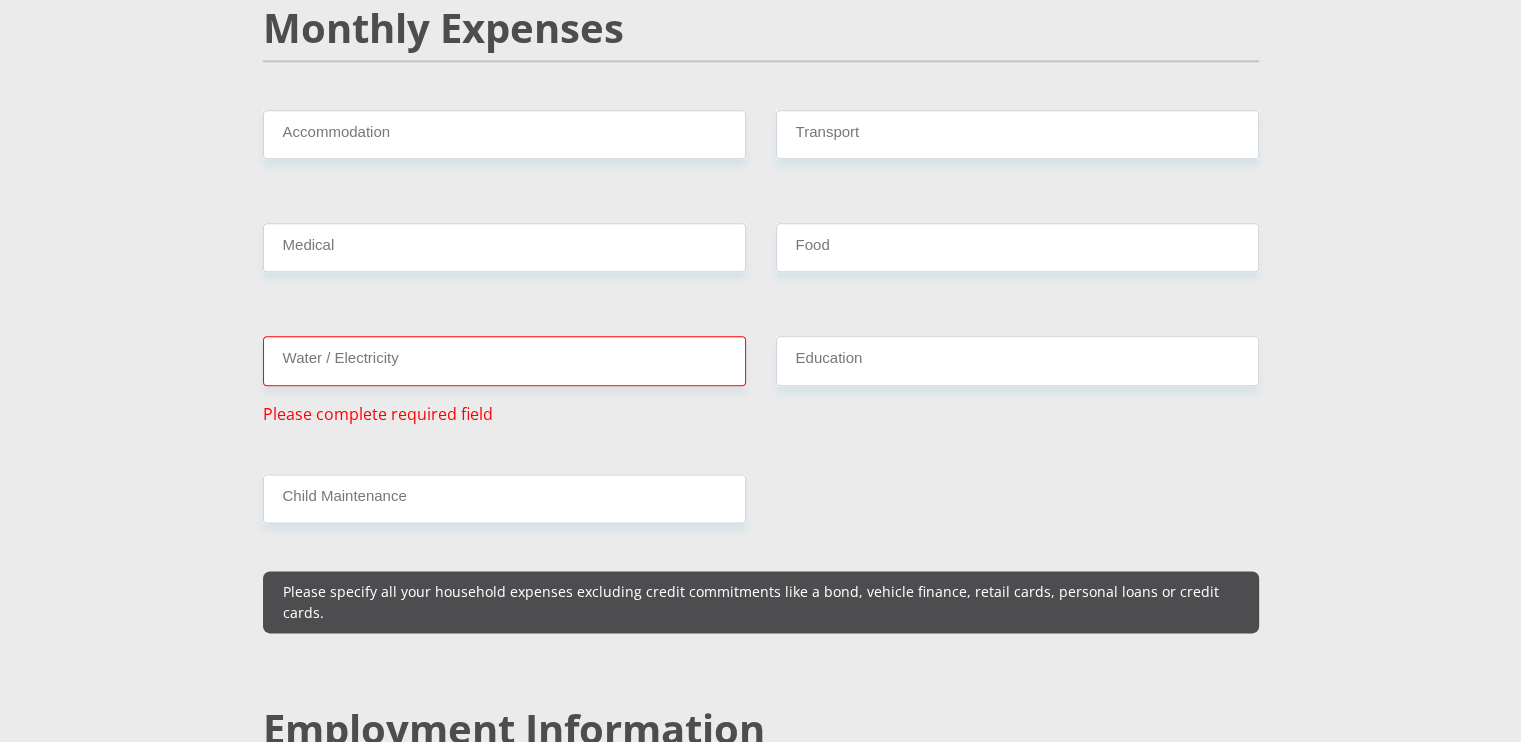 type on "0" 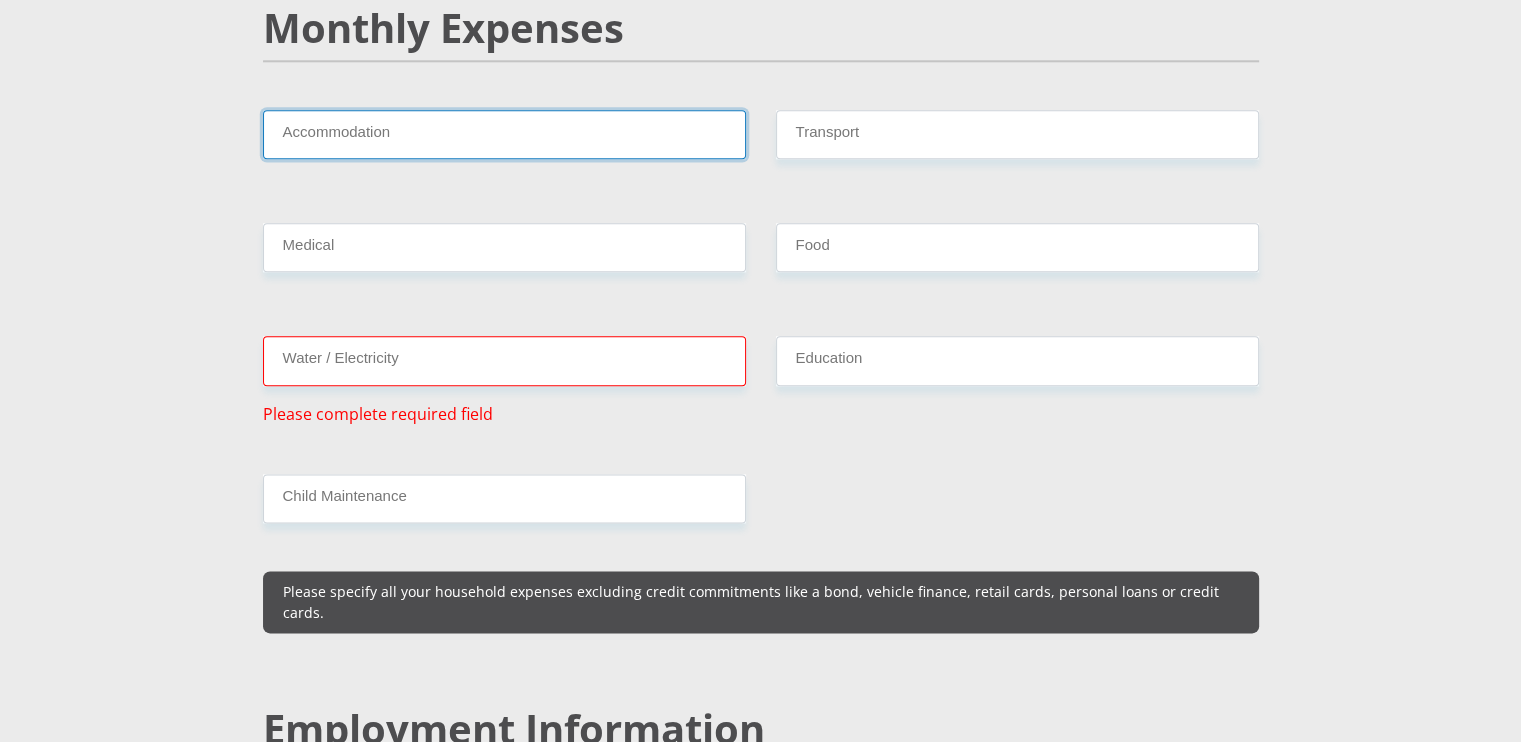 click on "Accommodation" at bounding box center [504, 134] 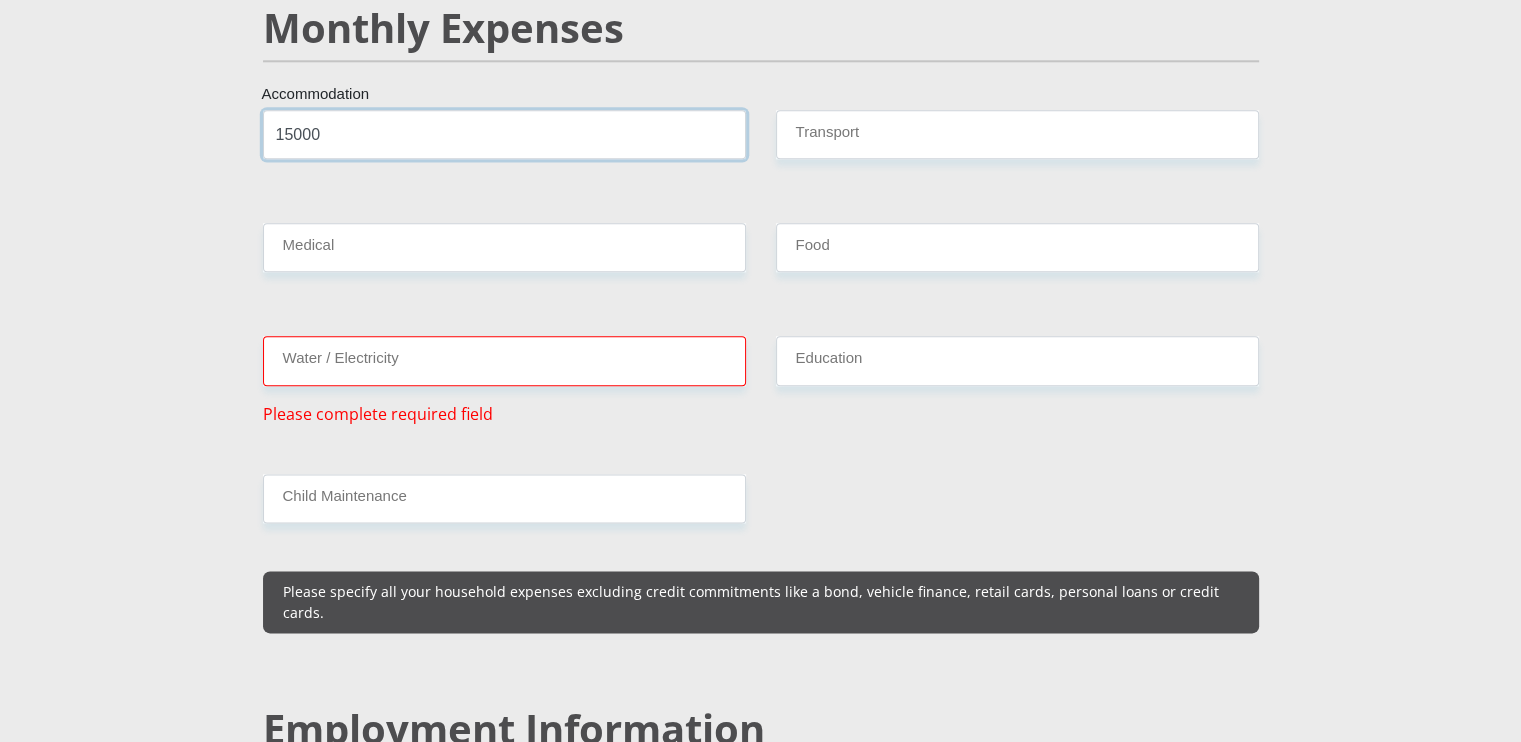 type on "15000" 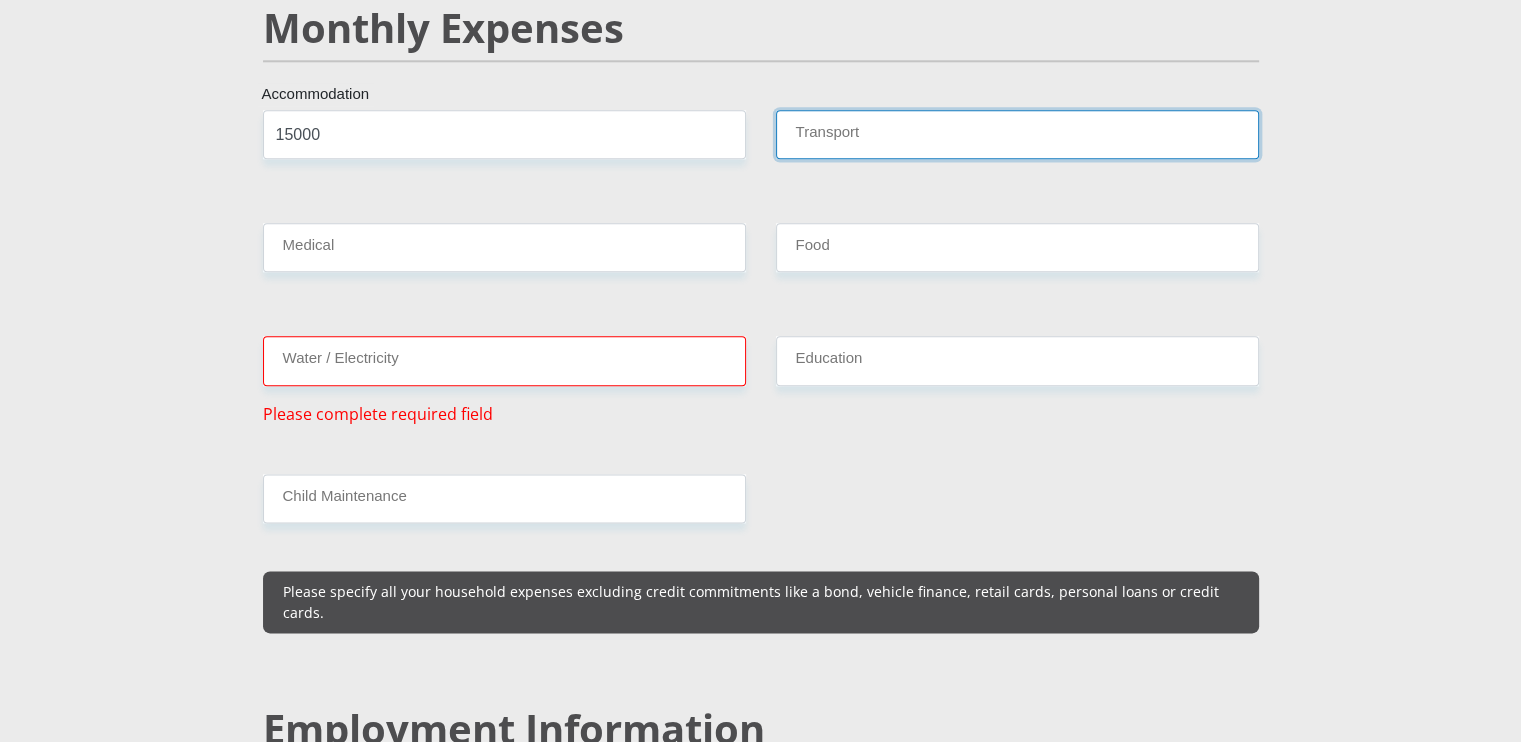 click on "Transport" at bounding box center (1017, 134) 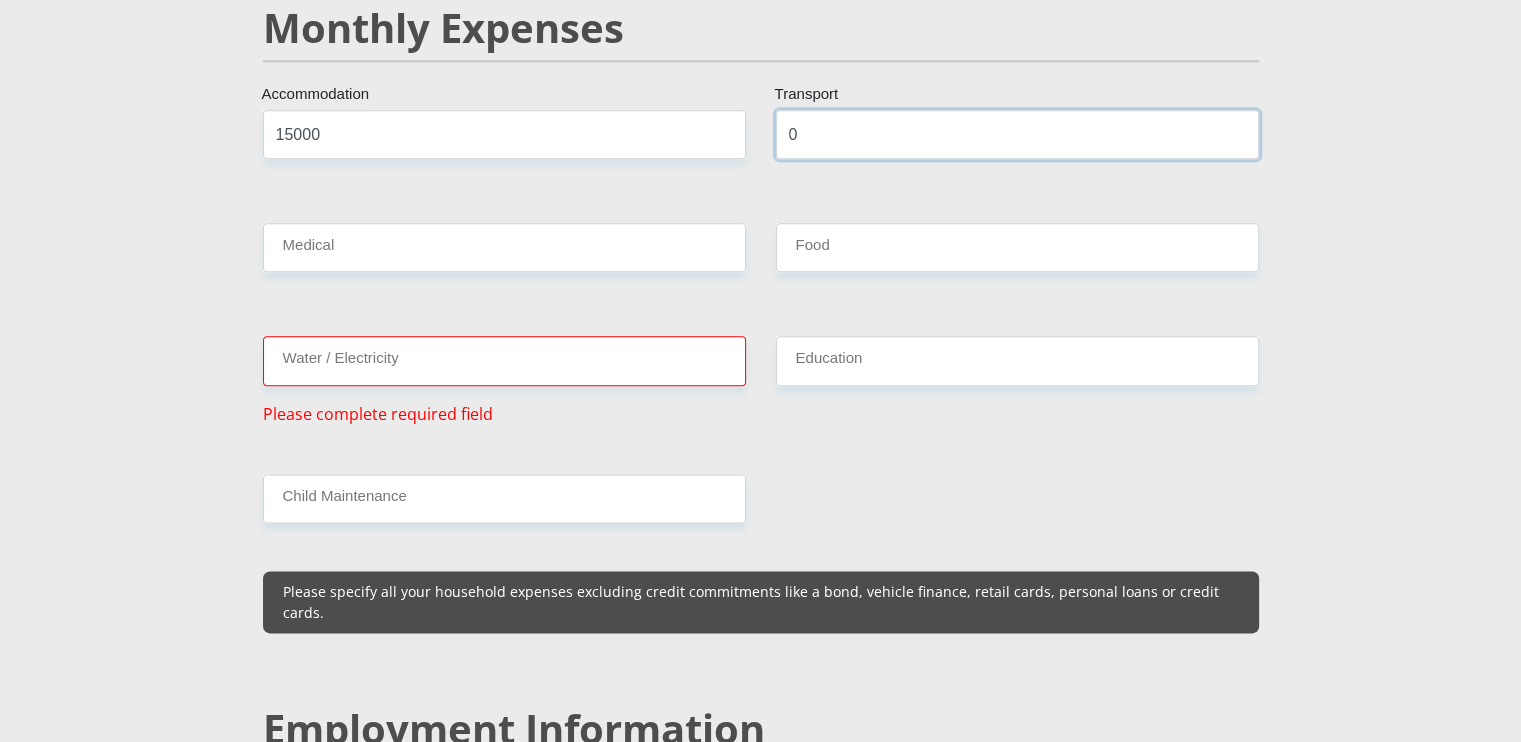 type on "0" 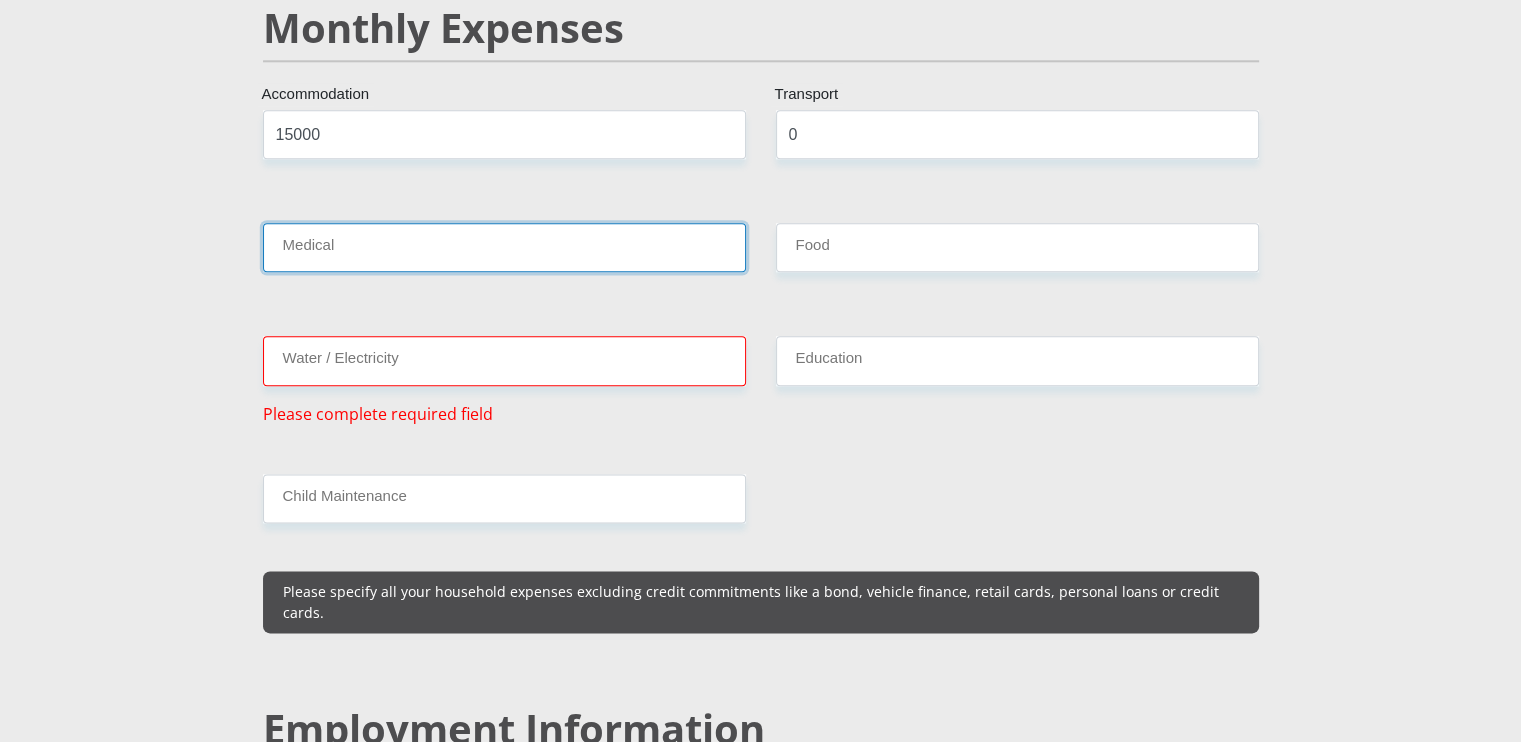 click on "Medical" at bounding box center [504, 247] 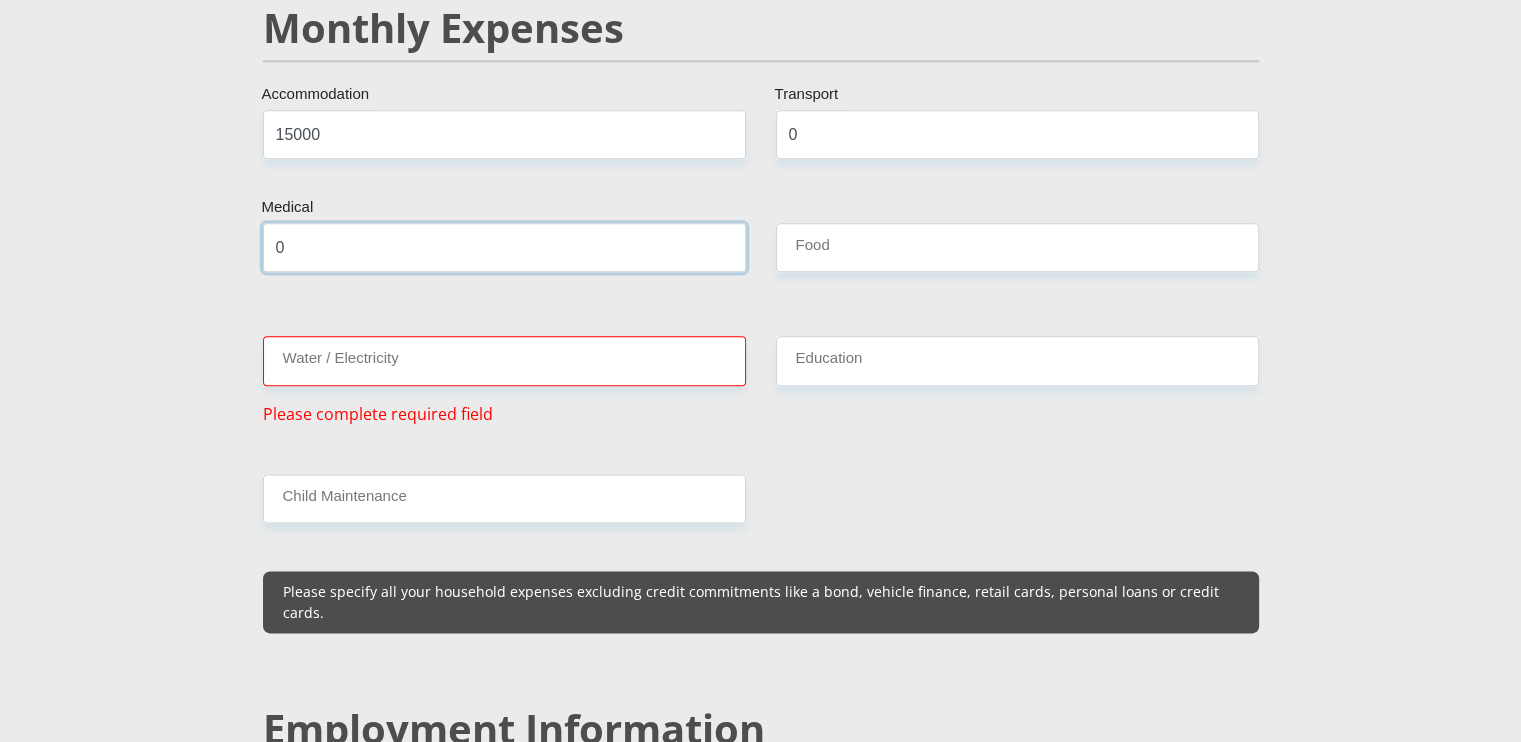 type on "0" 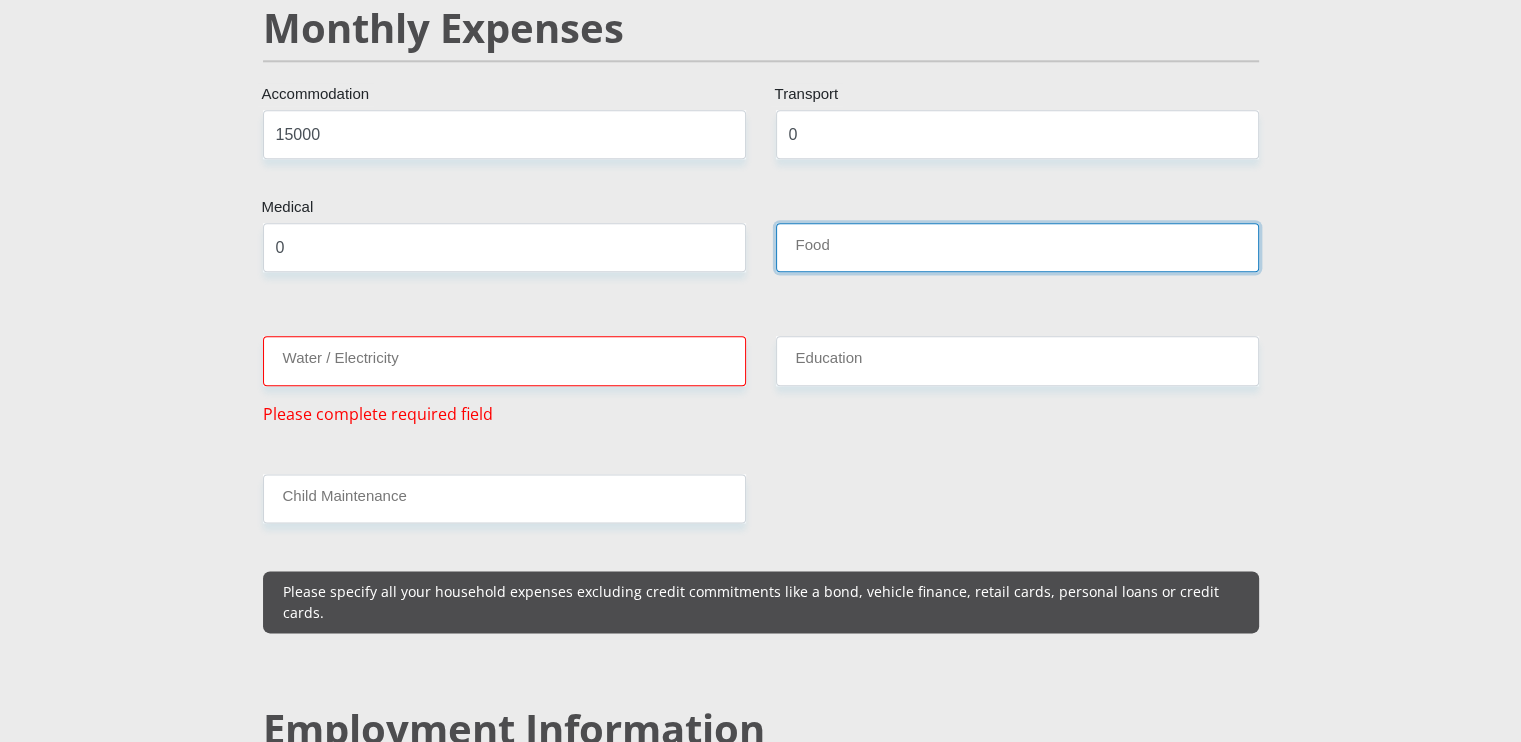 click on "Food" at bounding box center (1017, 247) 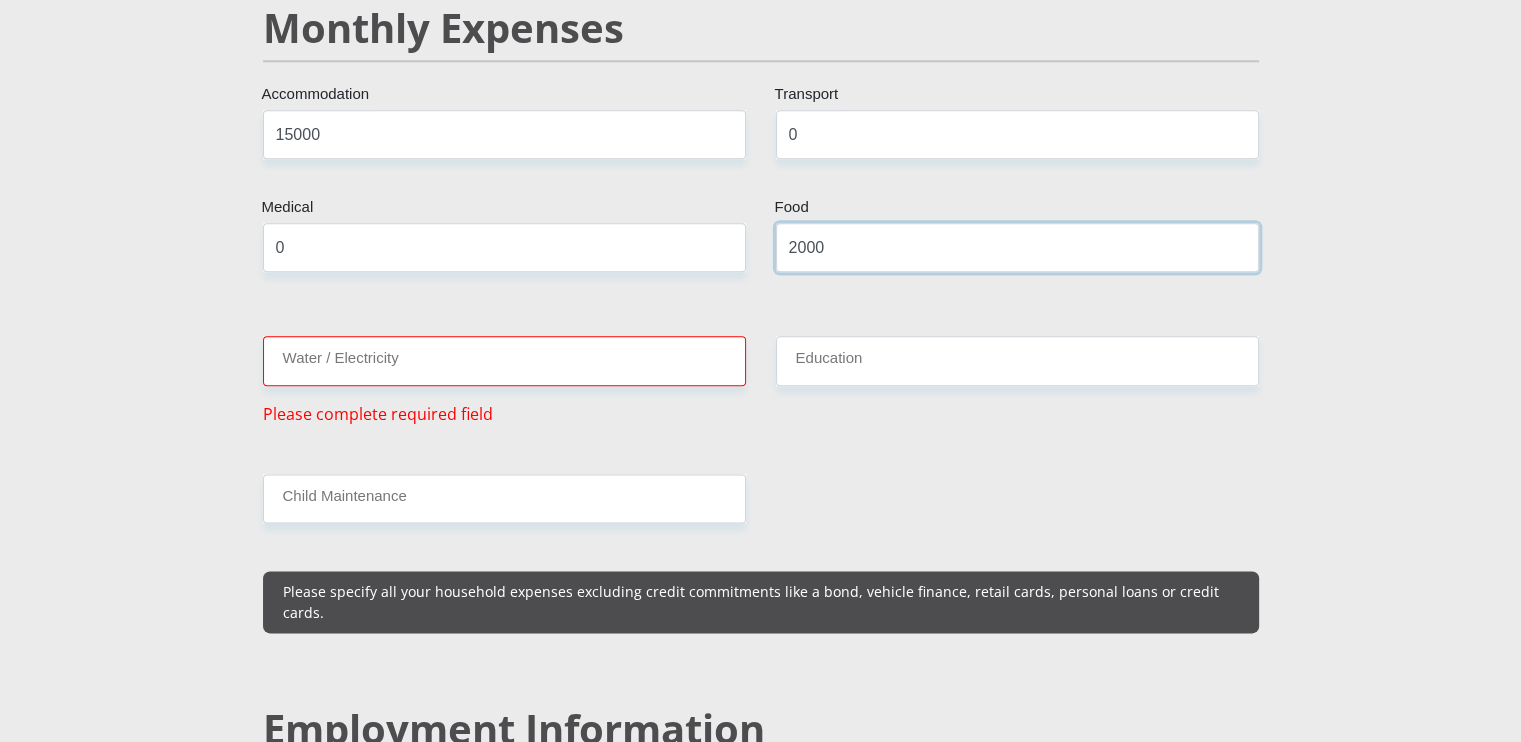type on "2000" 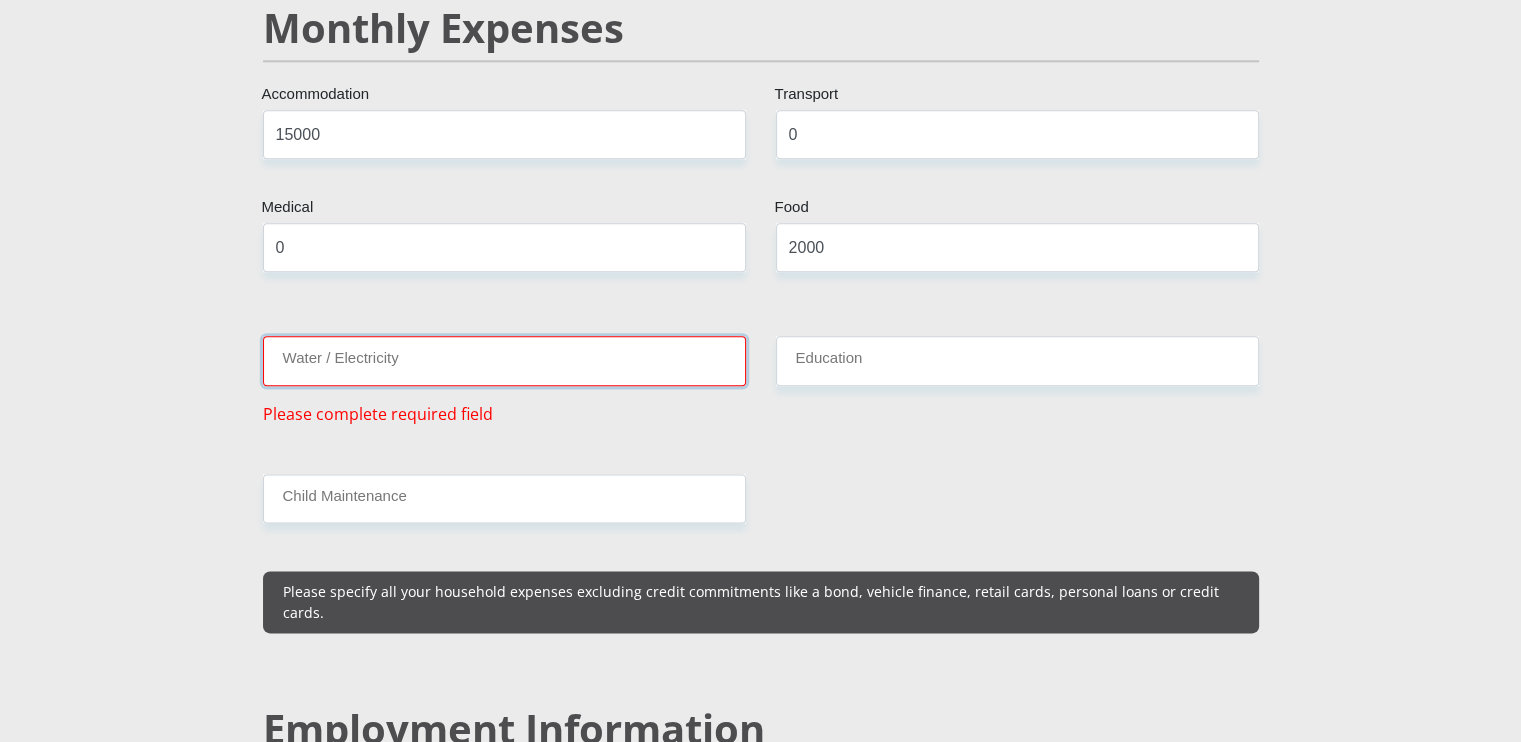click on "Water / Electricity" at bounding box center (504, 360) 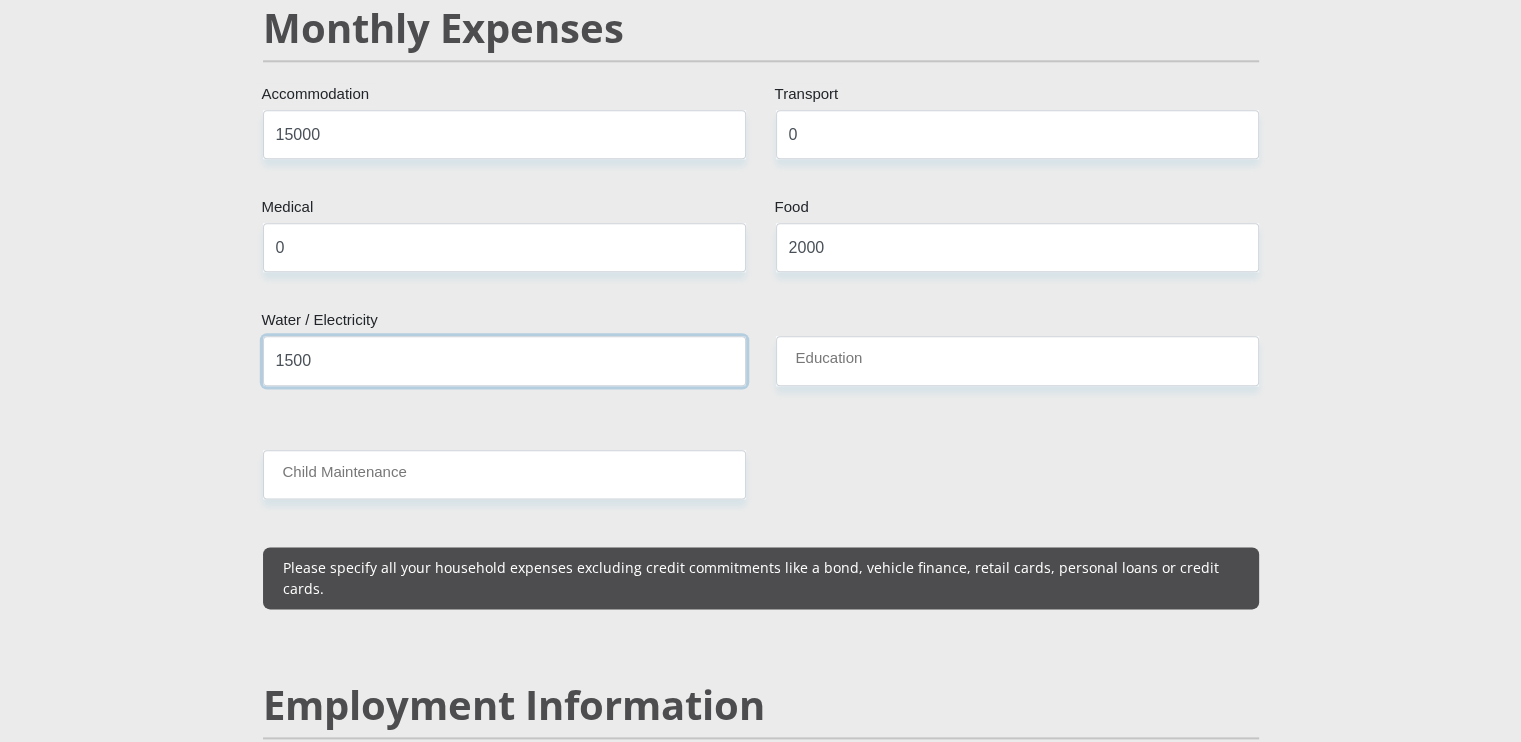type on "1500" 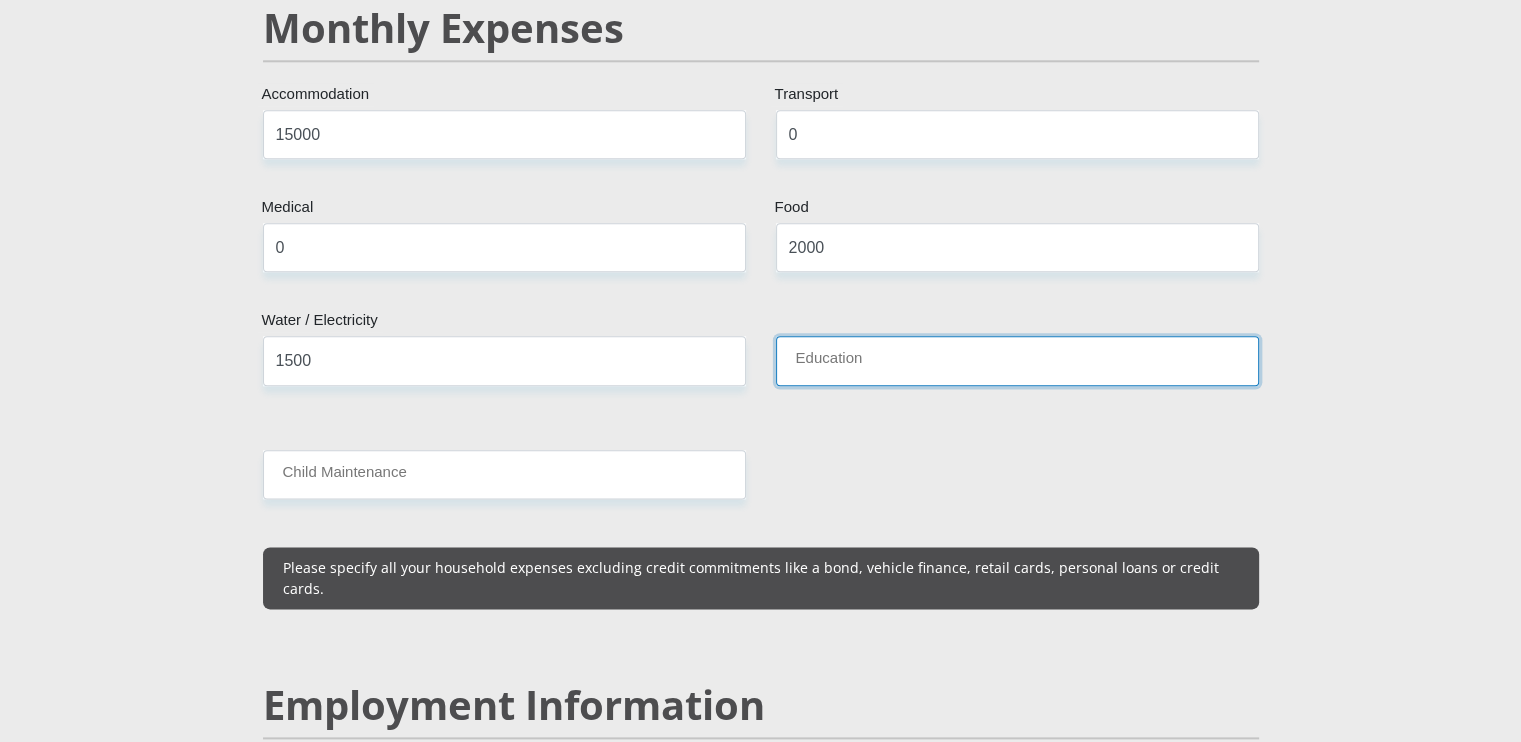 click on "Education" at bounding box center (1017, 360) 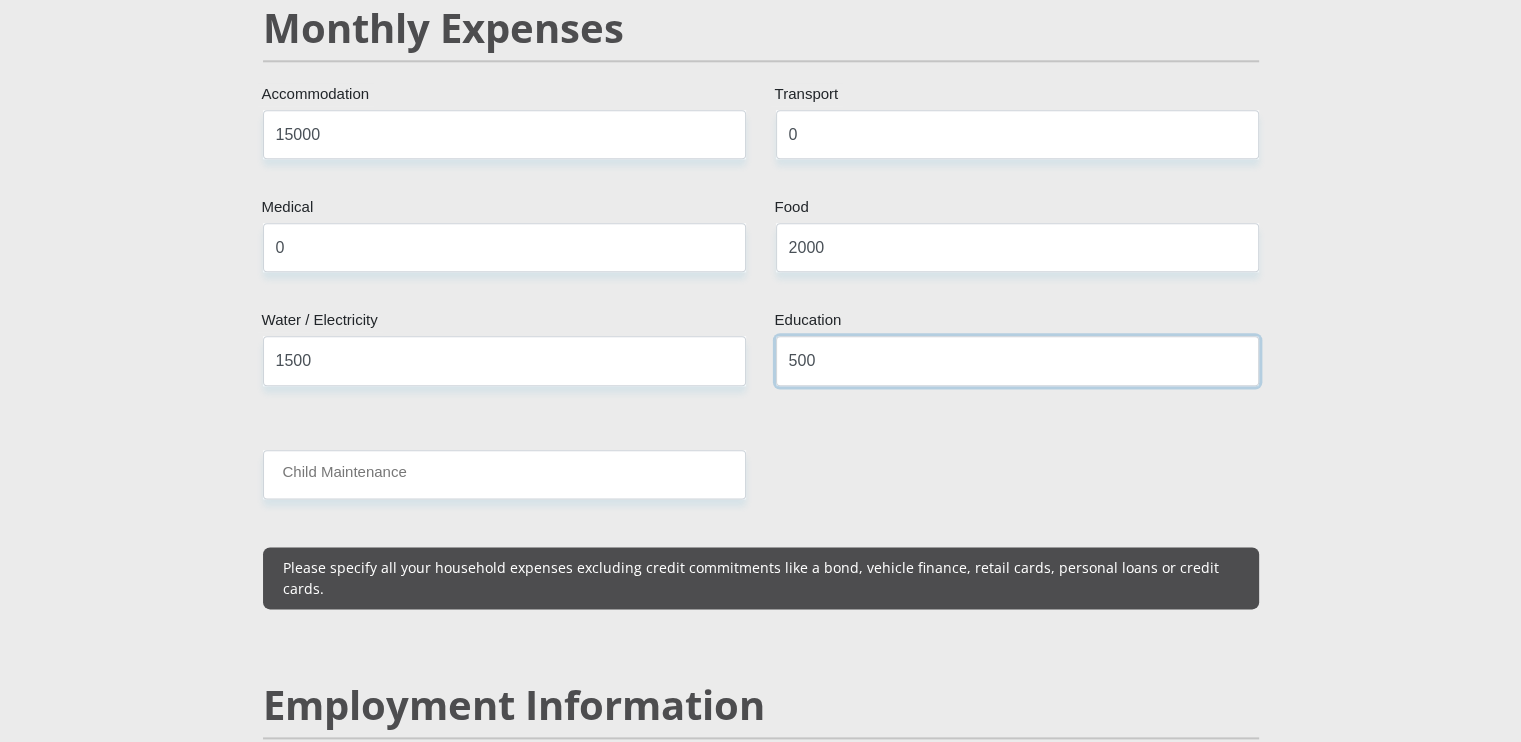 type on "500" 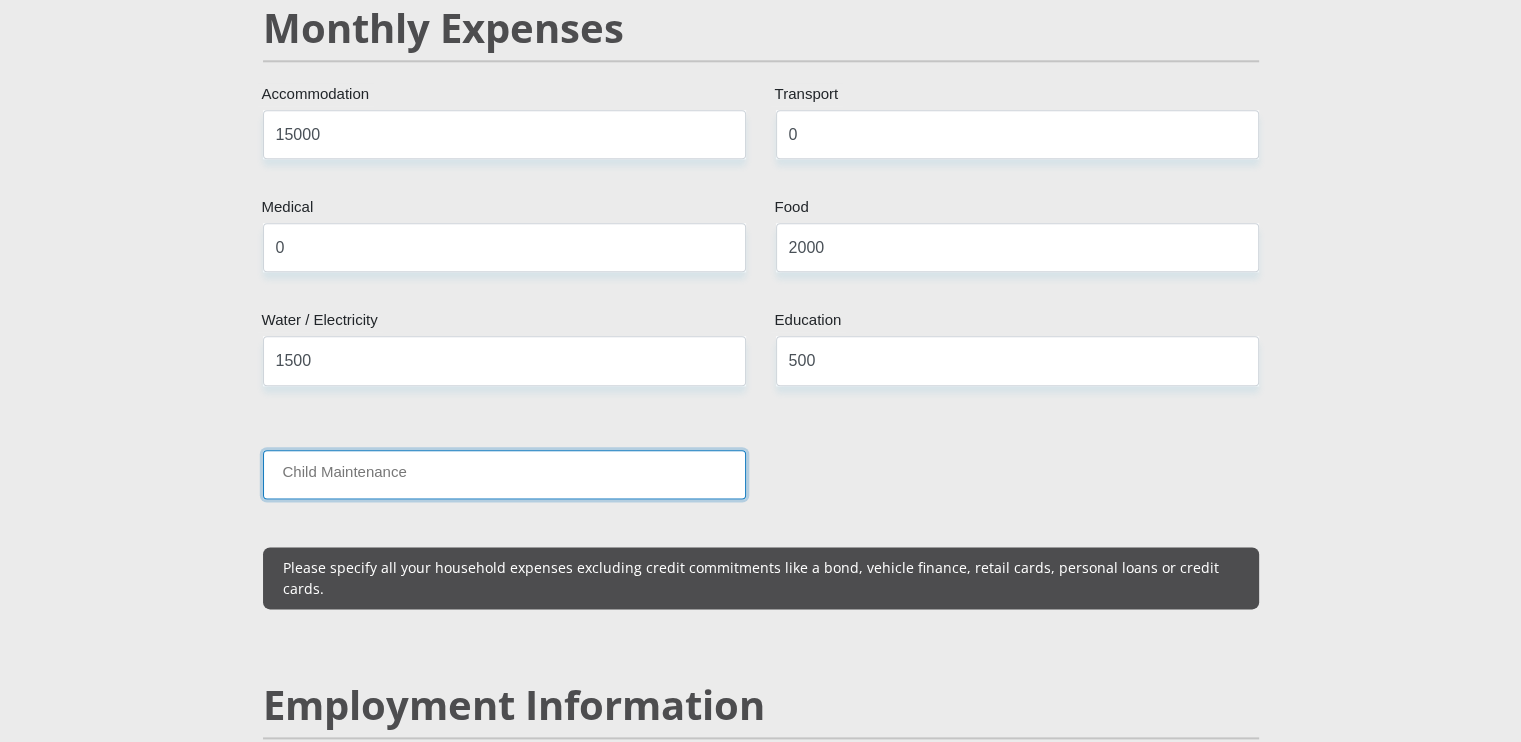 click on "Child Maintenance" at bounding box center (504, 474) 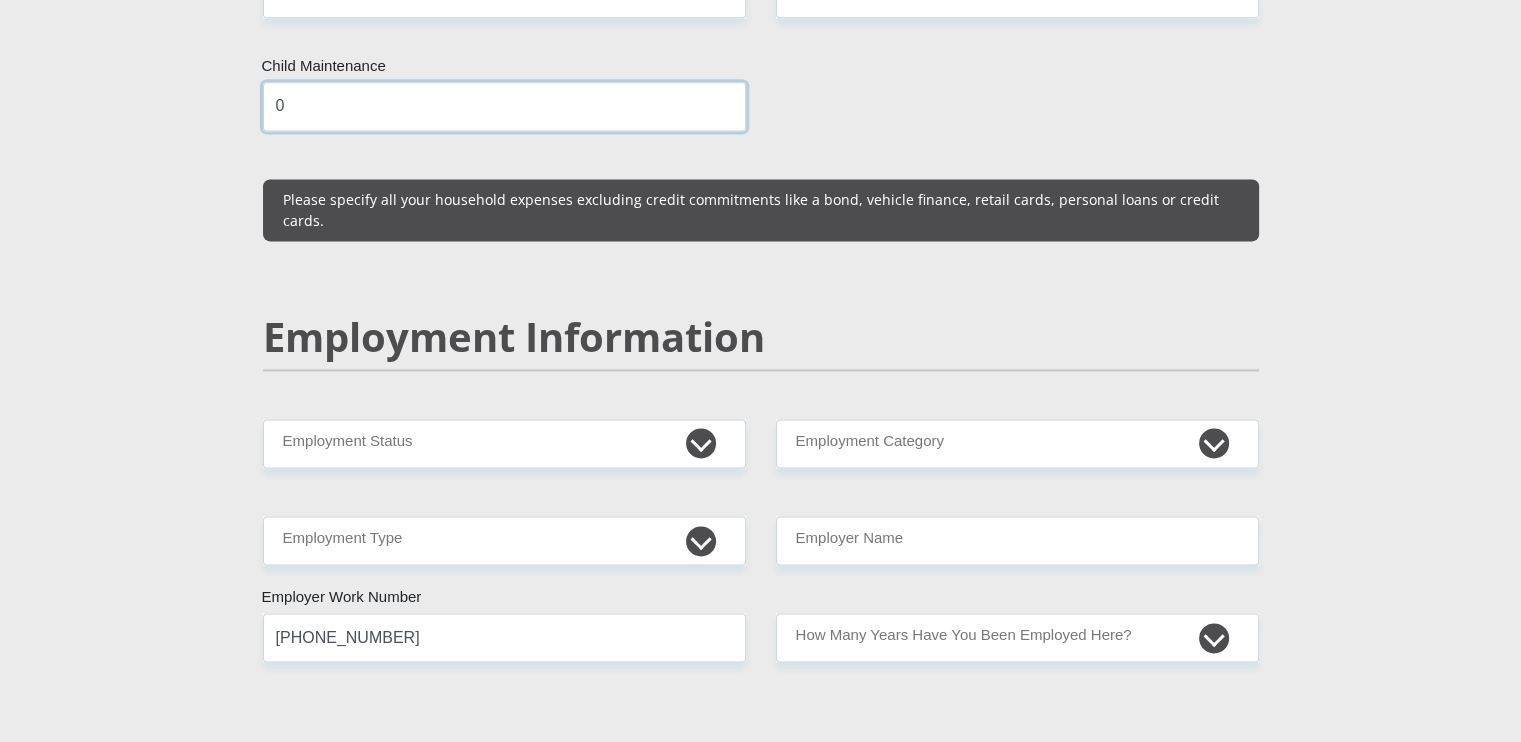scroll, scrollTop: 2800, scrollLeft: 0, axis: vertical 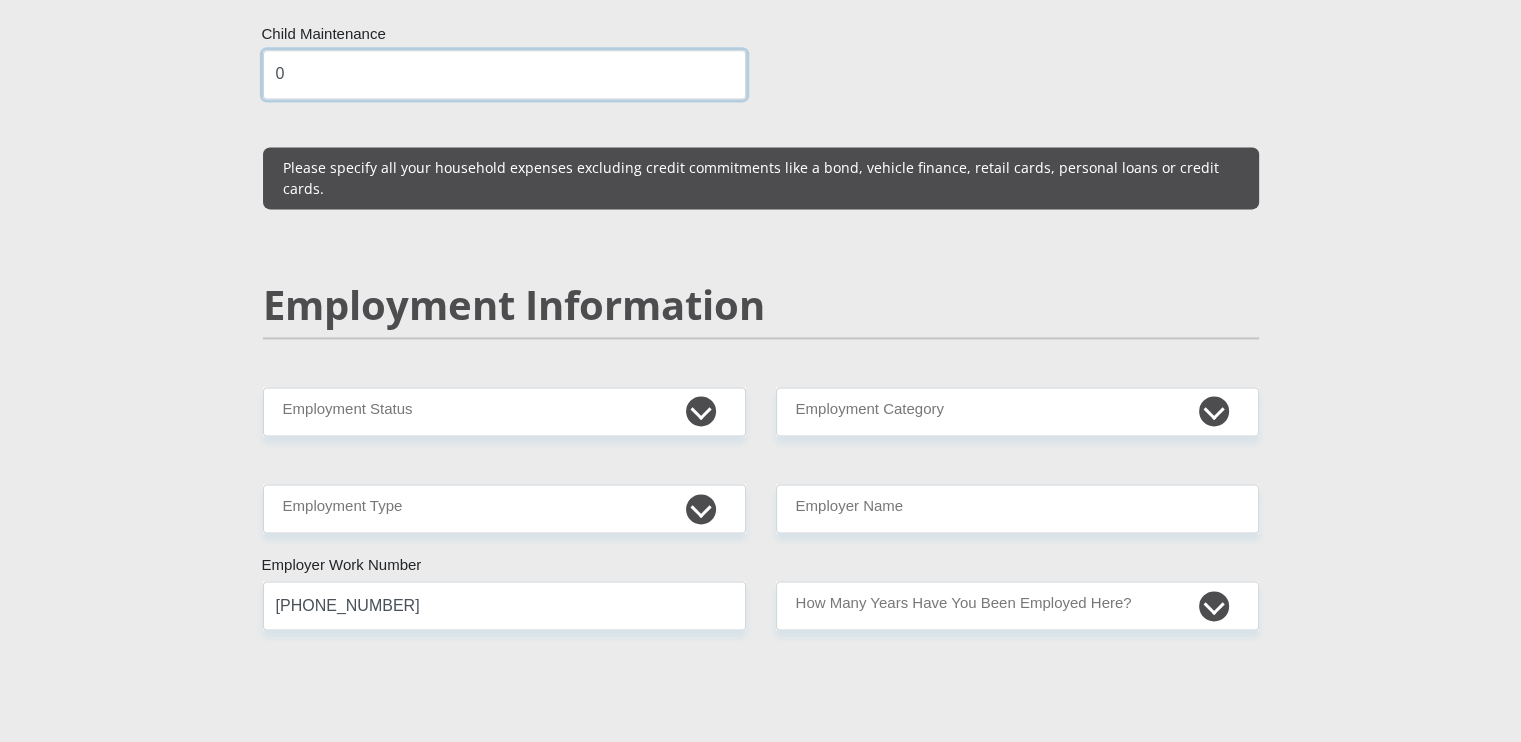 type on "0" 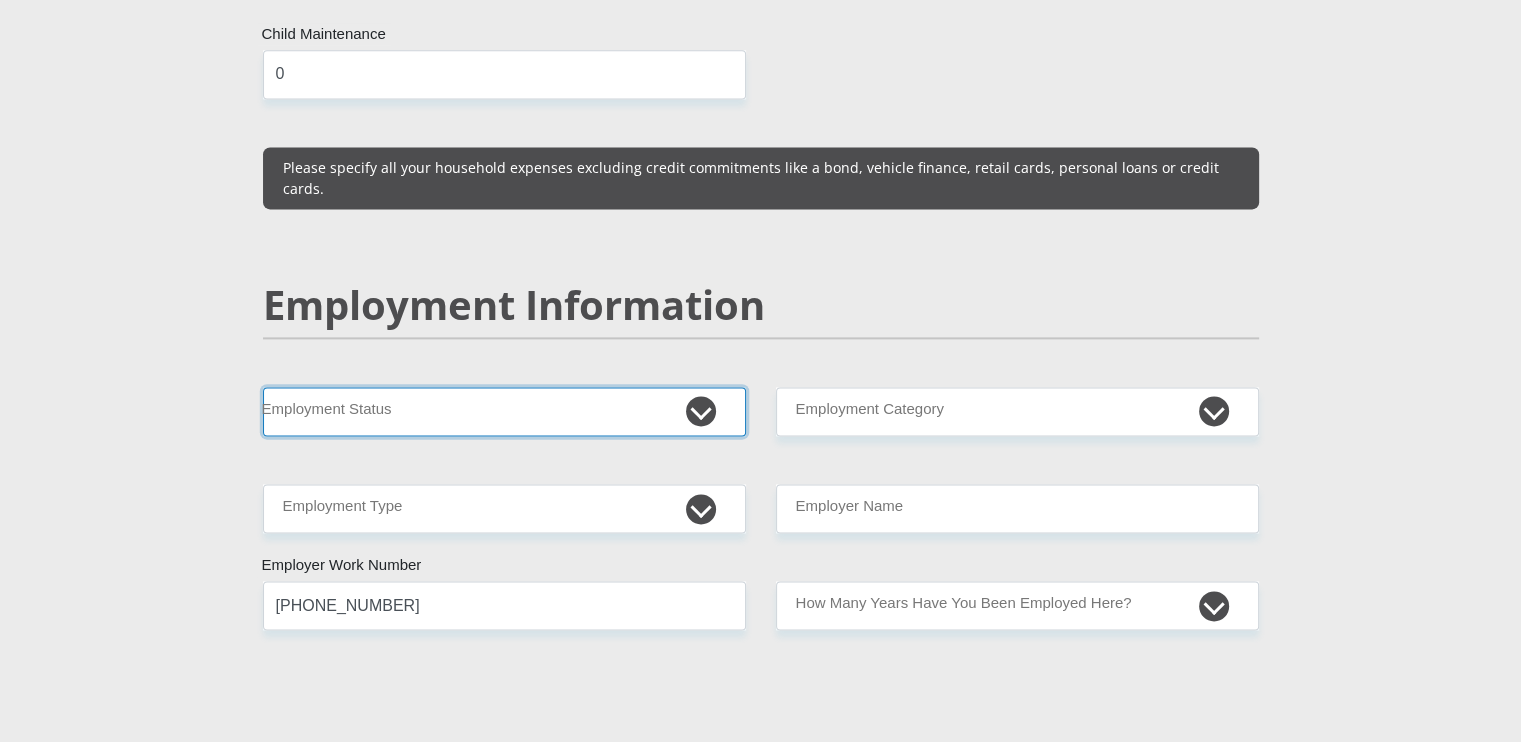 click on "Permanent/Full-time
Part-time/Casual
Contract Worker
Self-Employed
Housewife
Retired
Student
Medically Boarded
Disability
Unemployed" at bounding box center [504, 411] 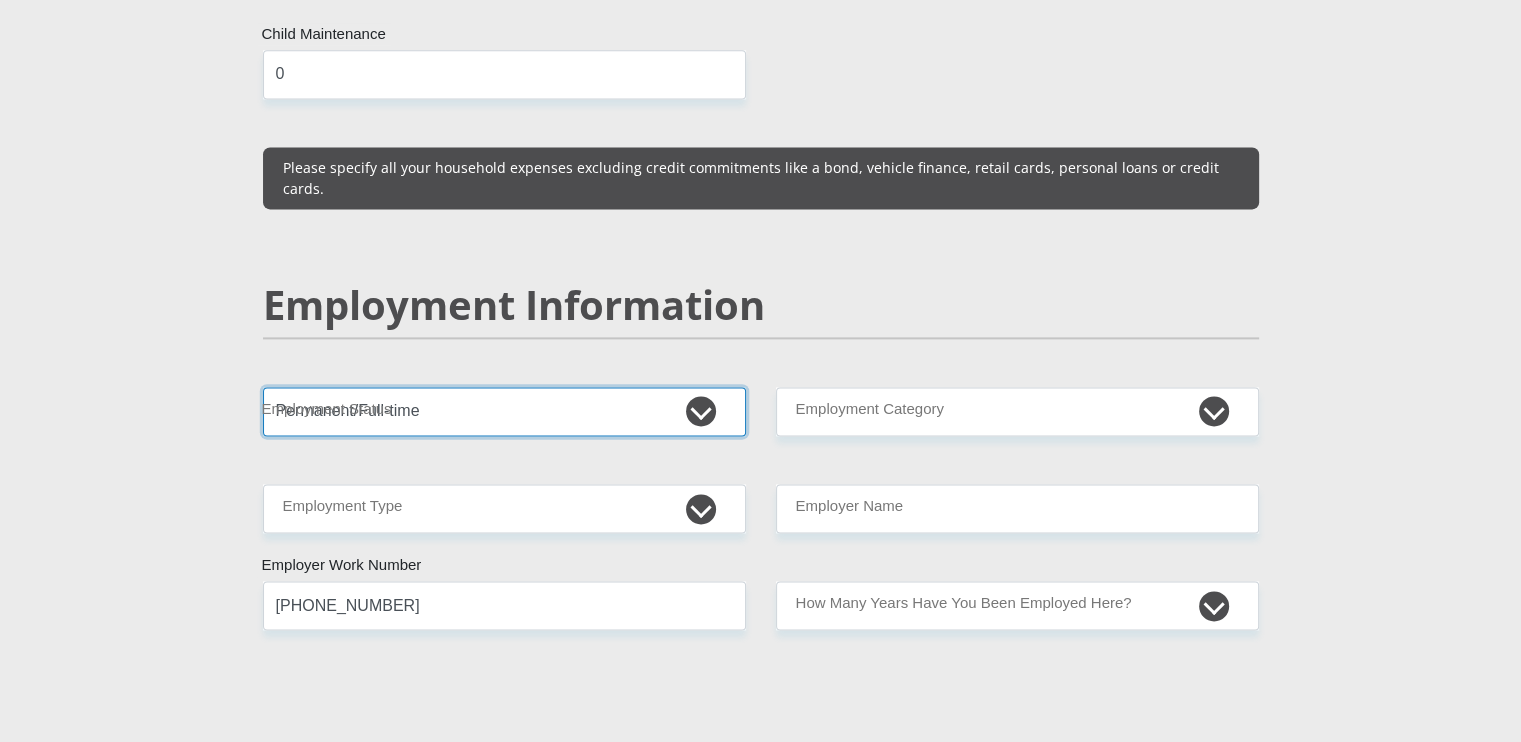 click on "Permanent/Full-time
Part-time/Casual
Contract Worker
Self-Employed
Housewife
Retired
Student
Medically Boarded
Disability
Unemployed" at bounding box center [504, 411] 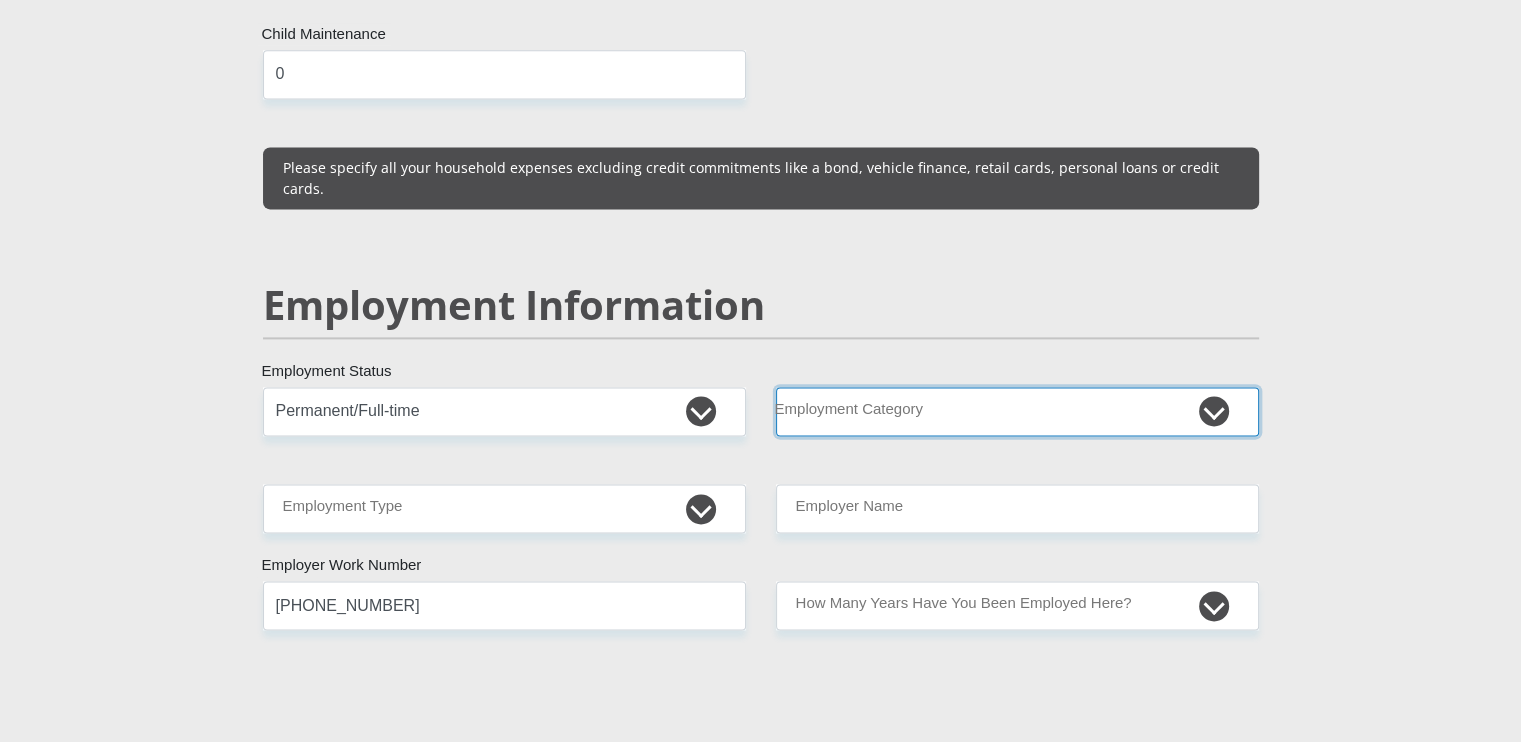 click on "AGRICULTURE
ALCOHOL & TOBACCO
CONSTRUCTION MATERIALS
METALLURGY
EQUIPMENT FOR RENEWABLE ENERGY
SPECIALIZED CONTRACTORS
CAR
GAMING (INCL. INTERNET
OTHER WHOLESALE
UNLICENSED PHARMACEUTICALS
CURRENCY EXCHANGE HOUSES
OTHER FINANCIAL INSTITUTIONS & INSURANCE
REAL ESTATE AGENTS
OIL & GAS
OTHER MATERIALS (E.G. IRON ORE)
PRECIOUS STONES & PRECIOUS METALS
POLITICAL ORGANIZATIONS
RELIGIOUS ORGANIZATIONS(NOT SECTS)
ACTI. HAVING BUSINESS DEAL WITH PUBLIC ADMINISTRATION
LAUNDROMATS" at bounding box center [1017, 411] 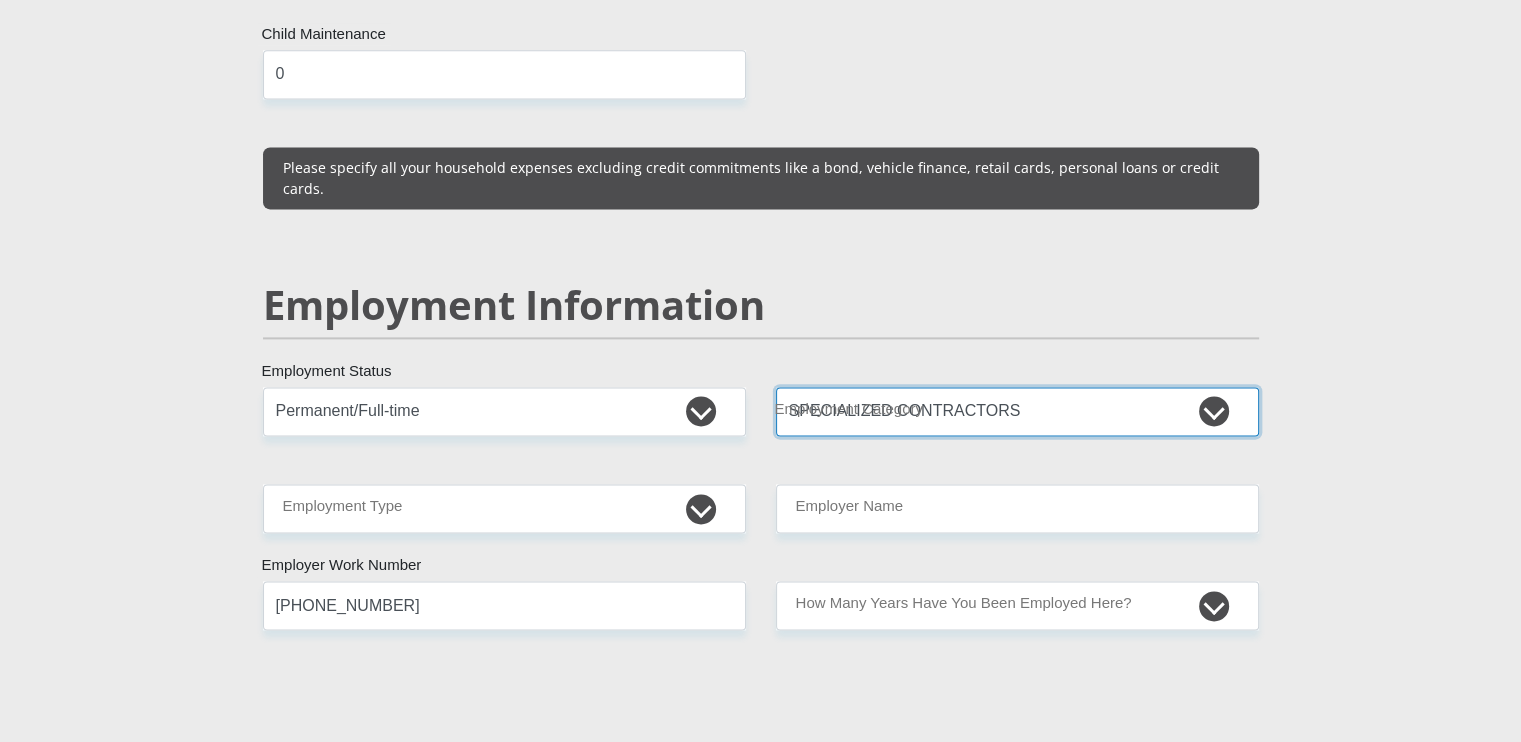 click on "AGRICULTURE
ALCOHOL & TOBACCO
CONSTRUCTION MATERIALS
METALLURGY
EQUIPMENT FOR RENEWABLE ENERGY
SPECIALIZED CONTRACTORS
CAR
GAMING (INCL. INTERNET
OTHER WHOLESALE
UNLICENSED PHARMACEUTICALS
CURRENCY EXCHANGE HOUSES
OTHER FINANCIAL INSTITUTIONS & INSURANCE
REAL ESTATE AGENTS
OIL & GAS
OTHER MATERIALS (E.G. IRON ORE)
PRECIOUS STONES & PRECIOUS METALS
POLITICAL ORGANIZATIONS
RELIGIOUS ORGANIZATIONS(NOT SECTS)
ACTI. HAVING BUSINESS DEAL WITH PUBLIC ADMINISTRATION
LAUNDROMATS" at bounding box center [1017, 411] 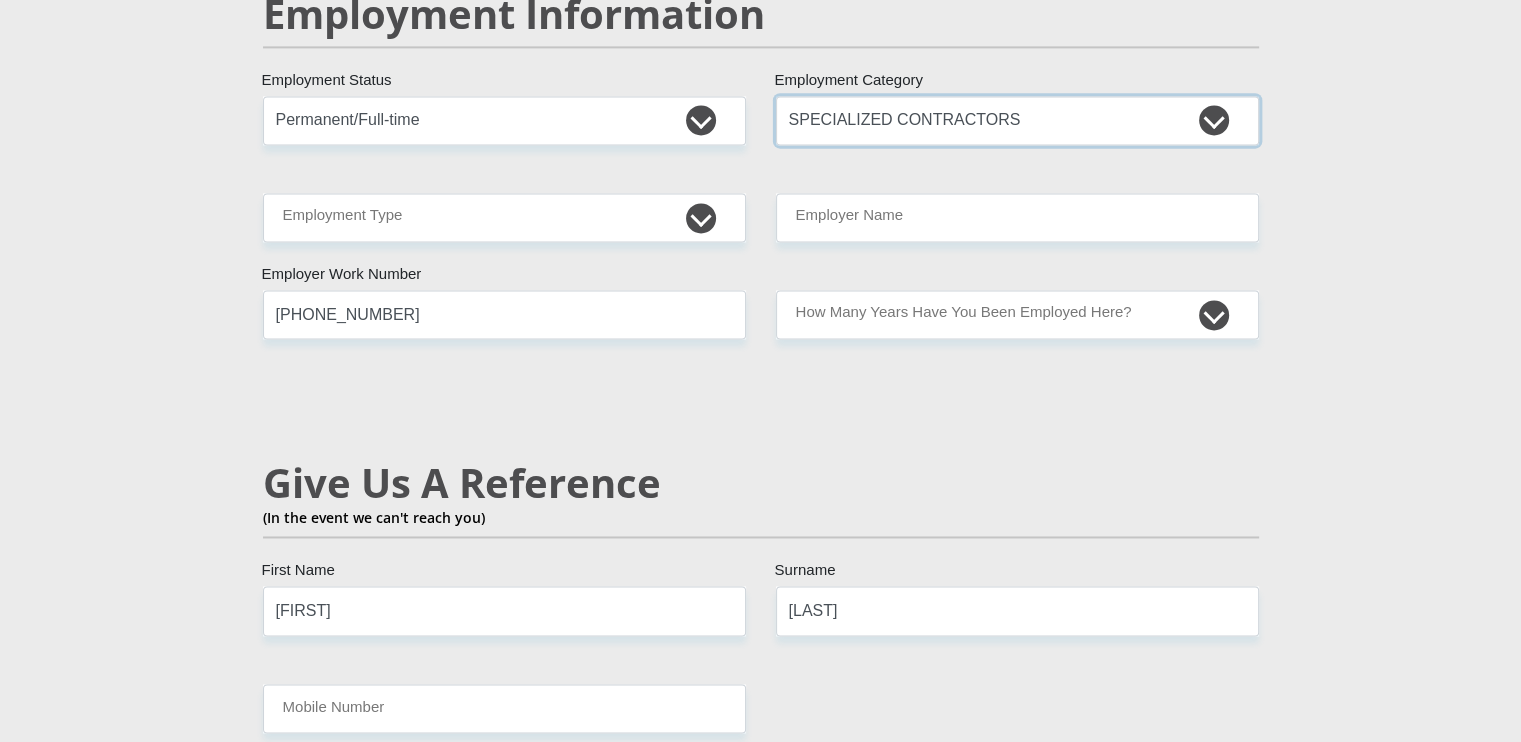 scroll, scrollTop: 3100, scrollLeft: 0, axis: vertical 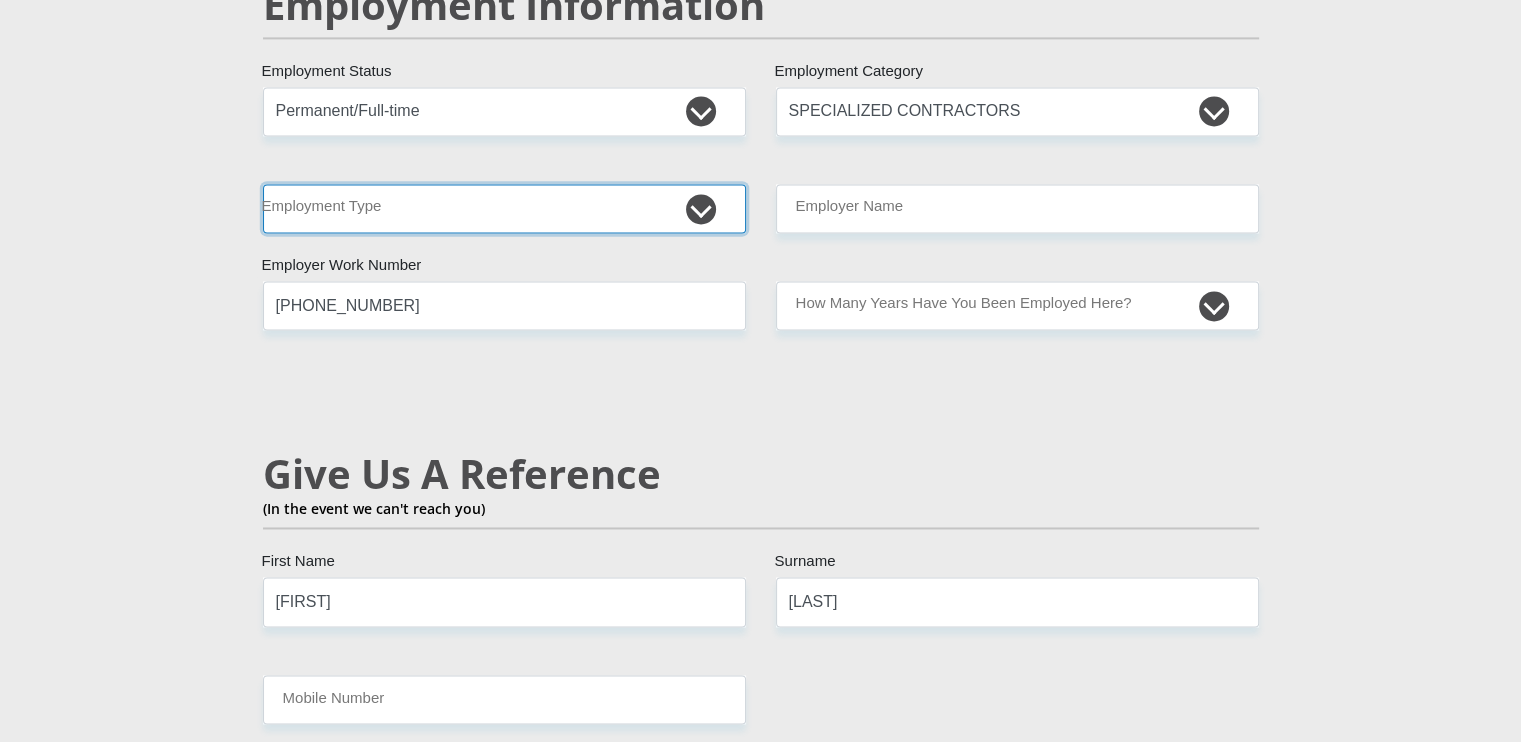 click on "College/Lecturer
Craft Seller
Creative
Driver
Executive
Farmer
Forces - Non Commissioned
Forces - Officer
Hawker
Housewife
Labourer
Licenced Professional
Manager
Miner
Non Licenced Professional
Office Staff/Clerk
Outside Worker
Pensioner
Permanent Teacher
Production/Manufacturing
Sales
Self-Employed
Semi-Professional Worker
Service Industry  Social Worker  Student" at bounding box center (504, 208) 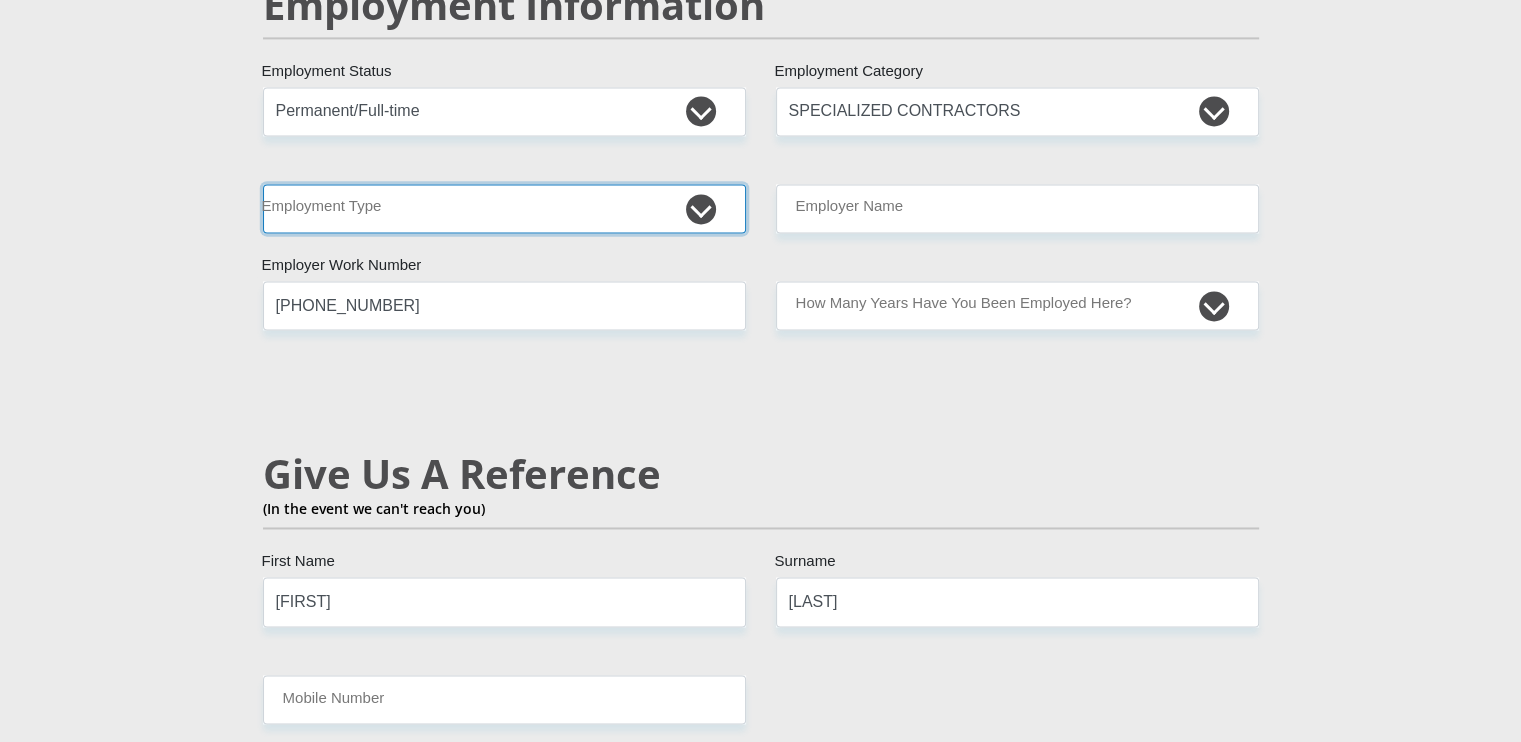 select on "Manager" 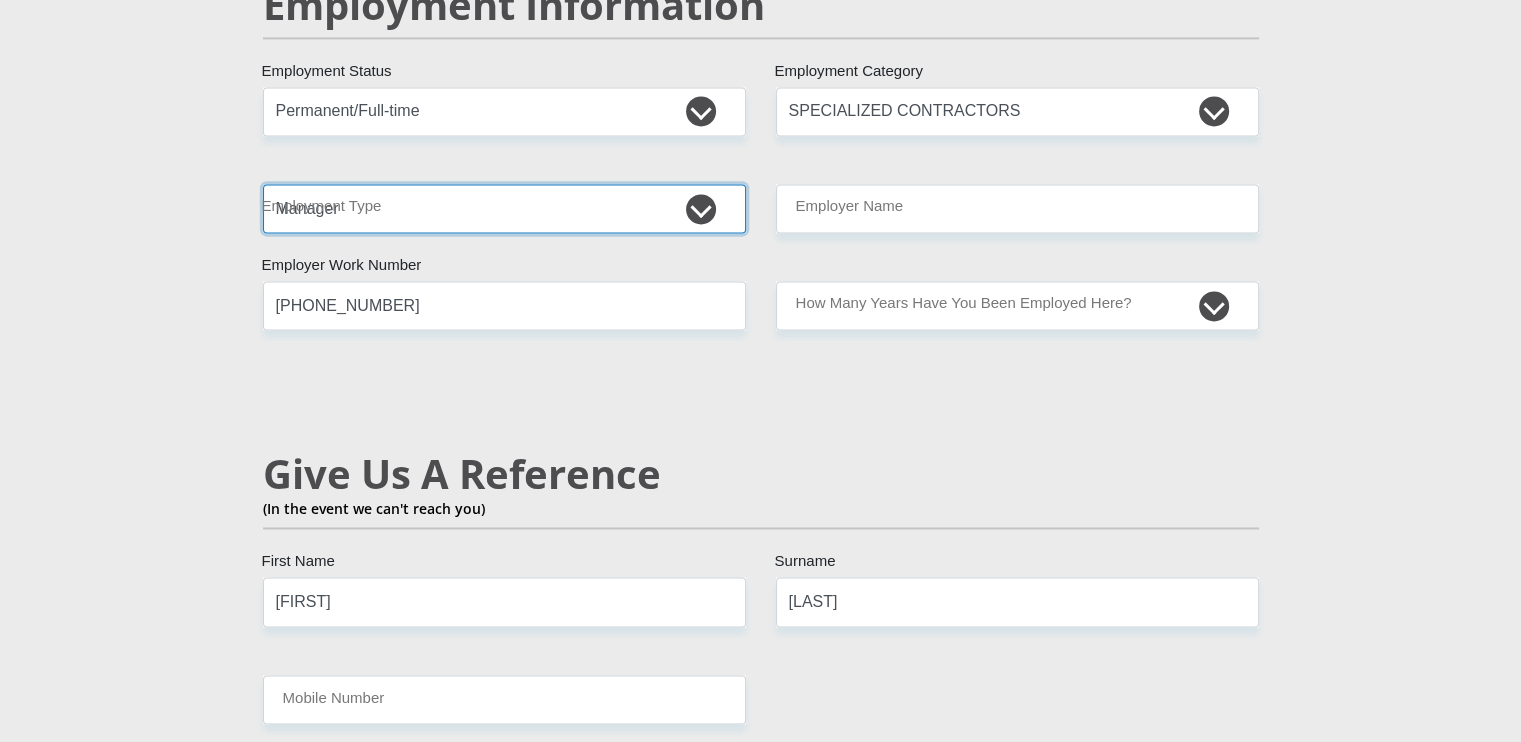 click on "College/Lecturer
Craft Seller
Creative
Driver
Executive
Farmer
Forces - Non Commissioned
Forces - Officer
Hawker
Housewife
Labourer
Licenced Professional
Manager
Miner
Non Licenced Professional
Office Staff/Clerk
Outside Worker
Pensioner
Permanent Teacher
Production/Manufacturing
Sales
Self-Employed
Semi-Professional Worker
Service Industry  Social Worker  Student" at bounding box center [504, 208] 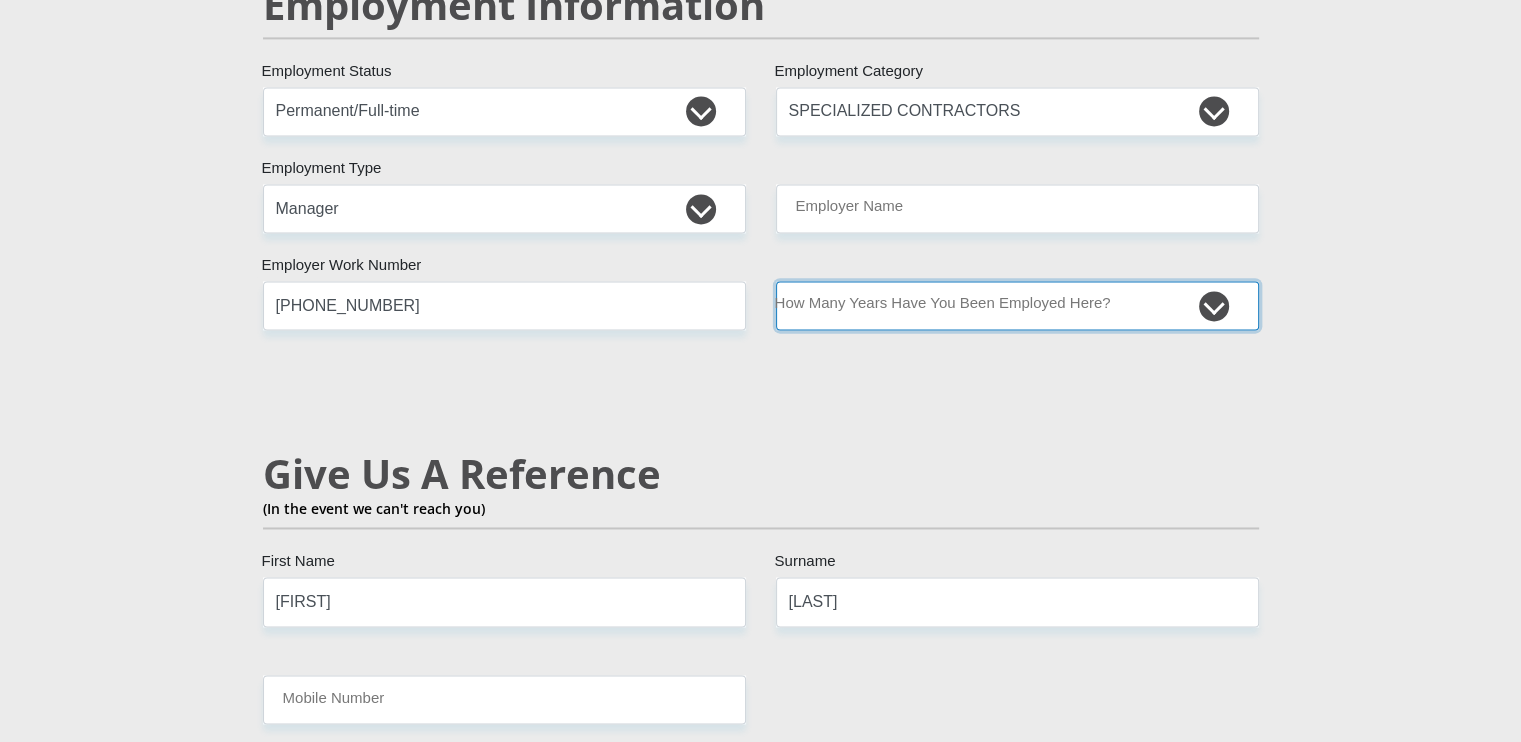 click on "less than 1 year
1-3 years
3-5 years
5+ years" at bounding box center (1017, 305) 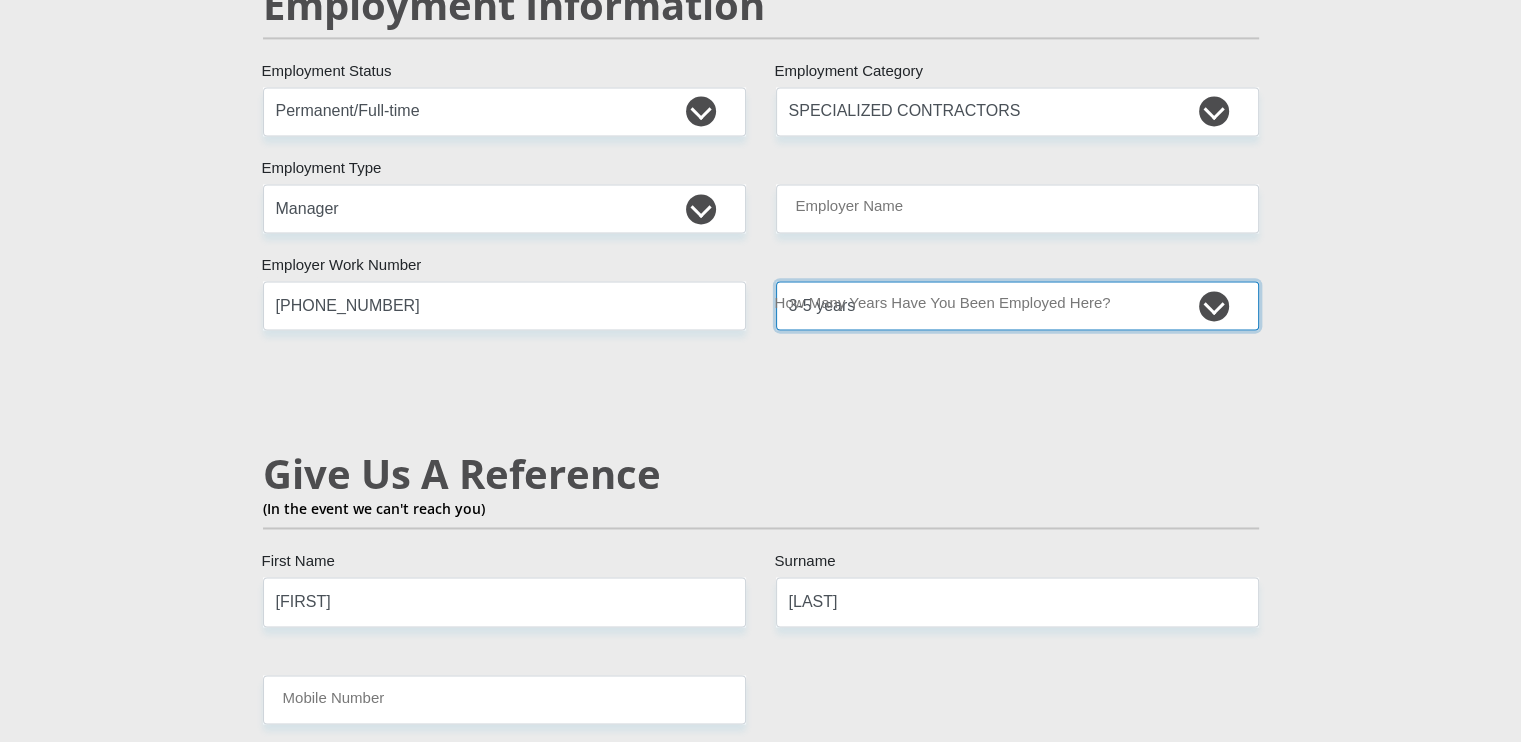 click on "less than 1 year
1-3 years
3-5 years
5+ years" at bounding box center (1017, 305) 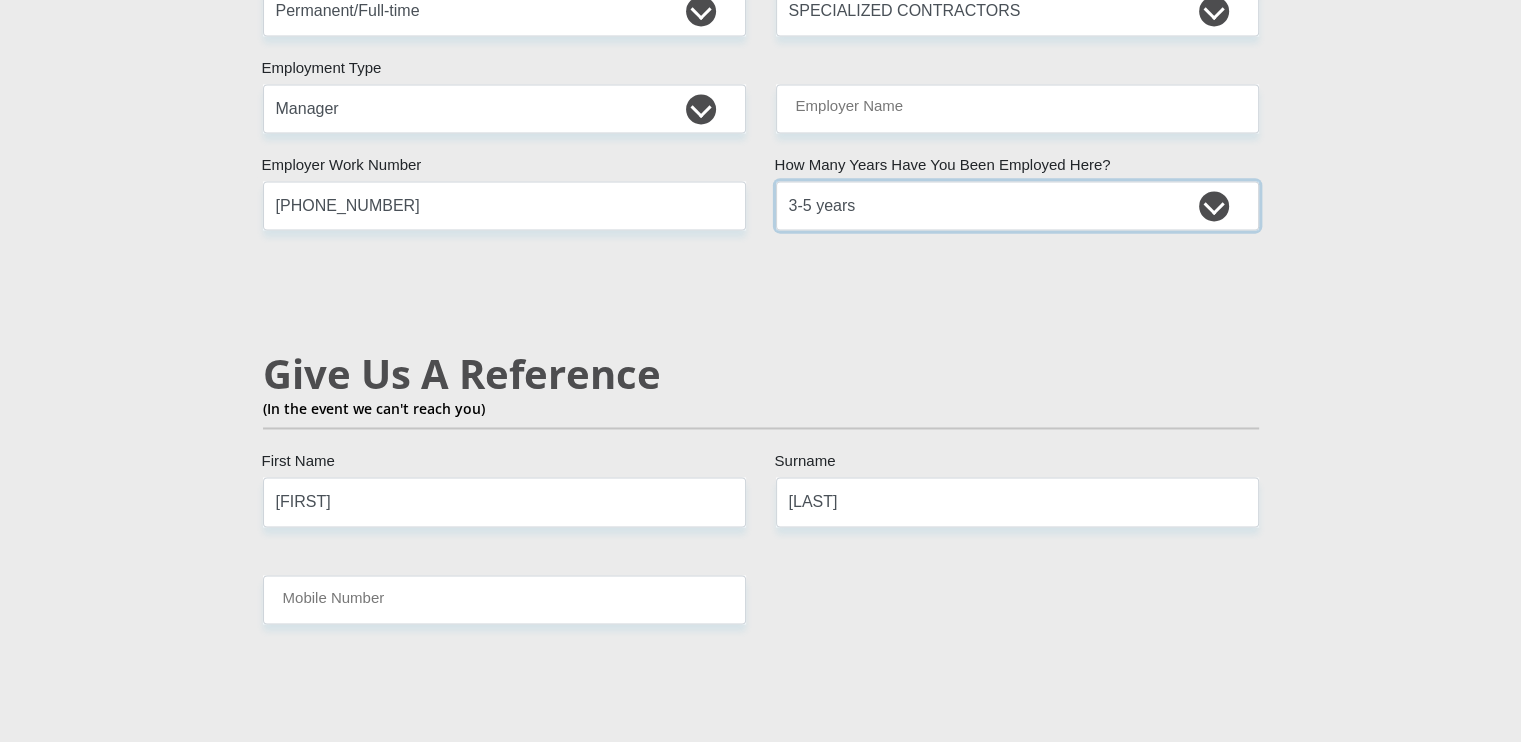 scroll, scrollTop: 3300, scrollLeft: 0, axis: vertical 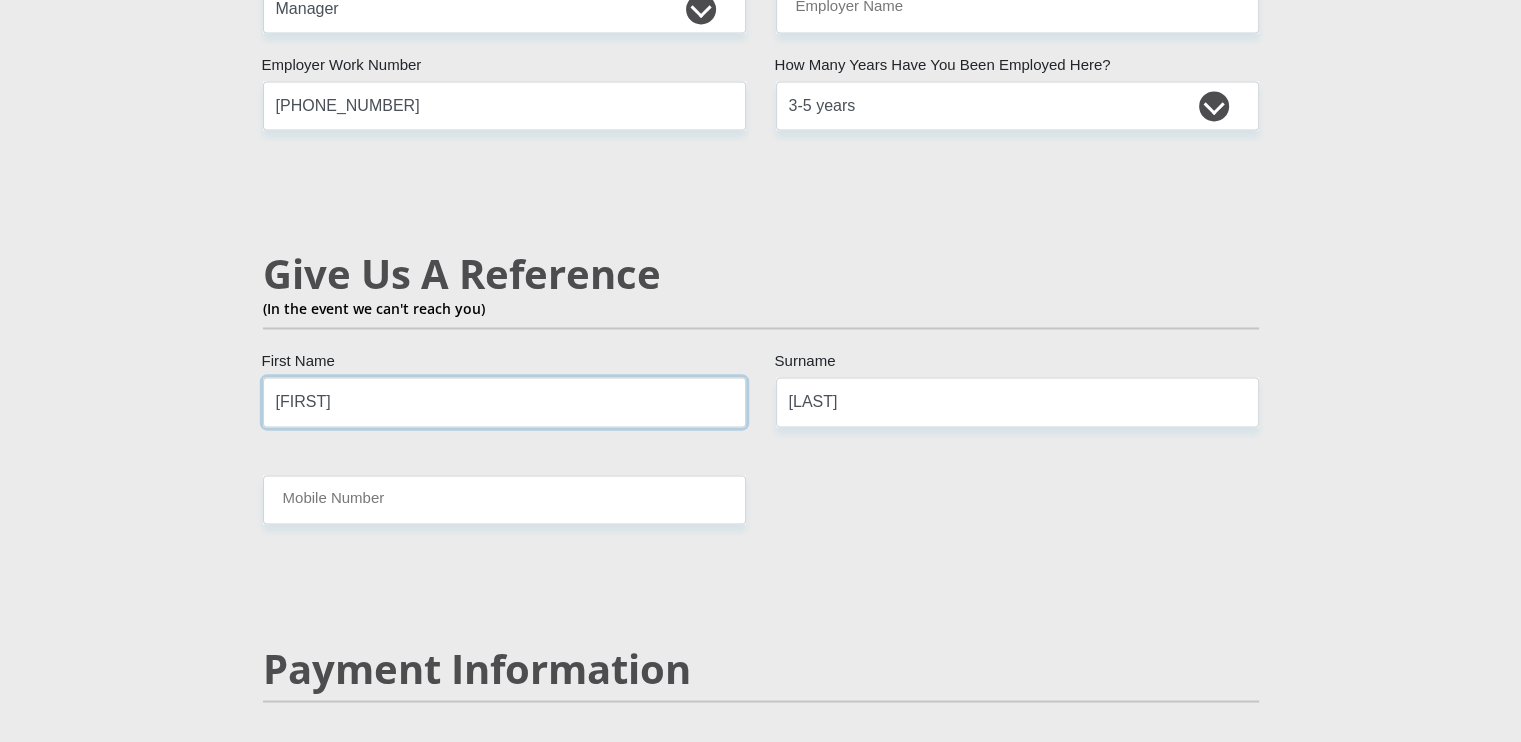 click on "[FIRST]" at bounding box center [504, 401] 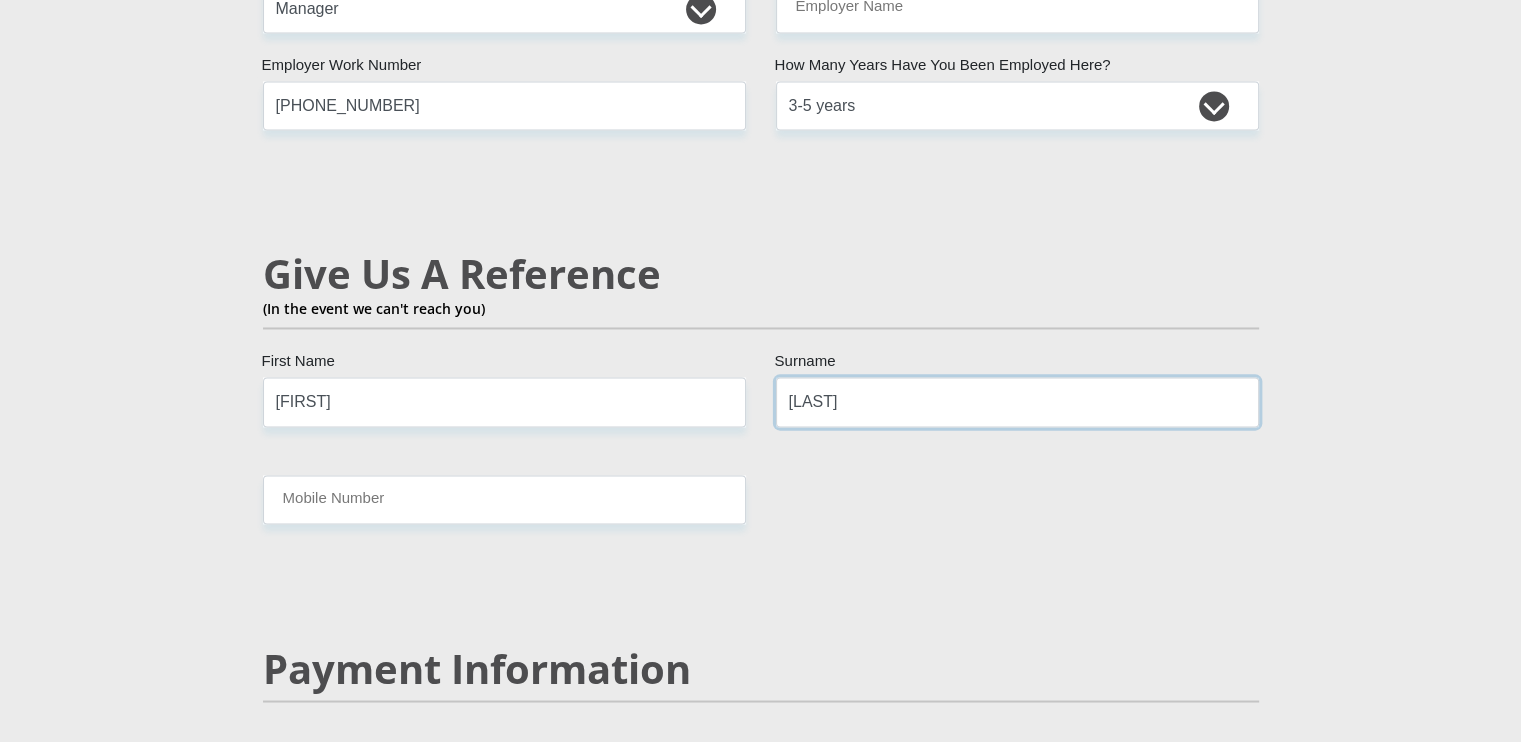 click on "[LAST]" at bounding box center [1017, 401] 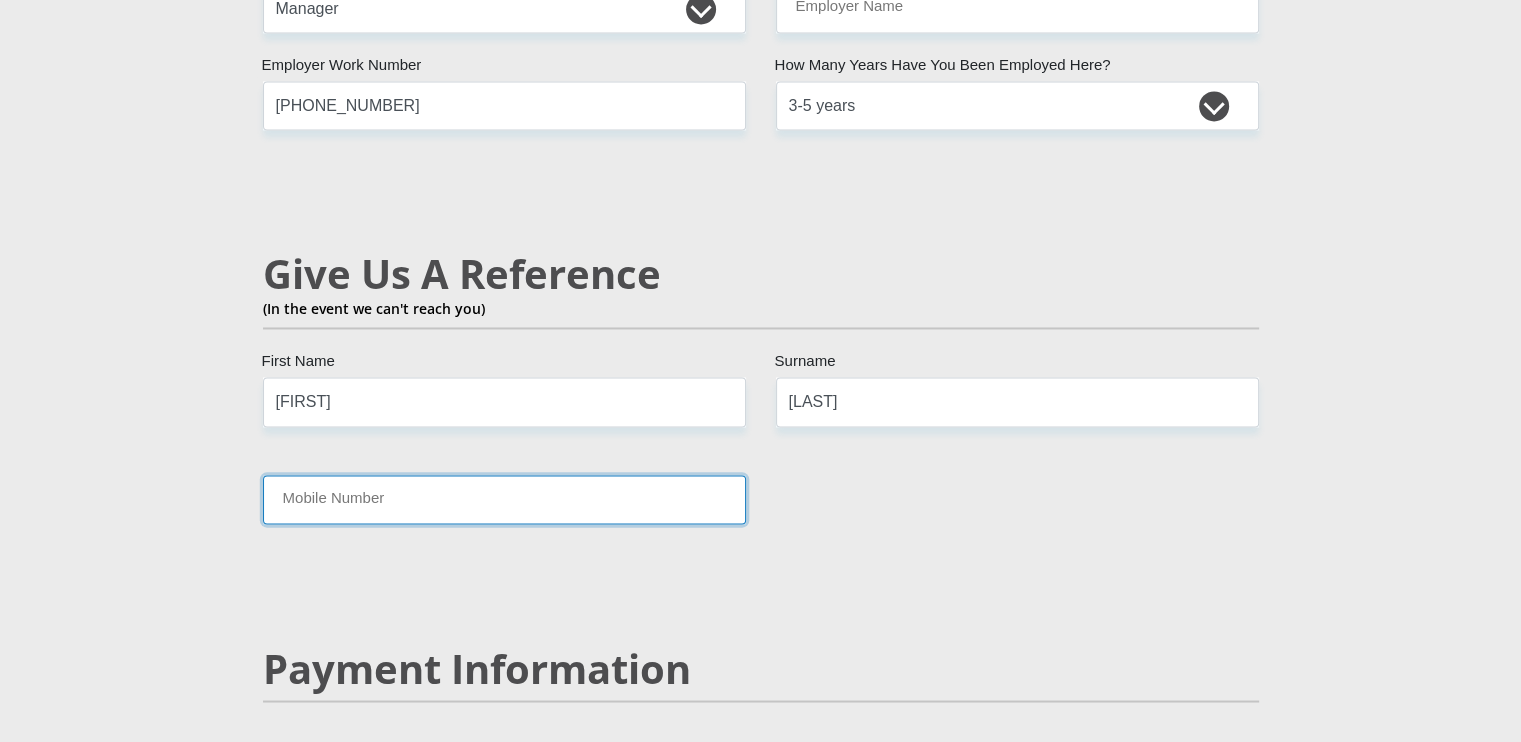 click on "Mobile Number" at bounding box center [504, 499] 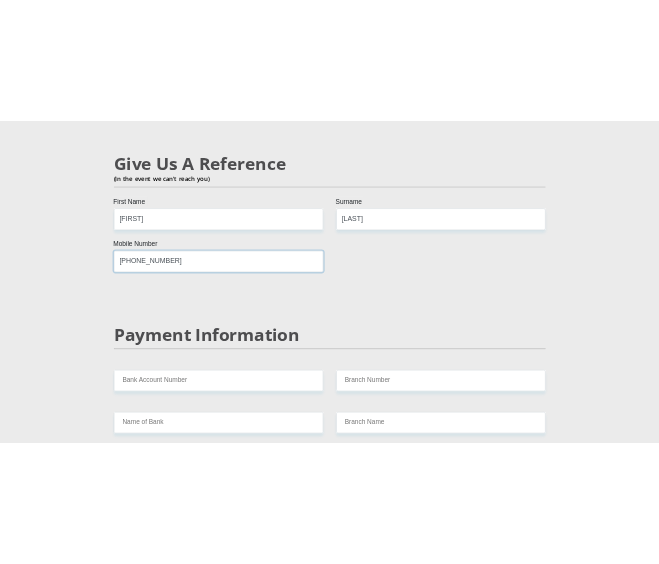 scroll, scrollTop: 3900, scrollLeft: 0, axis: vertical 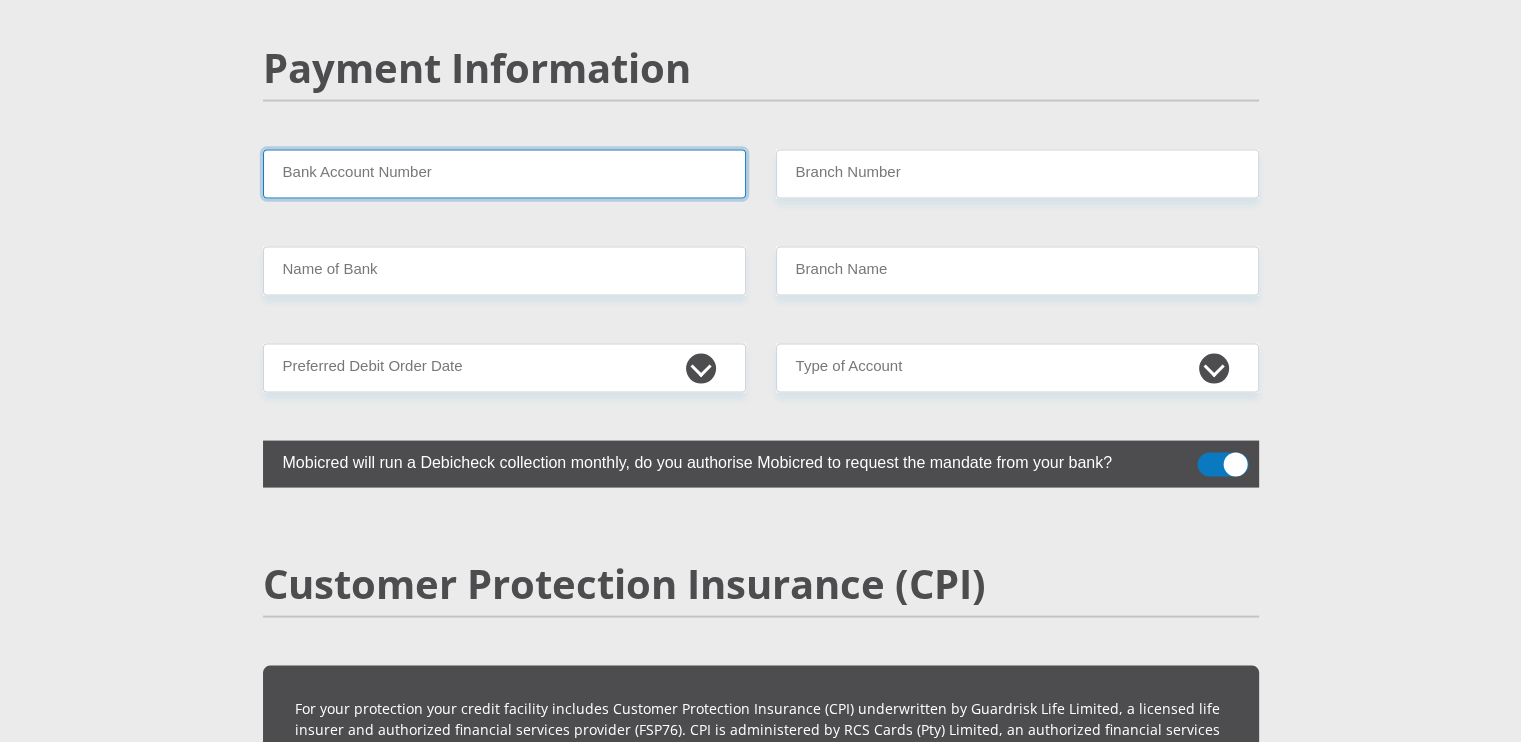 click on "Bank Account Number" at bounding box center (504, 174) 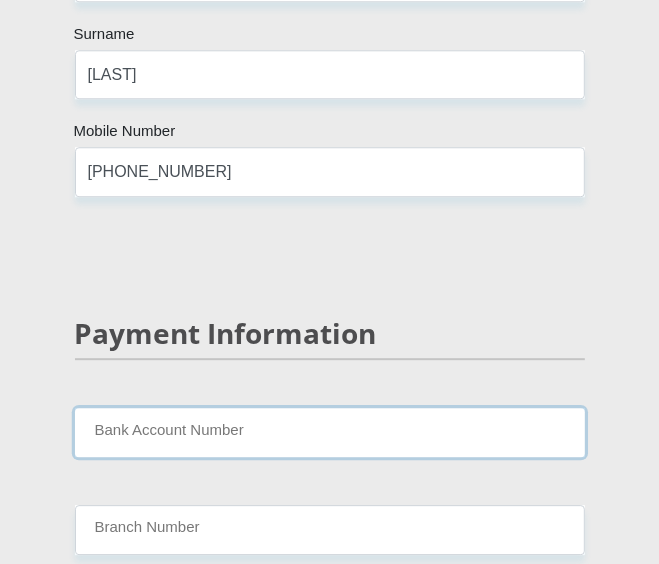 scroll, scrollTop: 5600, scrollLeft: 0, axis: vertical 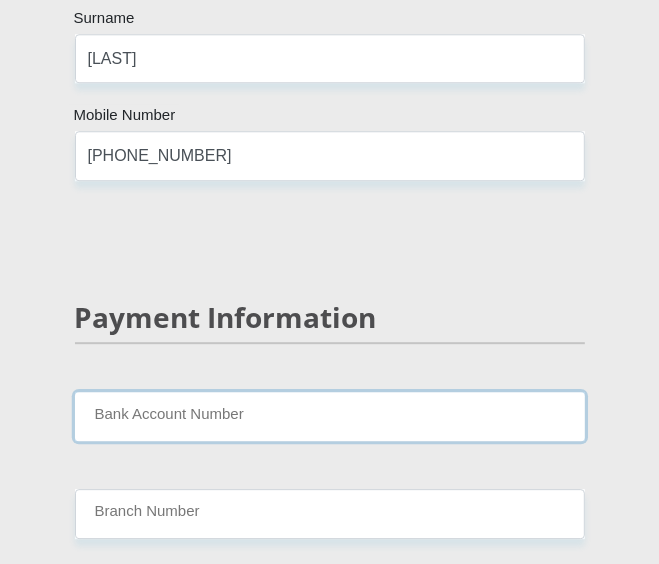click on "Bank Account Number" at bounding box center (330, 416) 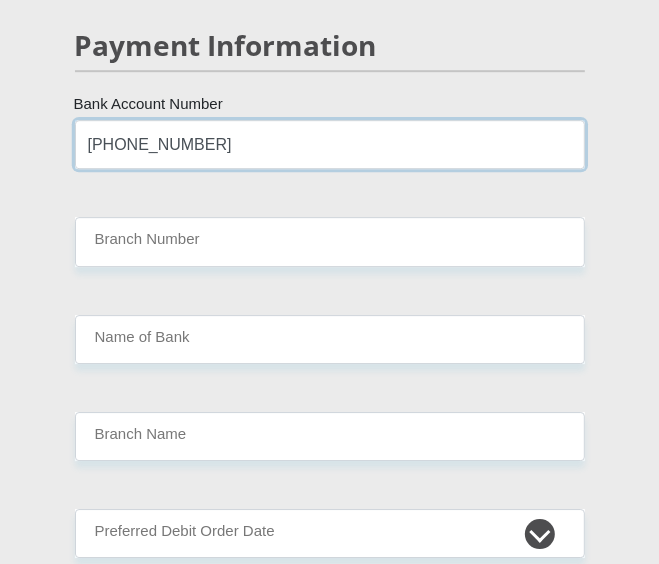 scroll, scrollTop: 5900, scrollLeft: 0, axis: vertical 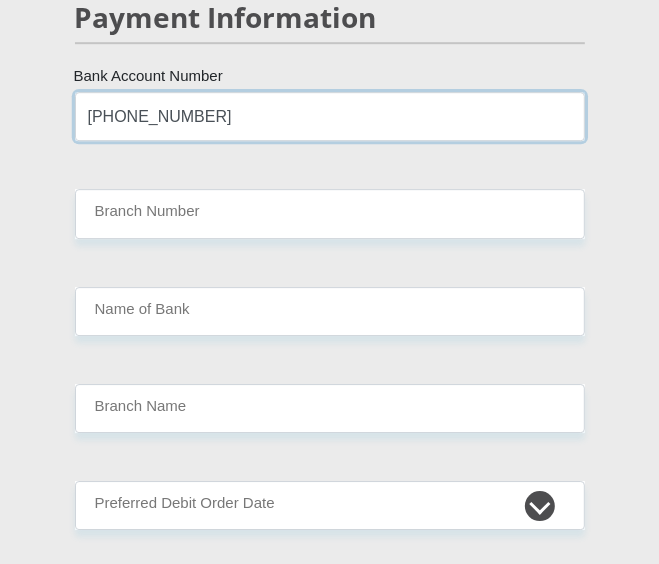 type on "[PHONE_NUMBER]" 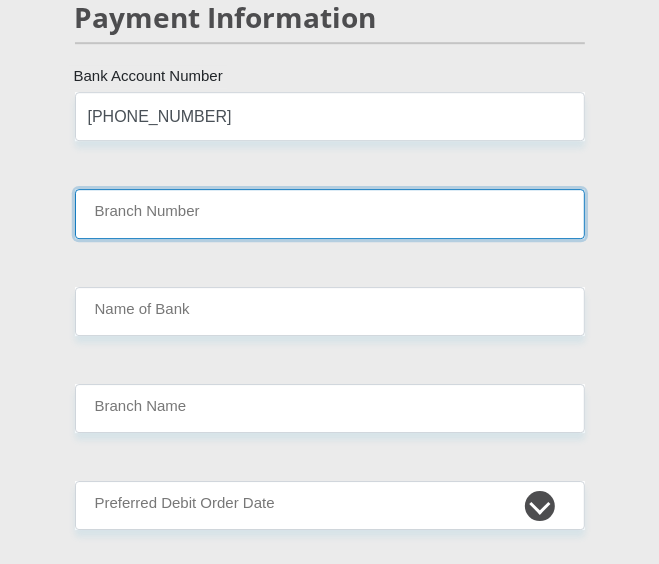 click on "Branch Number" at bounding box center (330, 213) 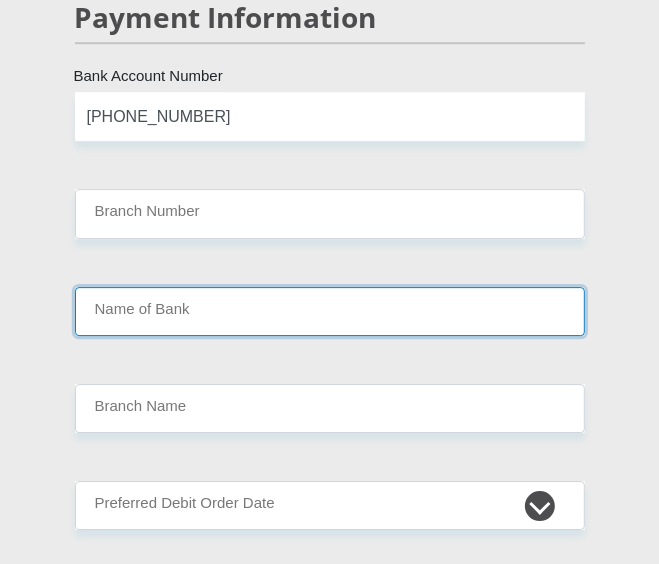 click on "Name of Bank" at bounding box center (330, 311) 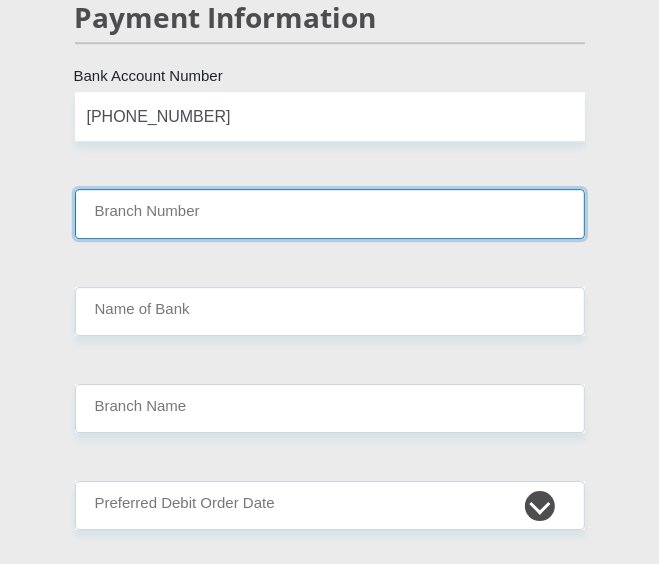 click on "Branch Number" at bounding box center [330, 213] 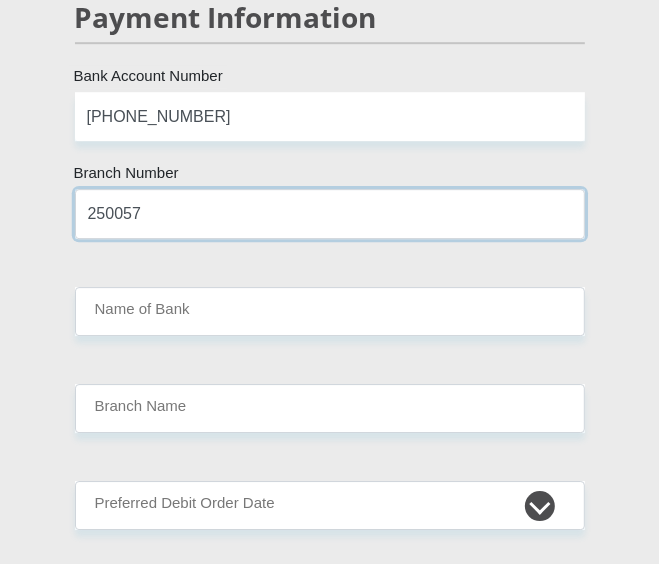type on "250057" 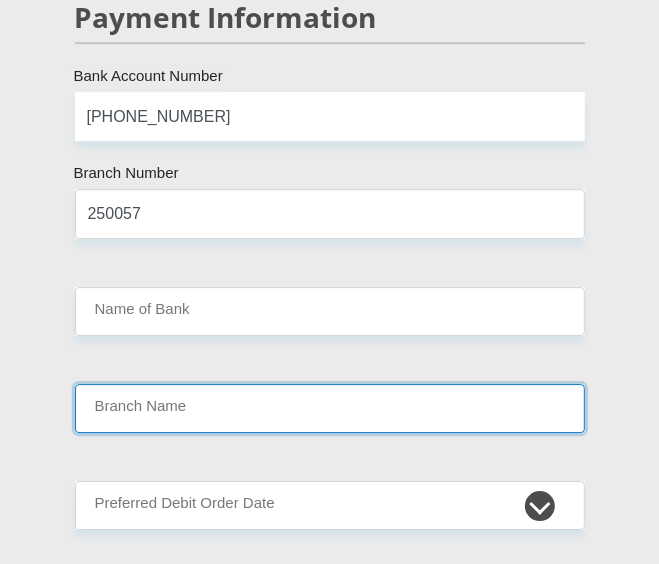 click on "Branch Name" at bounding box center (330, 408) 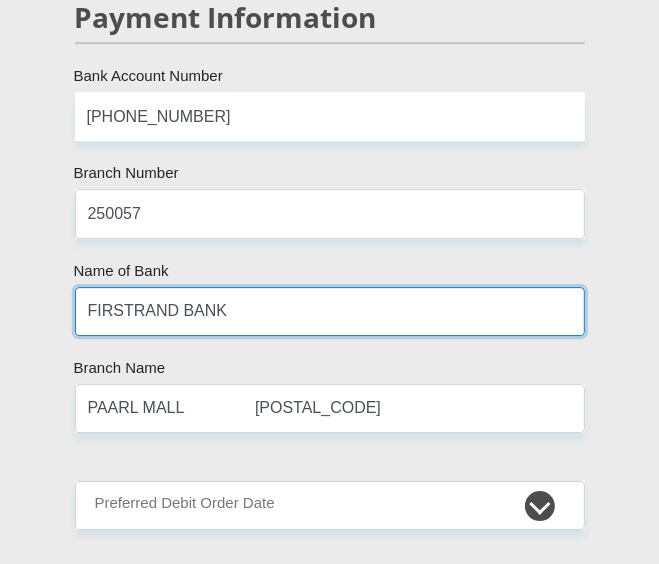 click on "FIRSTRAND BANK" at bounding box center (330, 311) 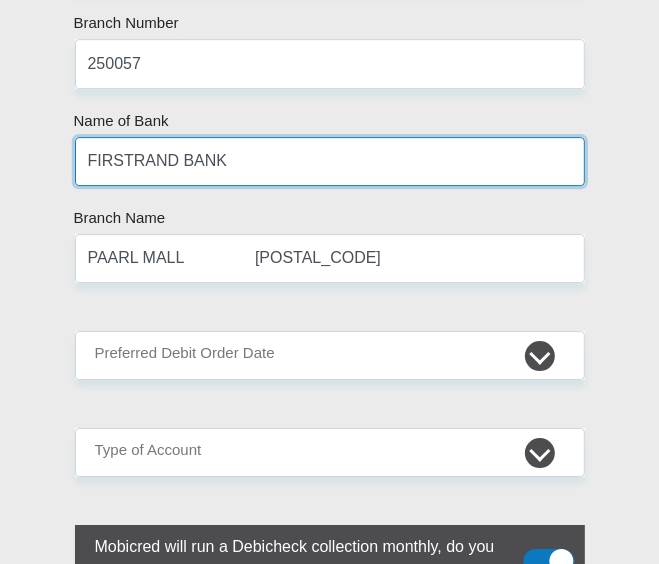 scroll, scrollTop: 6100, scrollLeft: 0, axis: vertical 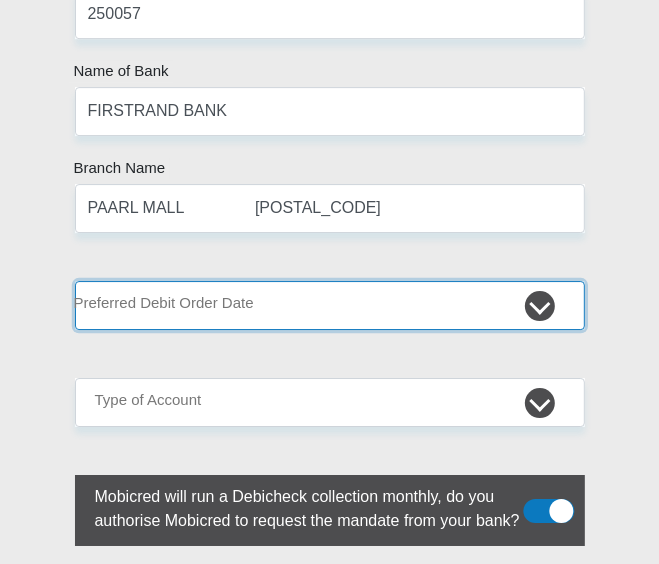 click on "1st
2nd
3rd
4th
5th
7th
18th
19th
20th
21st
22nd
23rd
24th
25th
26th
27th
28th
29th
30th" at bounding box center (330, 305) 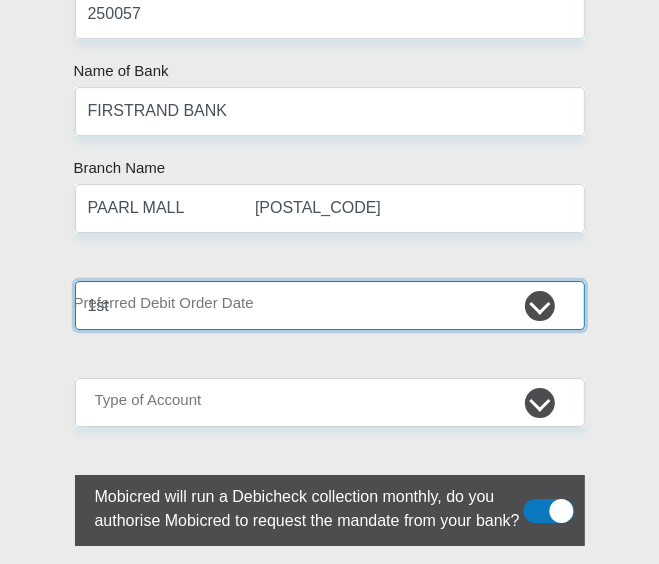 click on "1st
2nd
3rd
4th
5th
7th
18th
19th
20th
21st
22nd
23rd
24th
25th
26th
27th
28th
29th
30th" at bounding box center (330, 305) 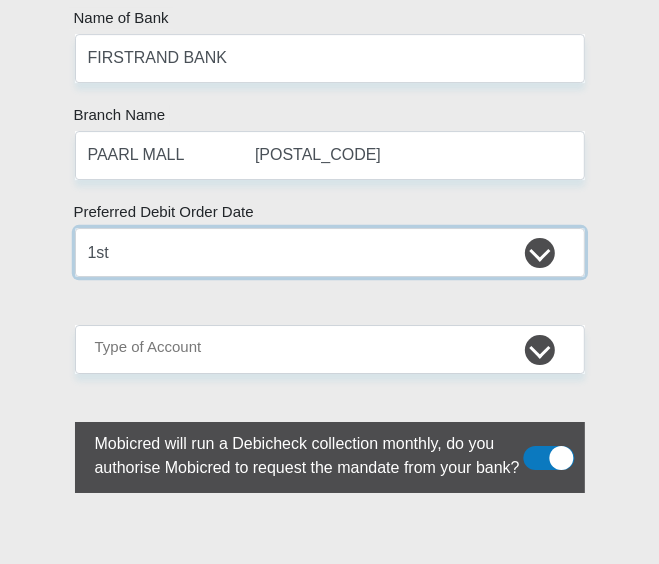 scroll, scrollTop: 6200, scrollLeft: 0, axis: vertical 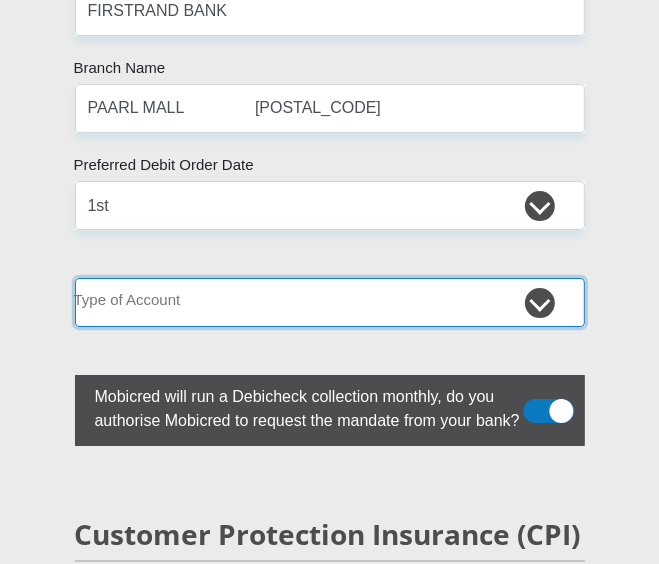 click on "Cheque
Savings" at bounding box center (330, 302) 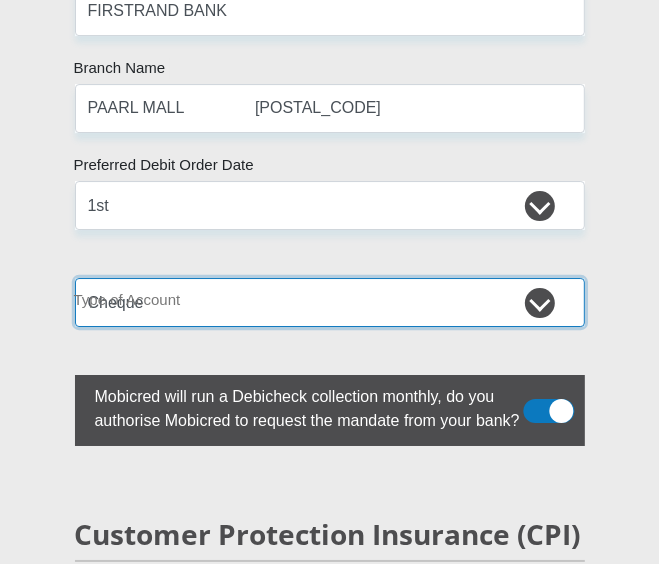 click on "Cheque
Savings" at bounding box center (330, 302) 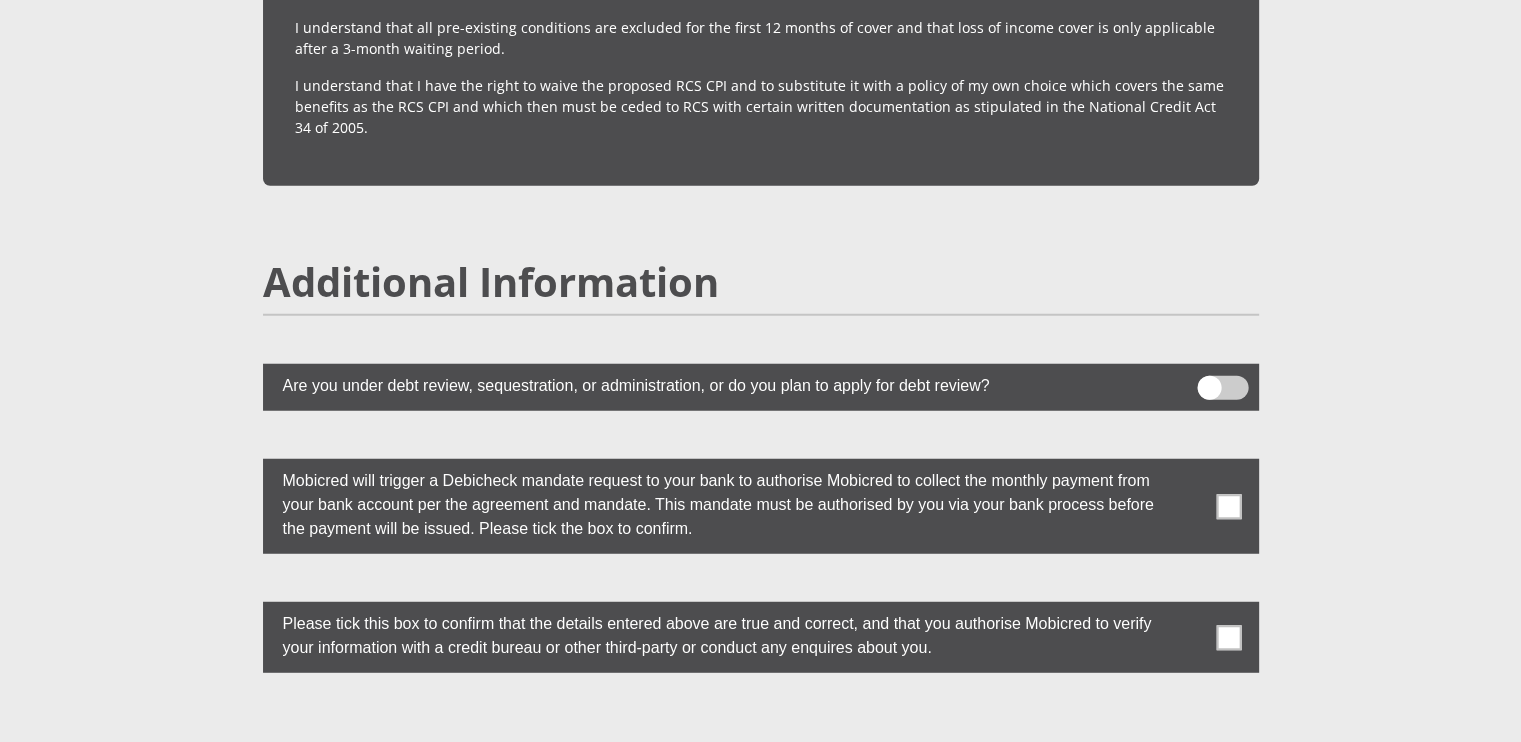 scroll, scrollTop: 5319, scrollLeft: 0, axis: vertical 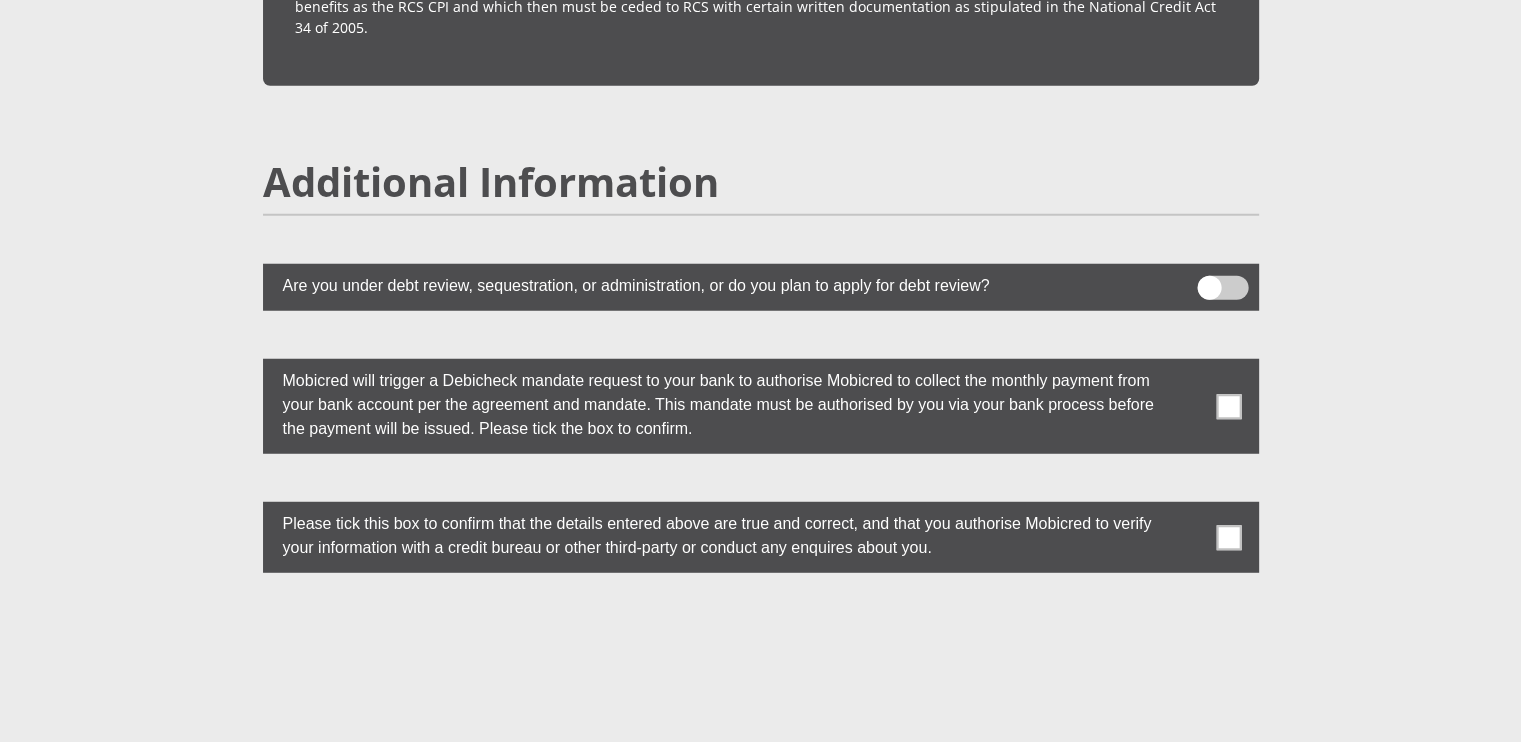 click at bounding box center [1228, 406] 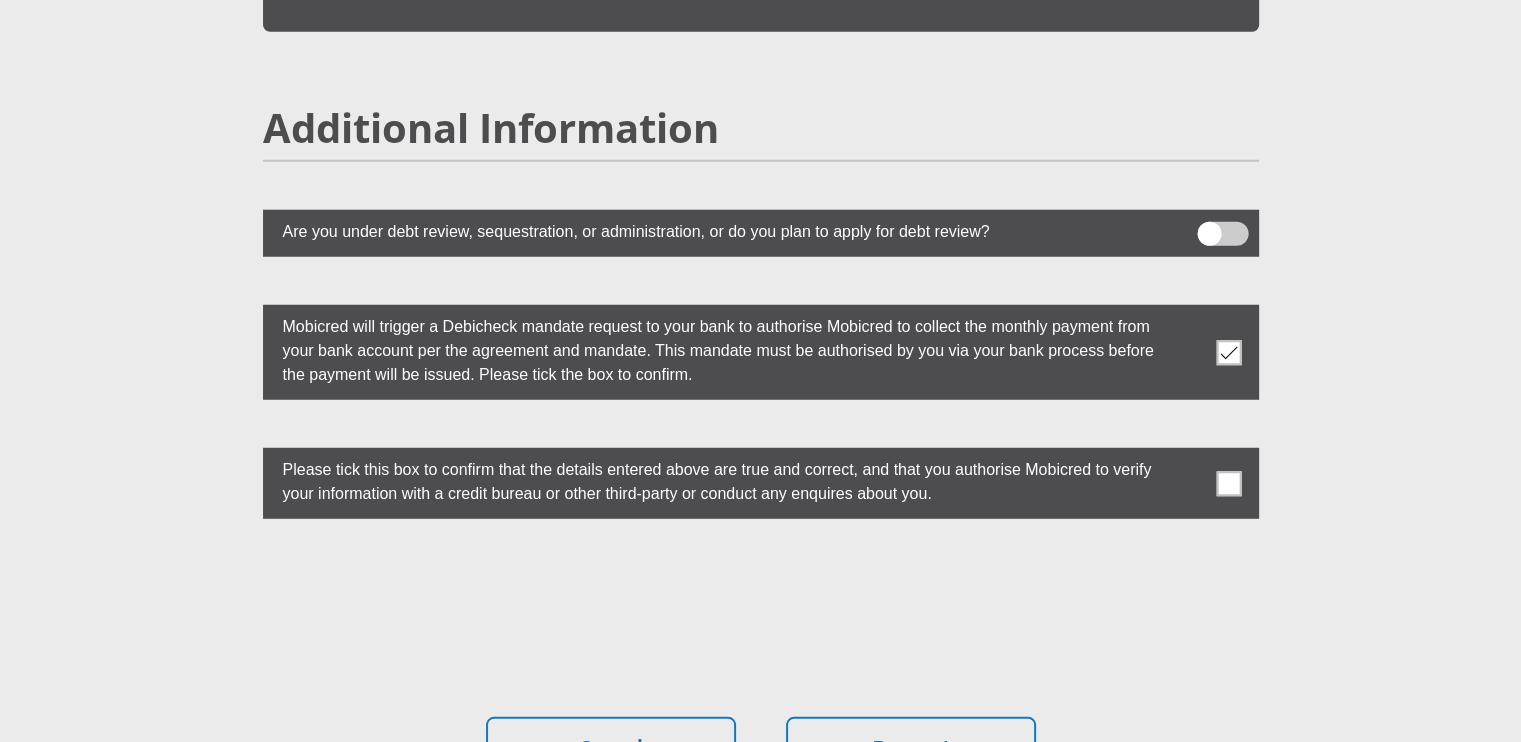 scroll, scrollTop: 5419, scrollLeft: 0, axis: vertical 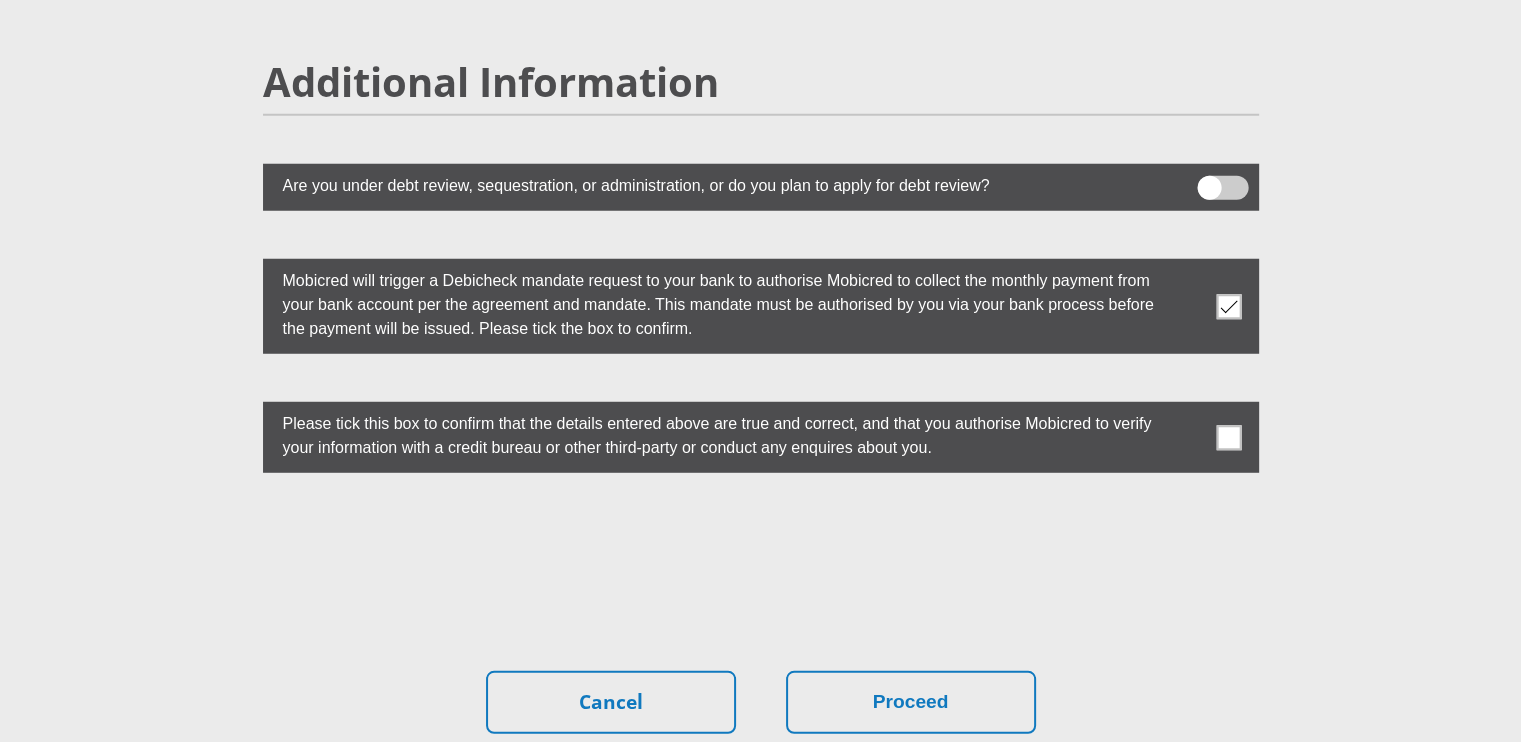 click at bounding box center [1228, 437] 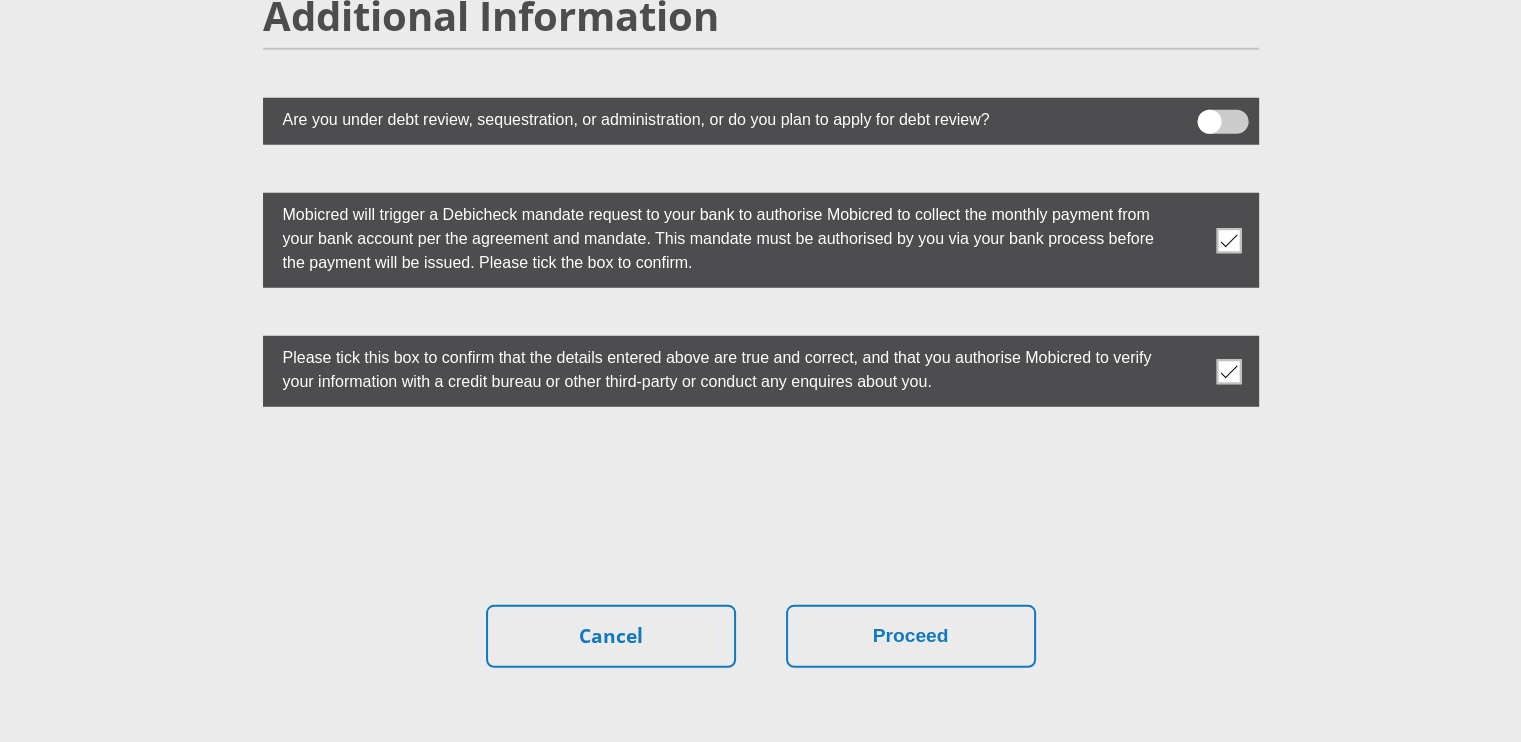 scroll, scrollTop: 5519, scrollLeft: 0, axis: vertical 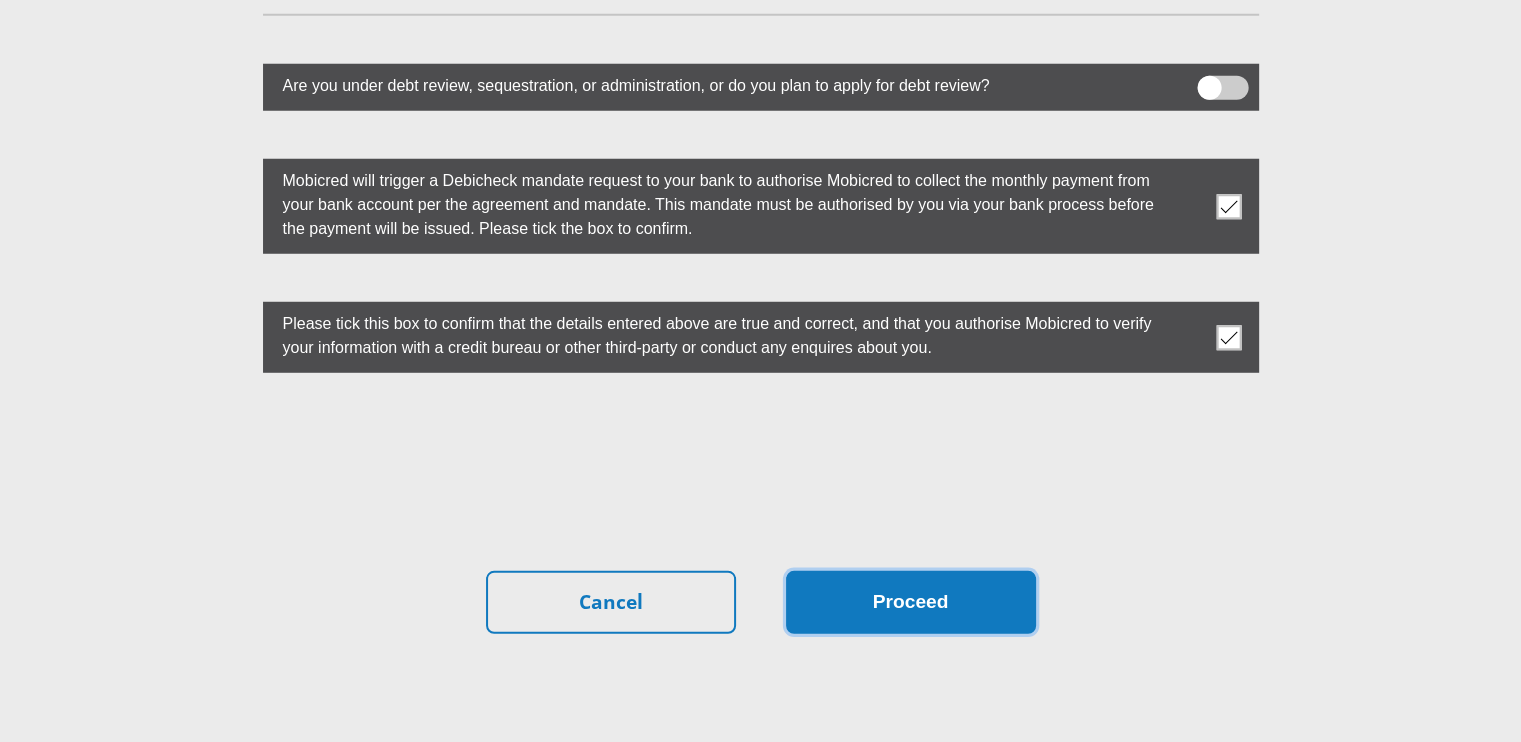 click on "Proceed" at bounding box center [911, 602] 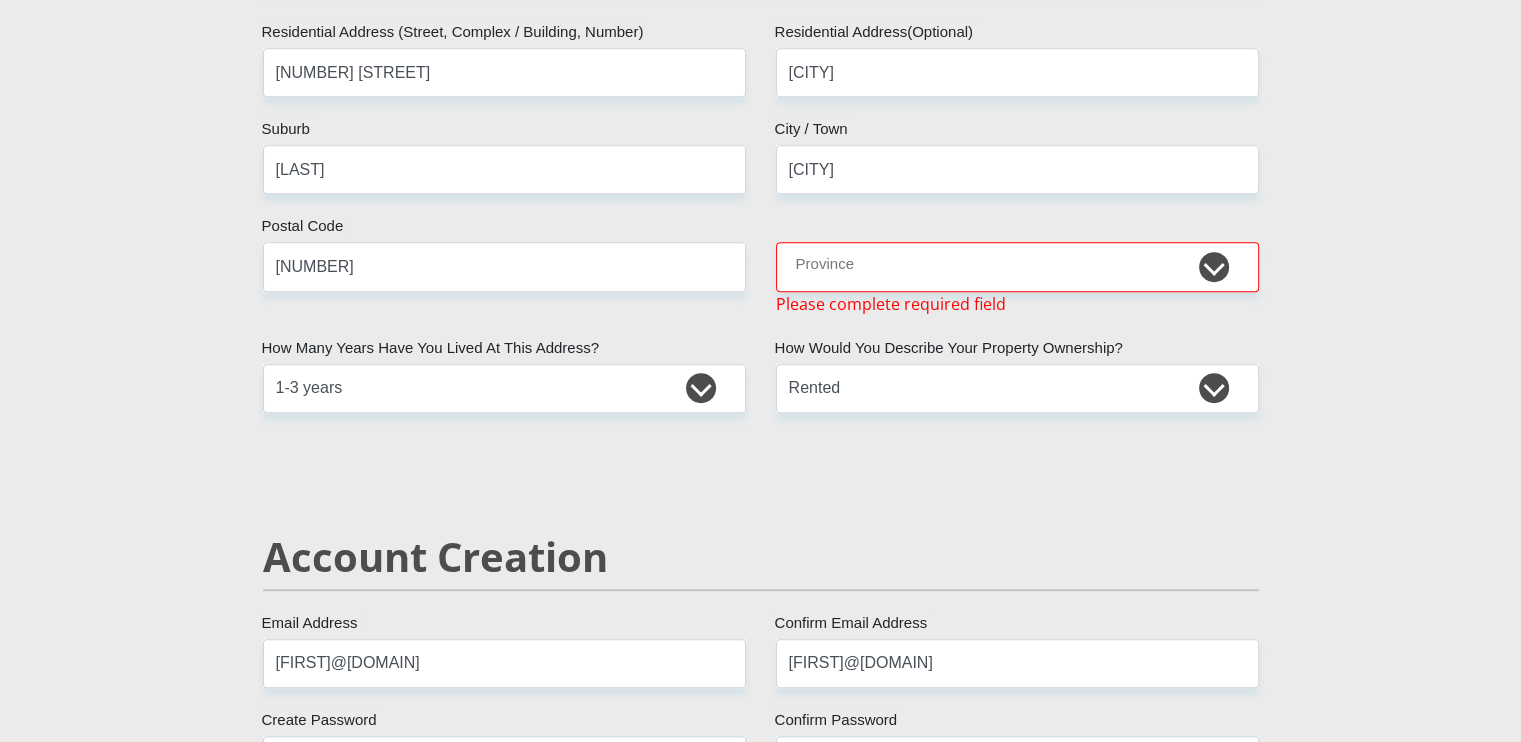 scroll, scrollTop: 944, scrollLeft: 0, axis: vertical 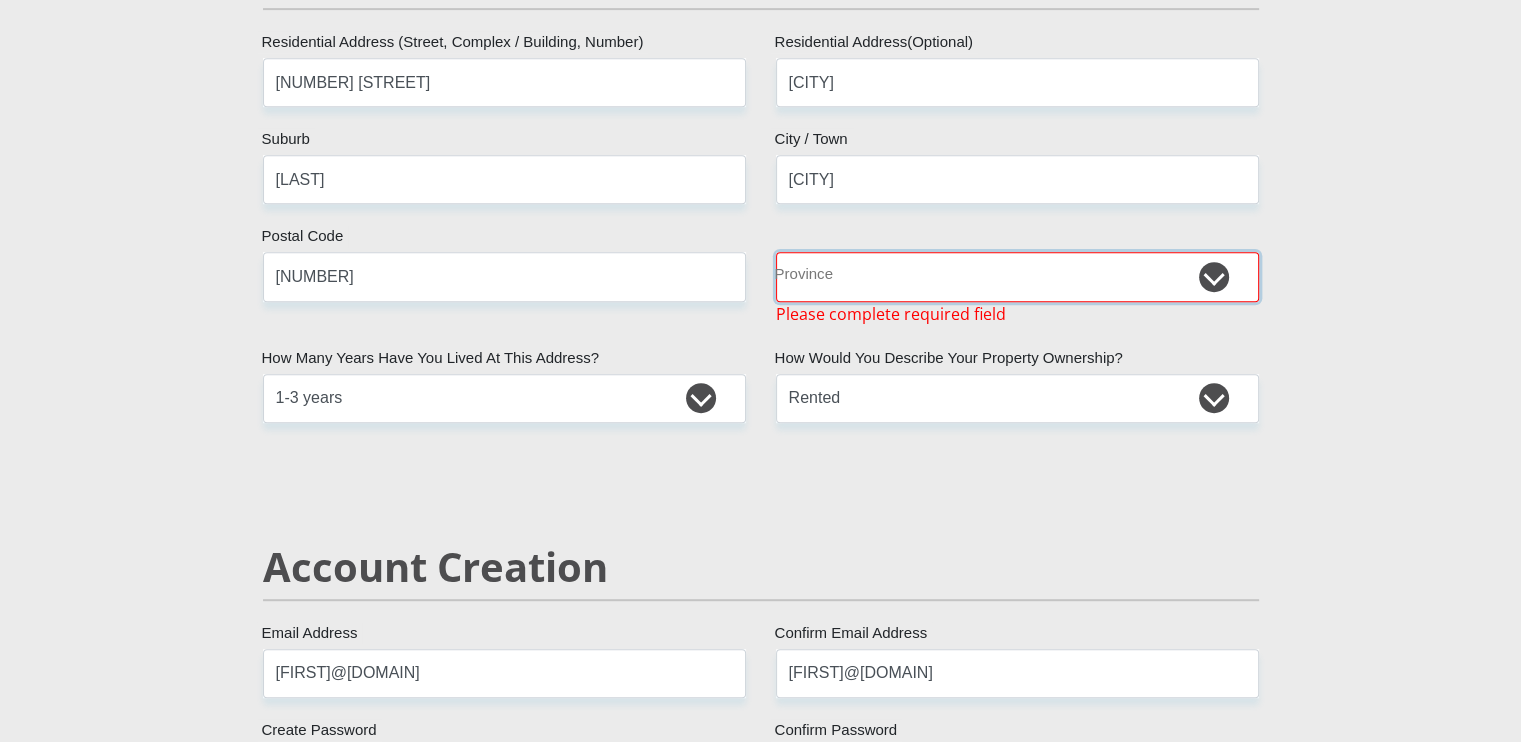 click on "Eastern Cape
Free State
Gauteng
KwaZulu-Natal
Limpopo
Mpumalanga
Northern Cape
North West
Western Cape" at bounding box center [1017, 276] 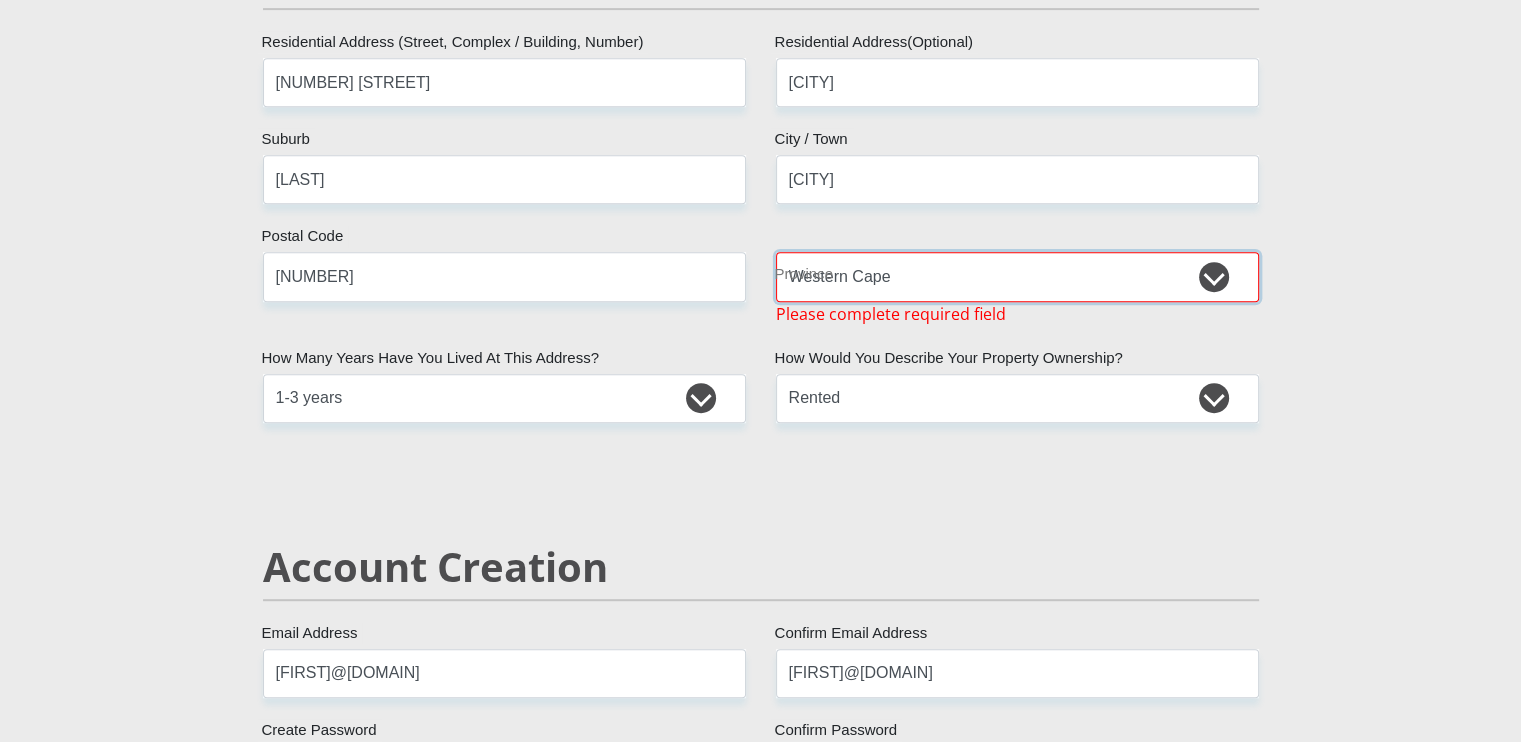 click on "Eastern Cape
Free State
Gauteng
KwaZulu-Natal
Limpopo
Mpumalanga
Northern Cape
North West
Western Cape" at bounding box center (1017, 276) 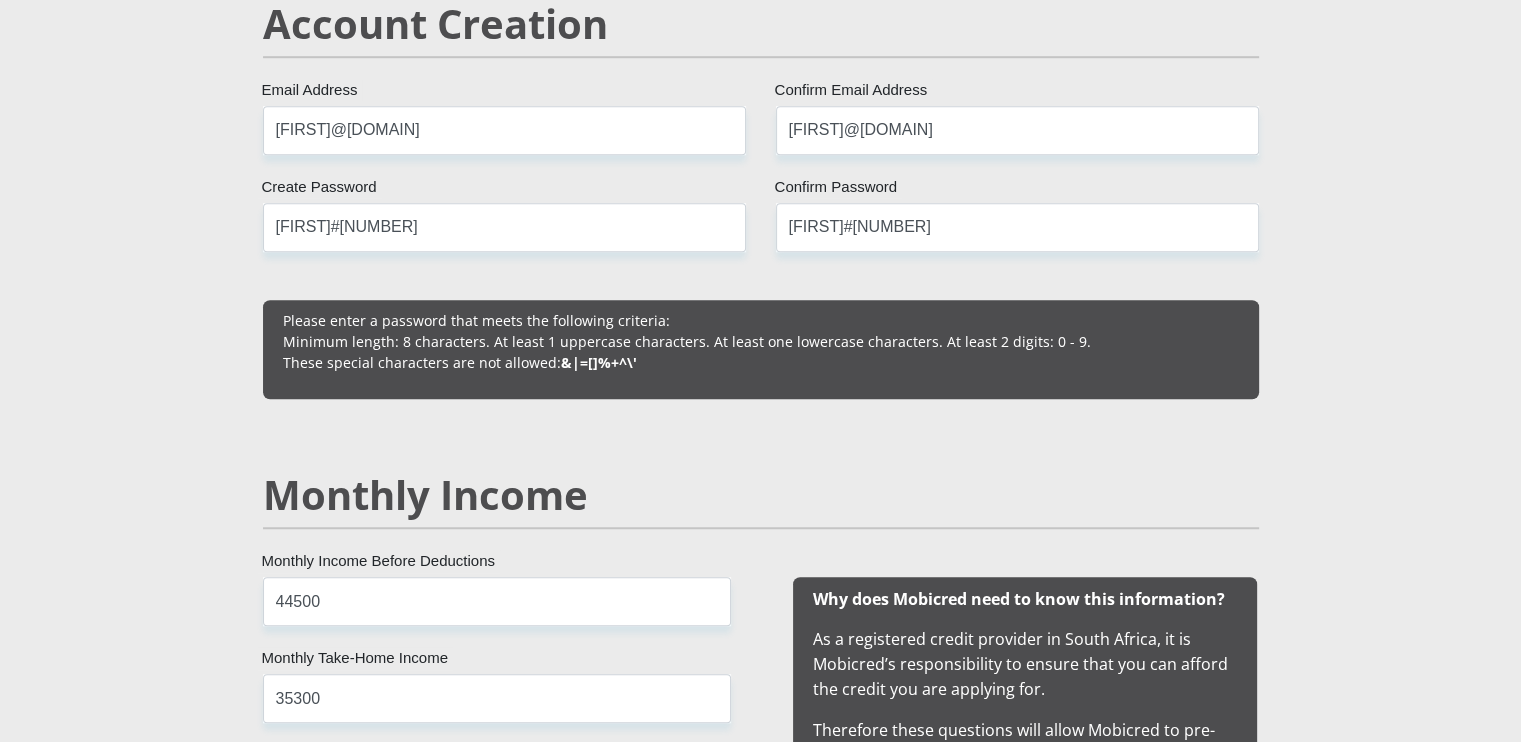 scroll, scrollTop: 1544, scrollLeft: 0, axis: vertical 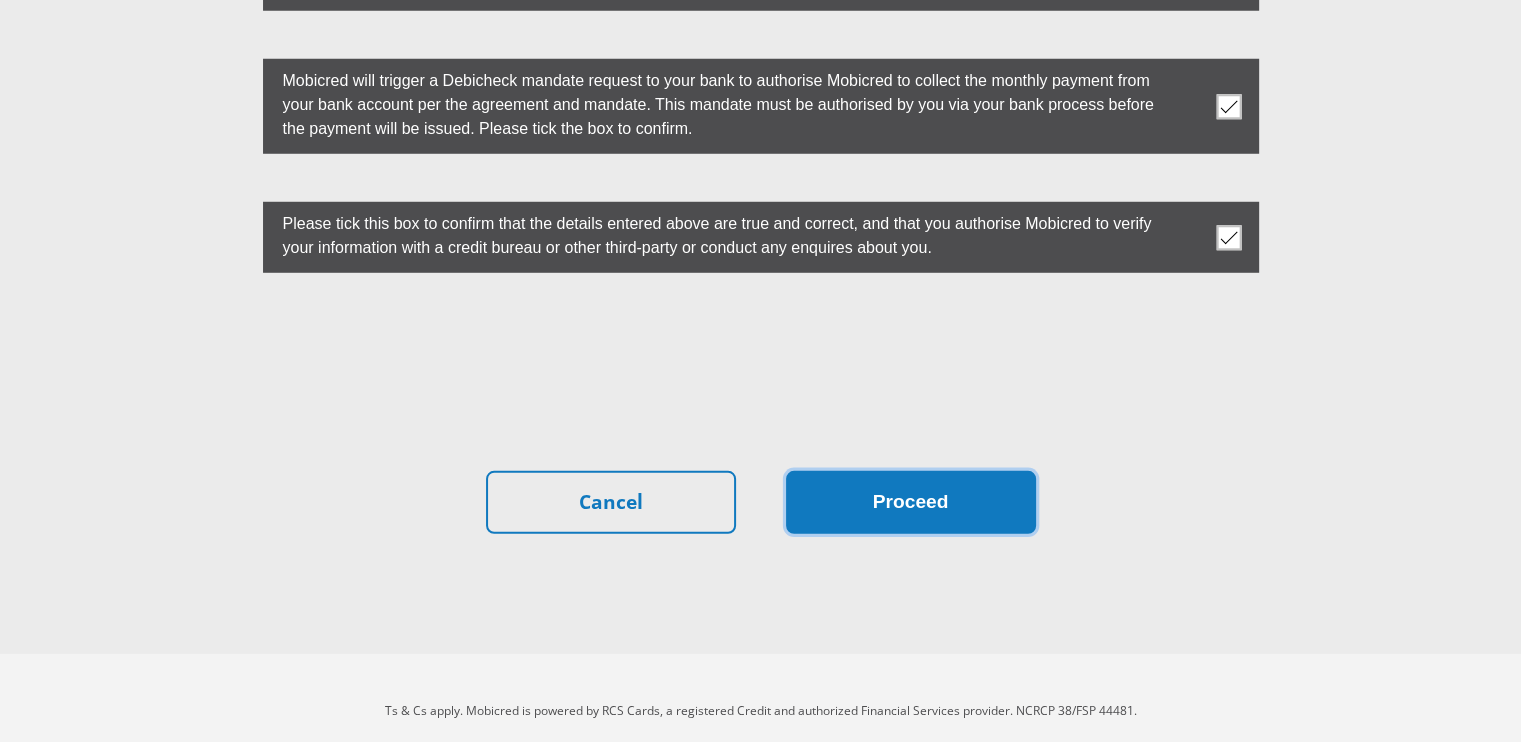 click on "Proceed" at bounding box center [911, 502] 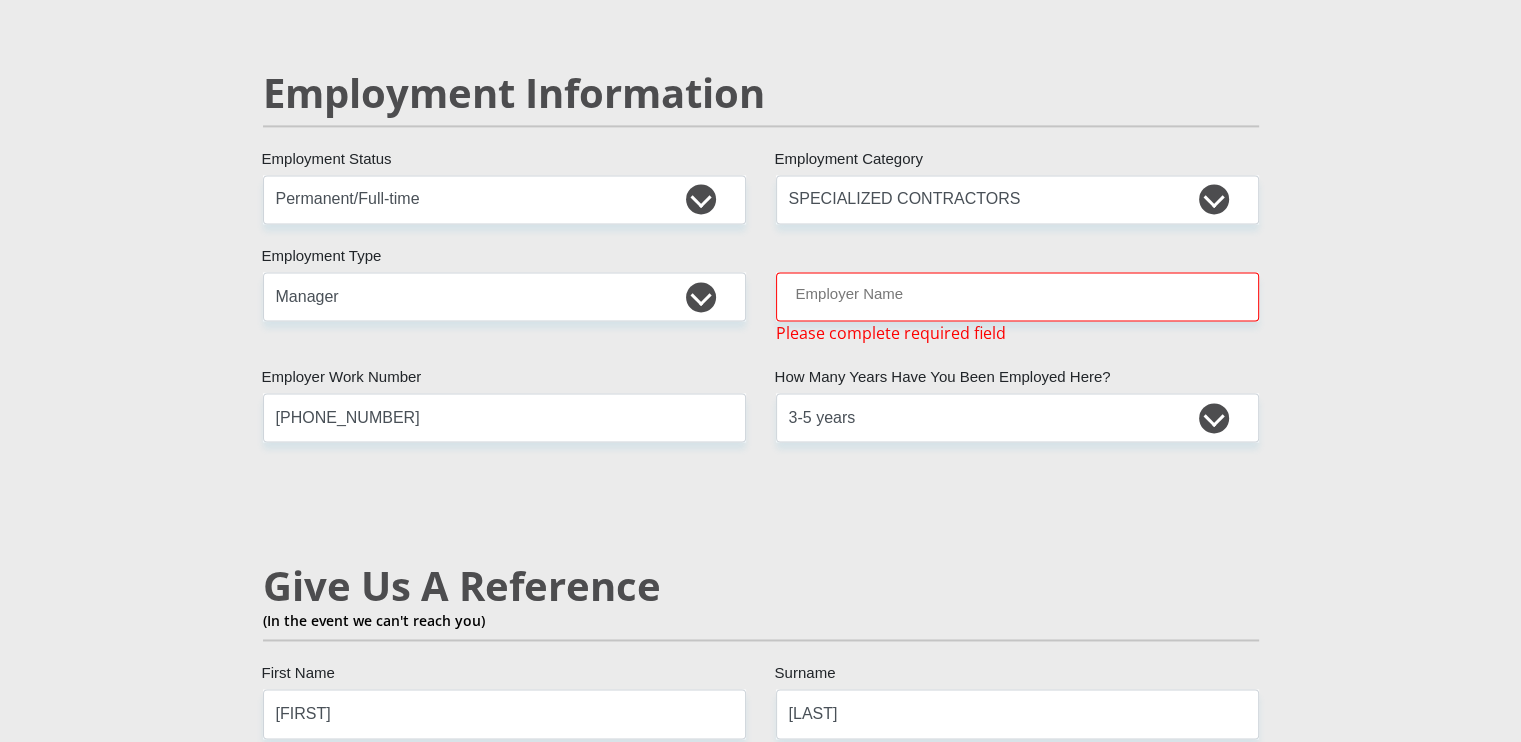 scroll, scrollTop: 3009, scrollLeft: 0, axis: vertical 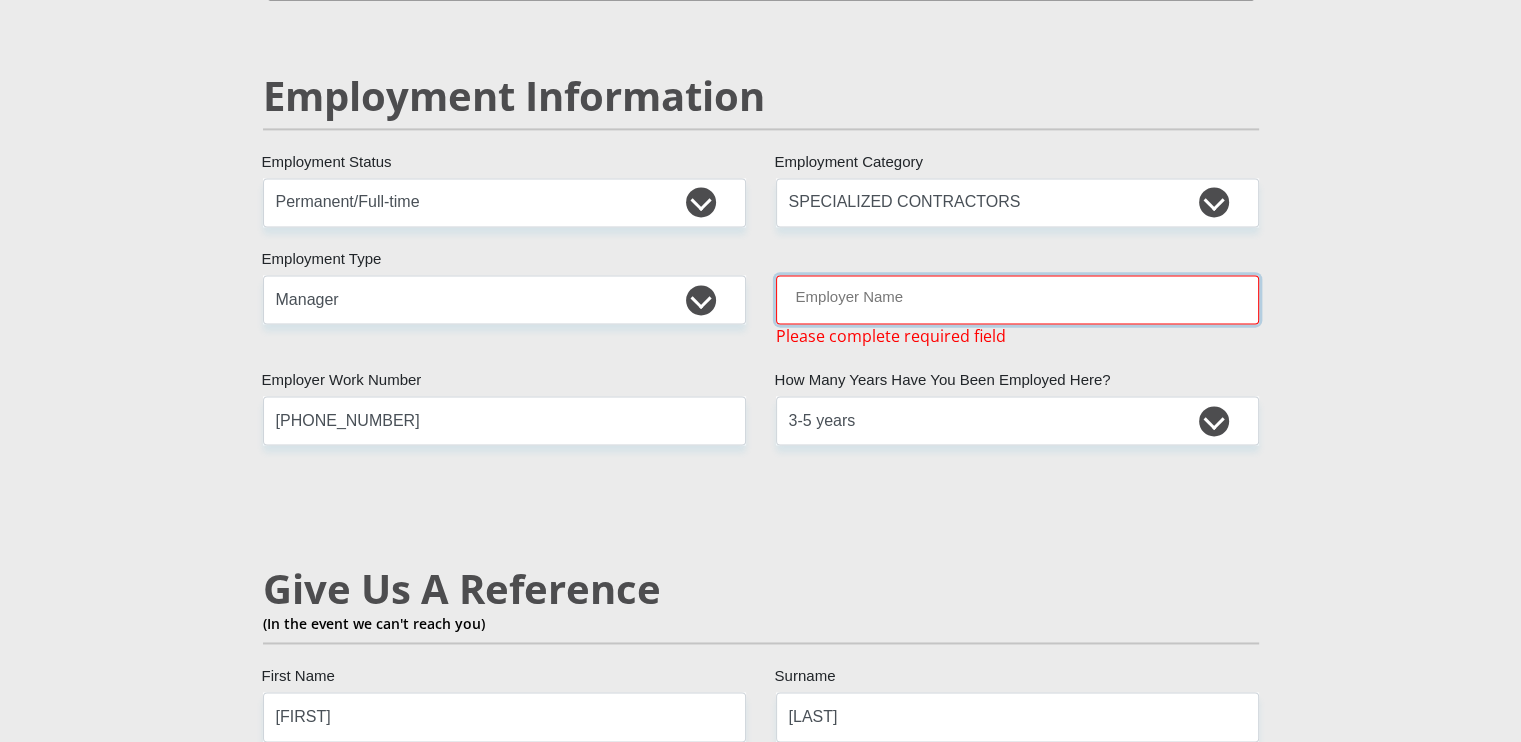 click on "Employer Name" at bounding box center (1017, 299) 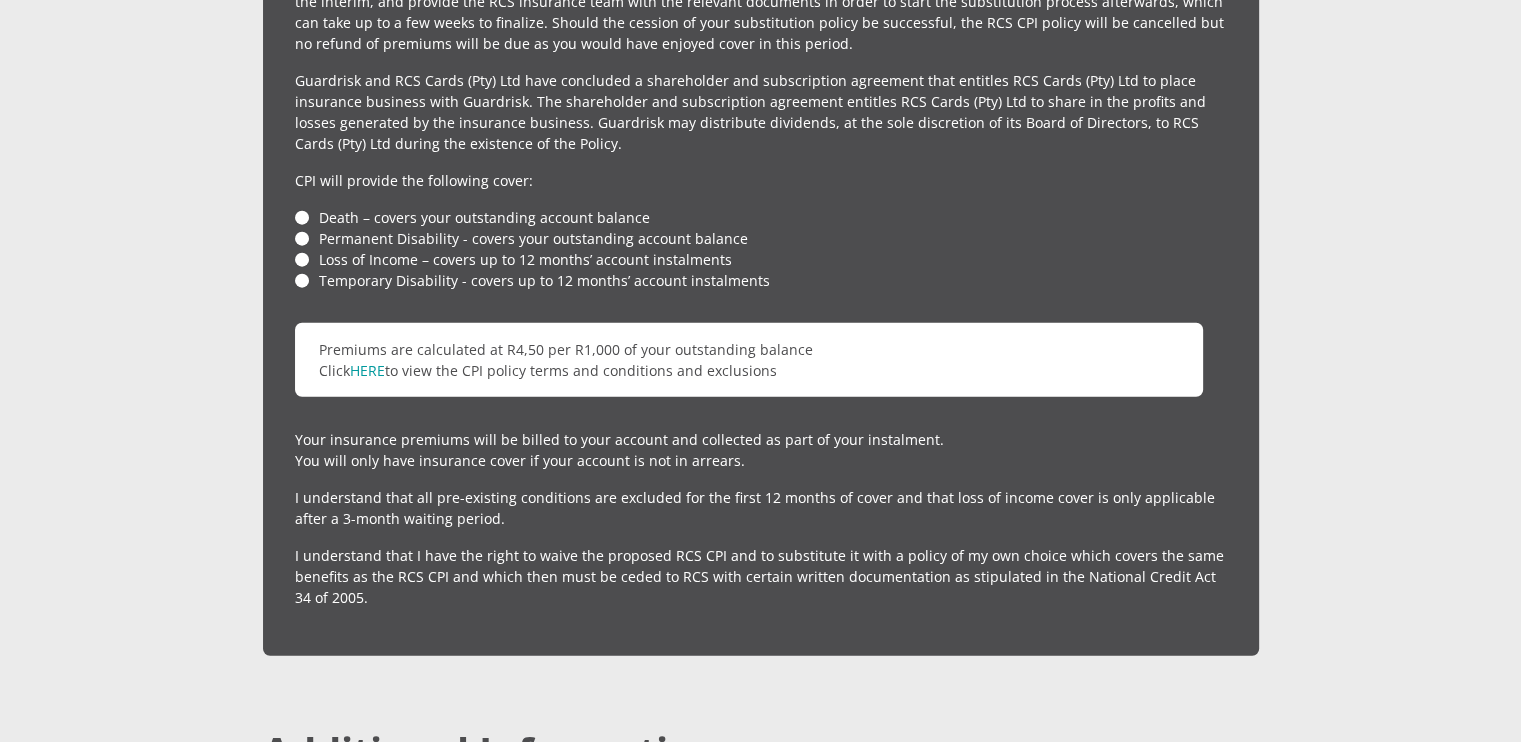 scroll, scrollTop: 5619, scrollLeft: 0, axis: vertical 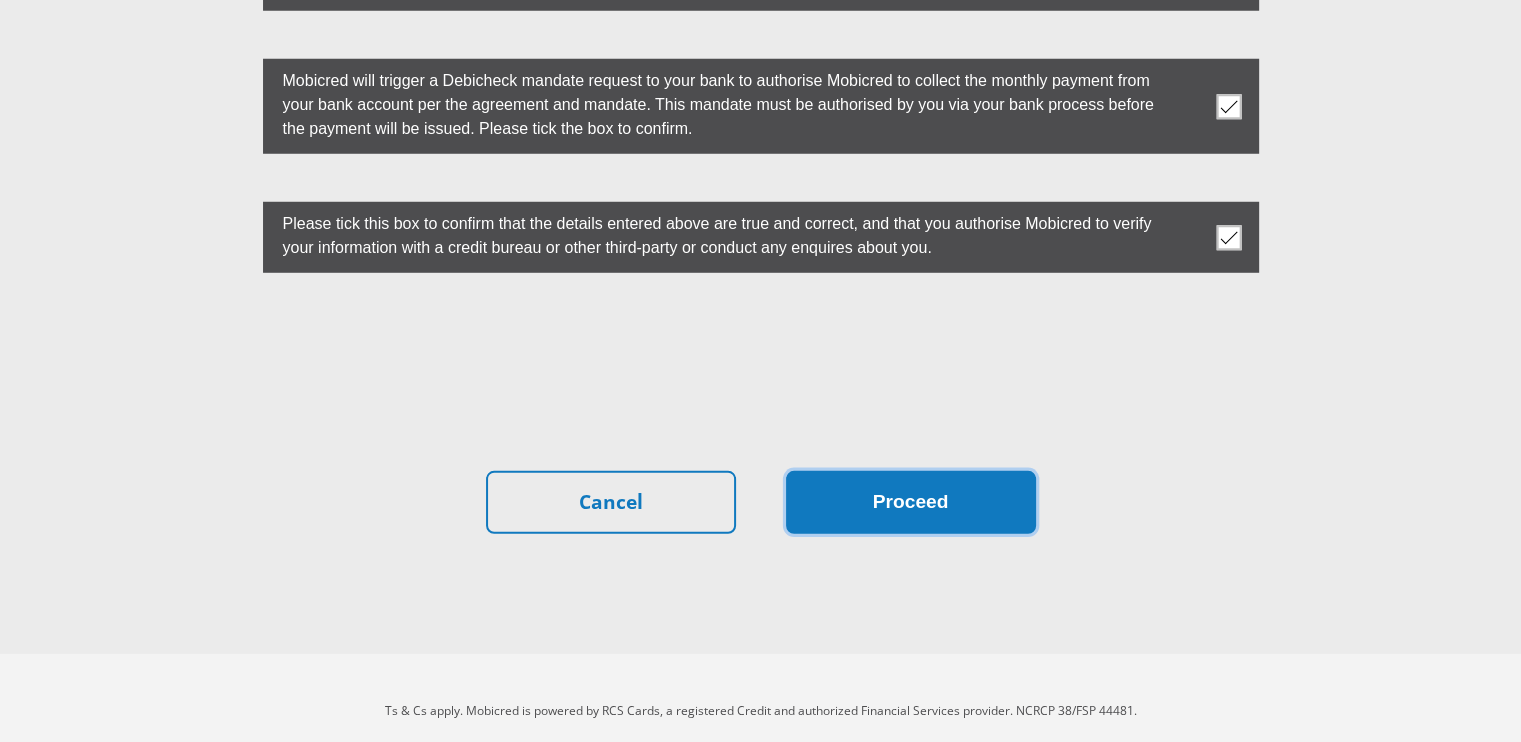 click on "Proceed" at bounding box center (911, 502) 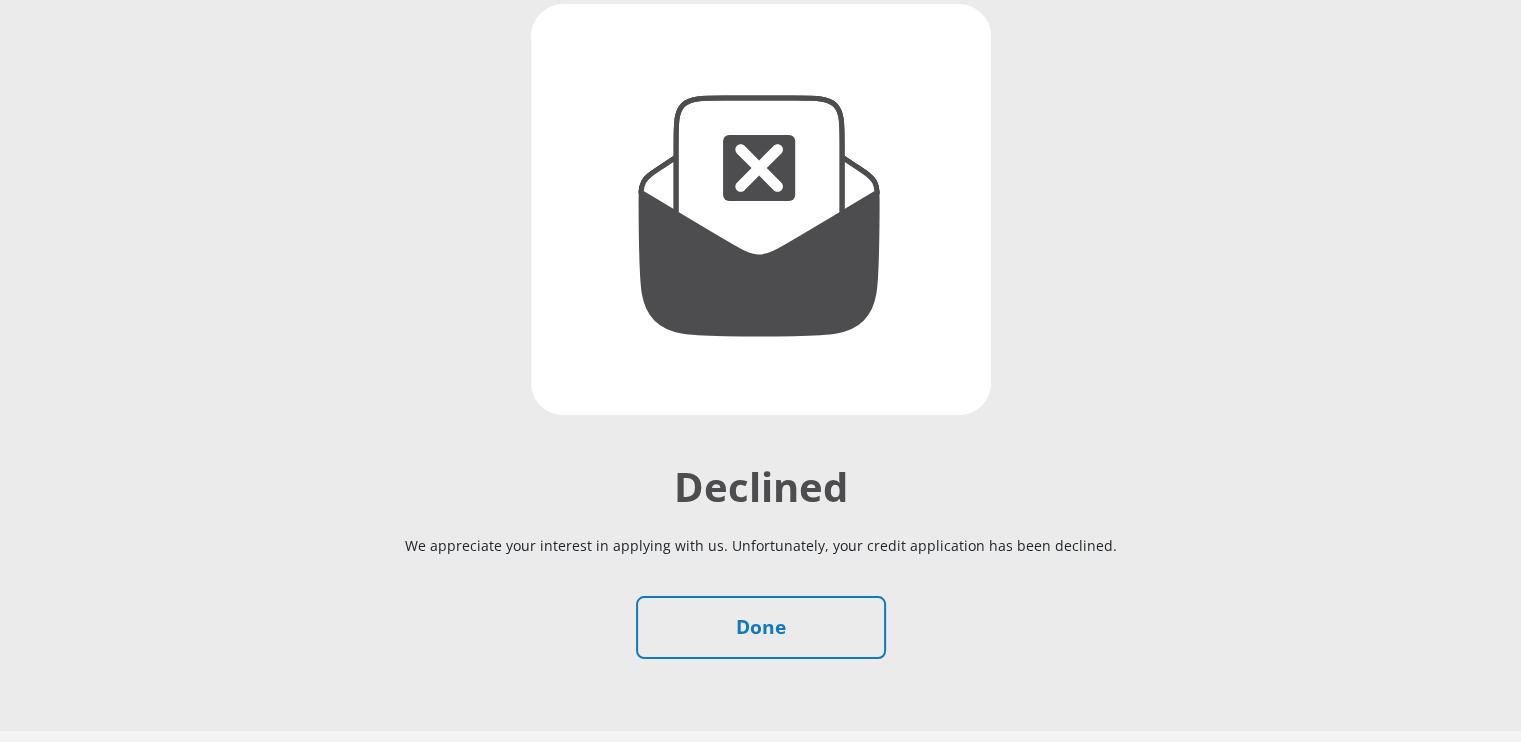 scroll, scrollTop: 329, scrollLeft: 0, axis: vertical 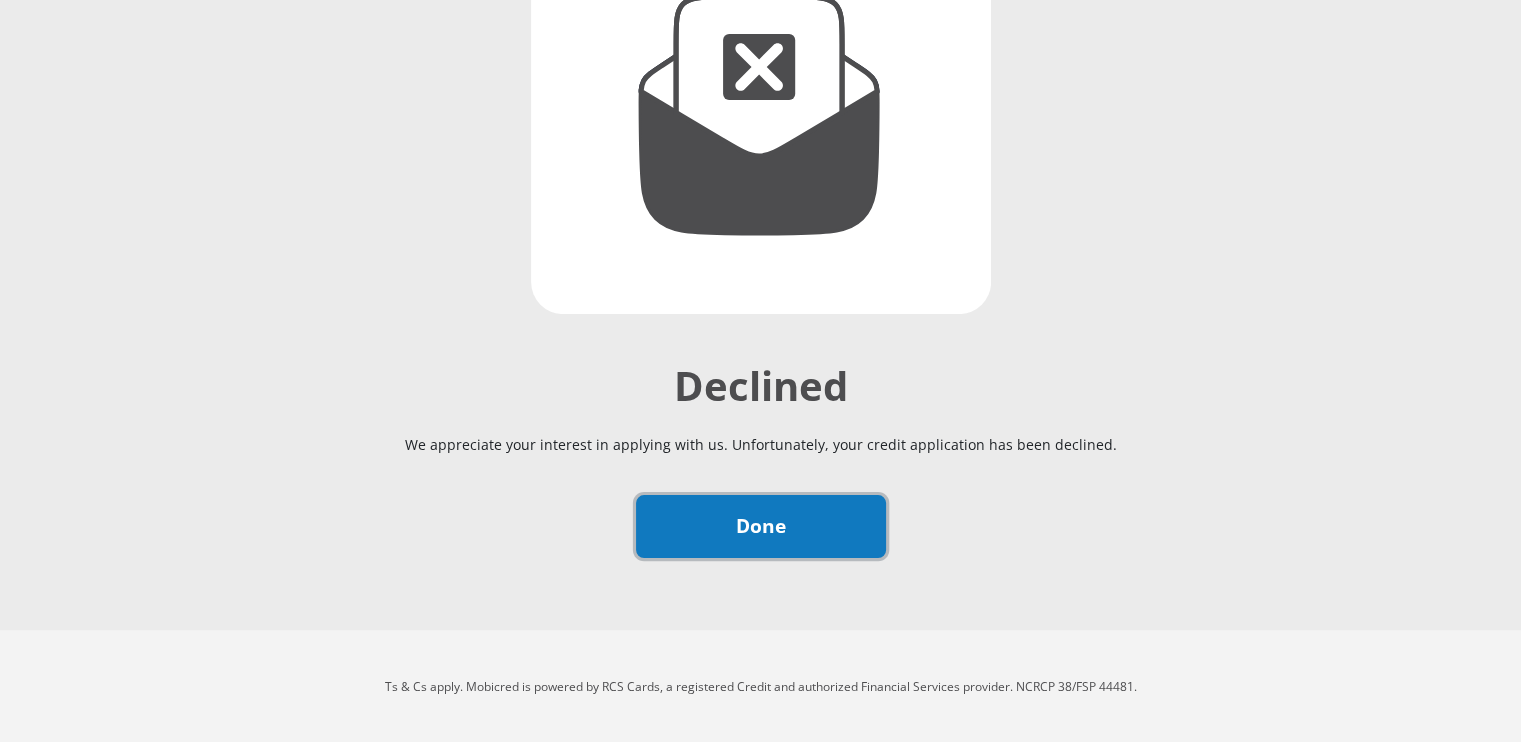 click on "Done" at bounding box center [761, 526] 